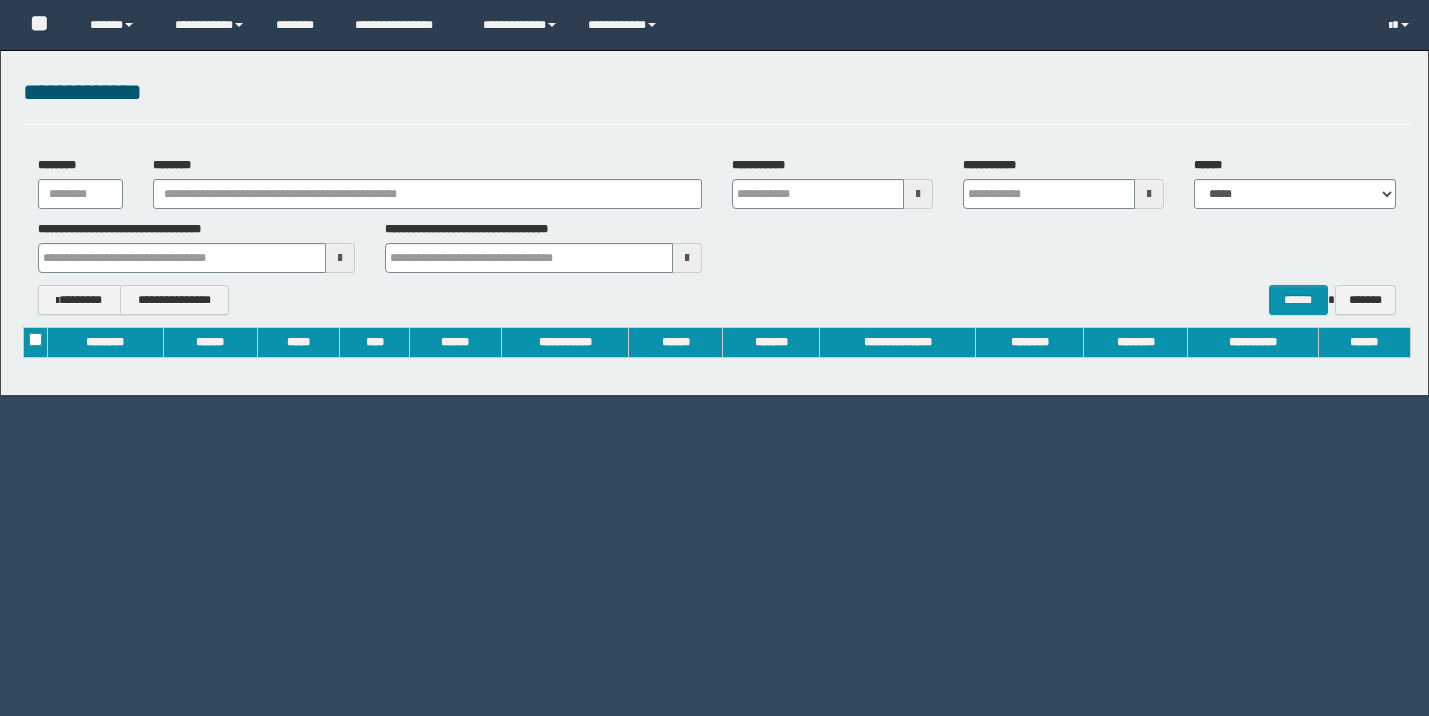scroll, scrollTop: 0, scrollLeft: 0, axis: both 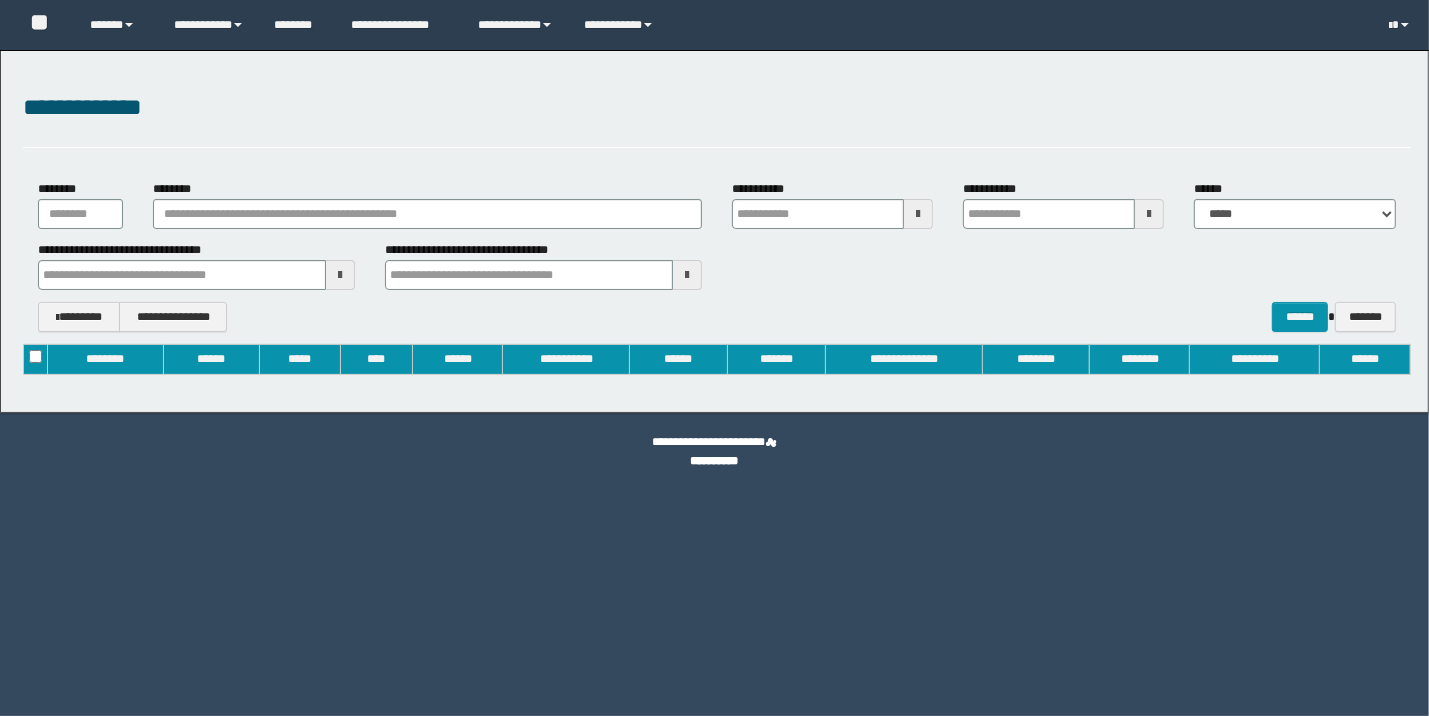 type on "**********" 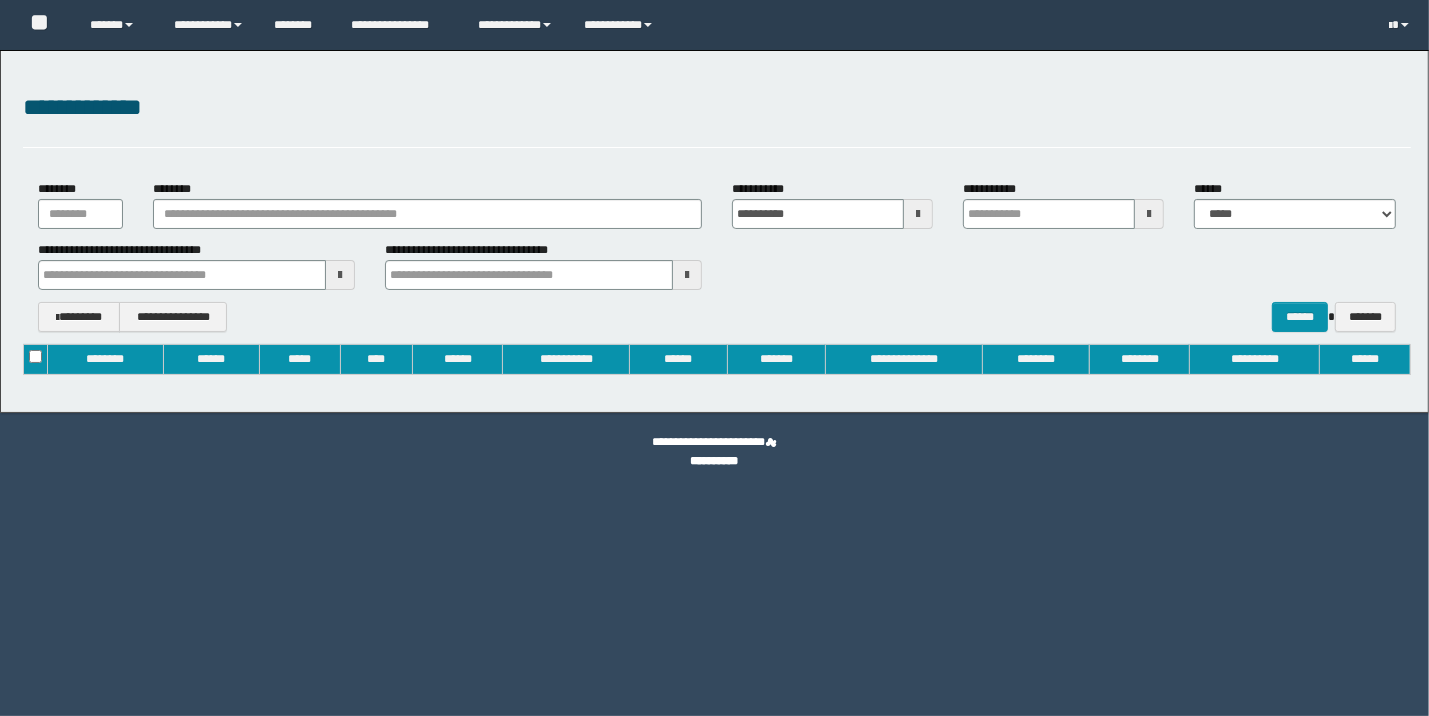 type on "**********" 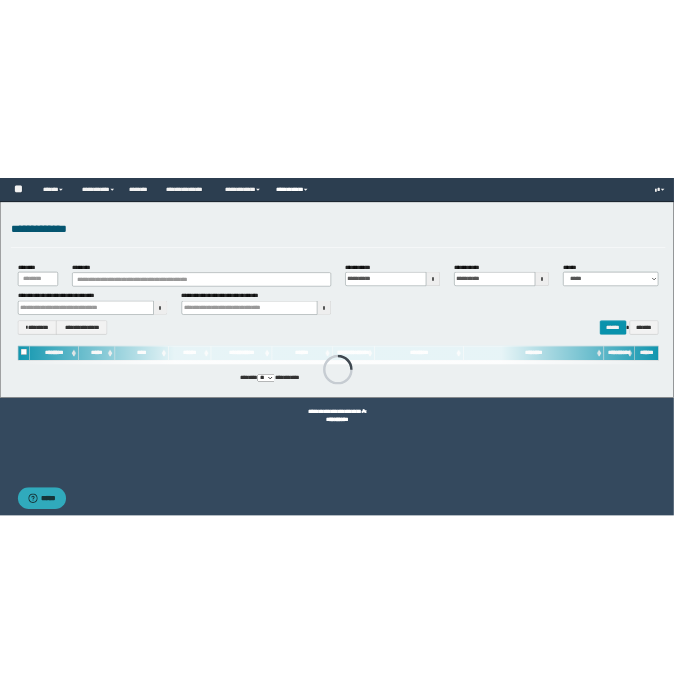 scroll, scrollTop: 0, scrollLeft: 0, axis: both 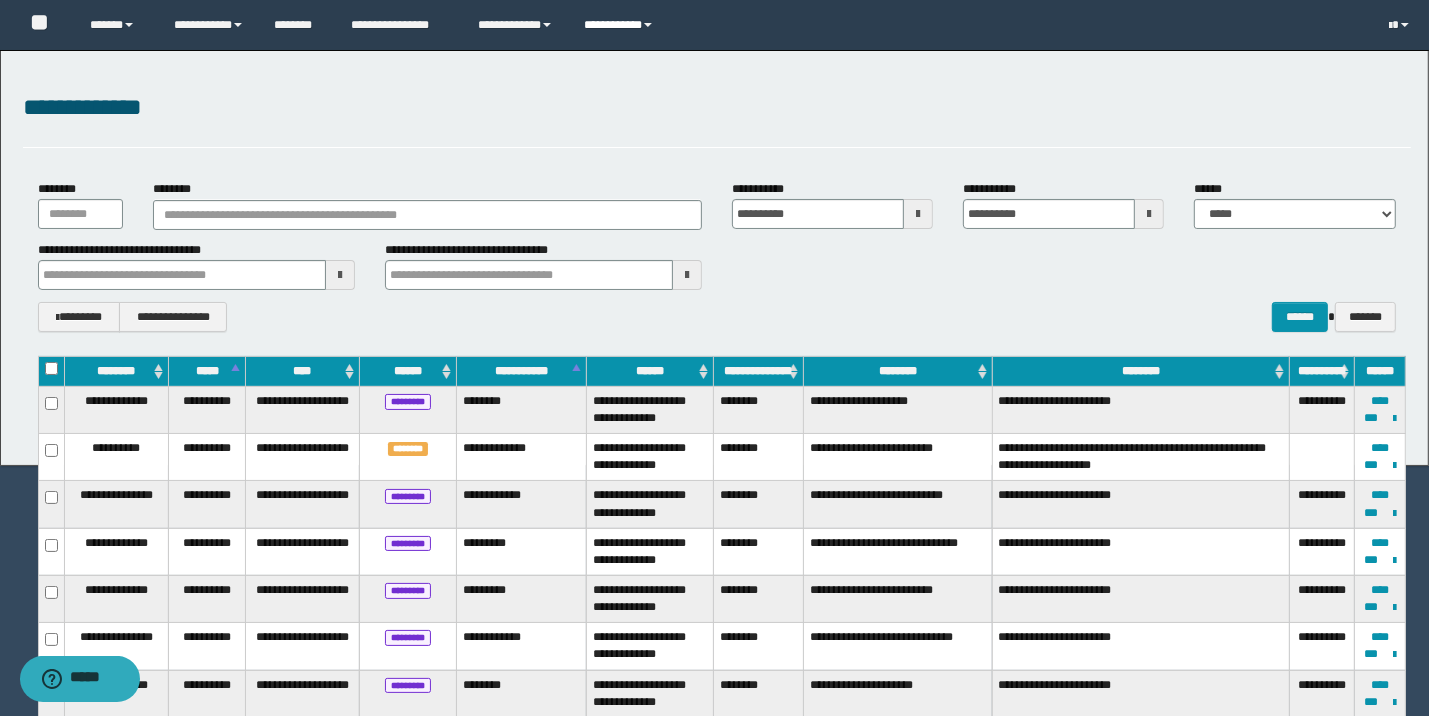 type 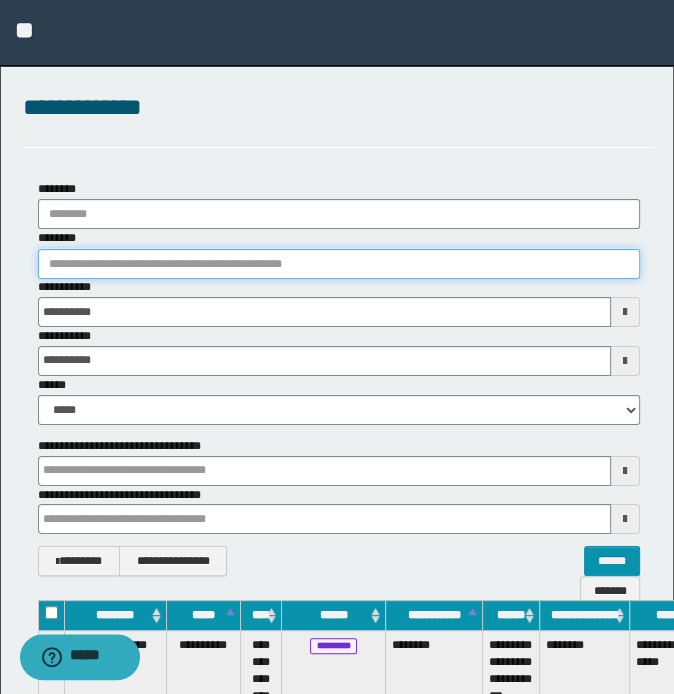 click on "********" at bounding box center (339, 264) 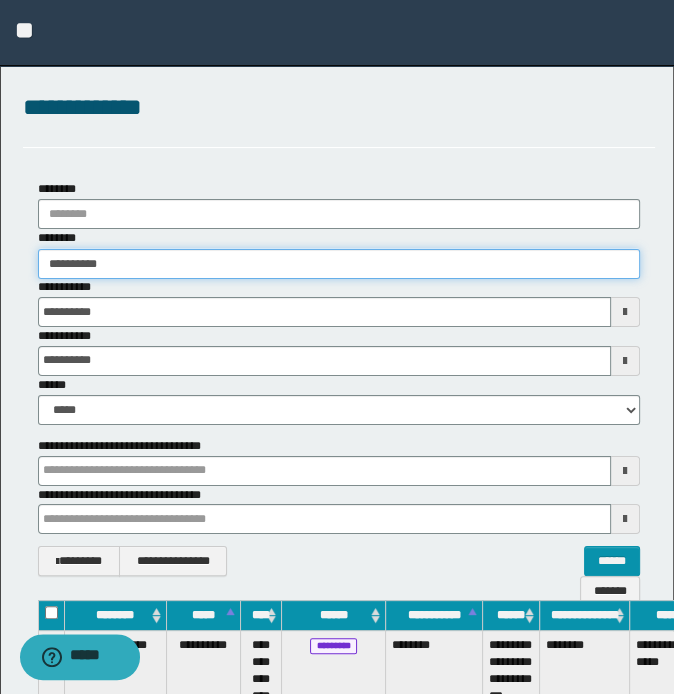 type on "**********" 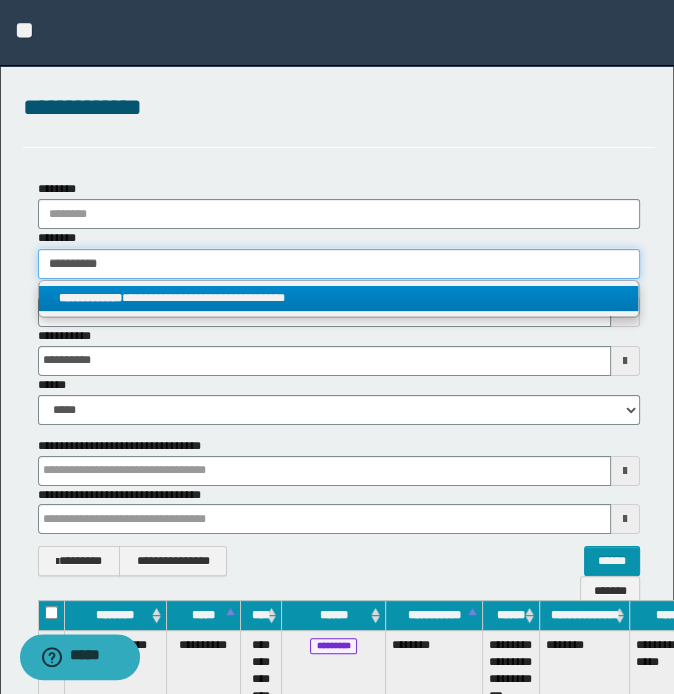 type on "**********" 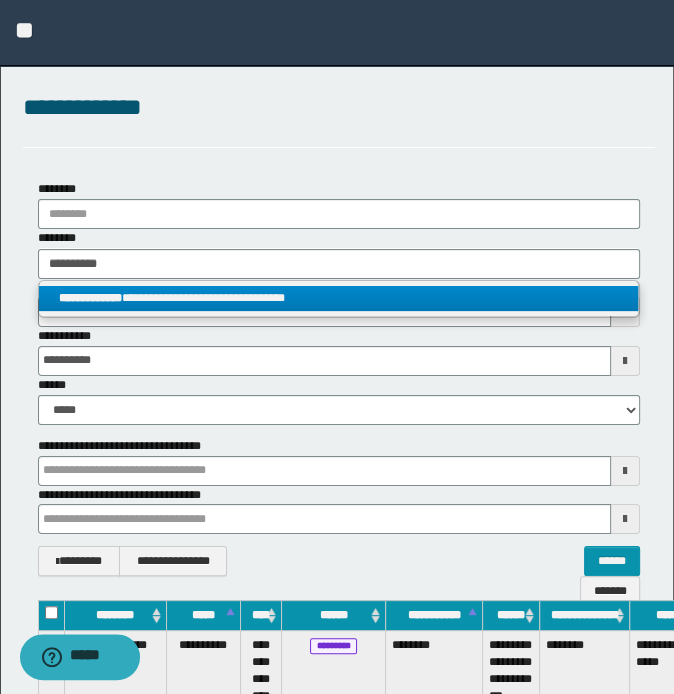 click on "**********" at bounding box center (339, 298) 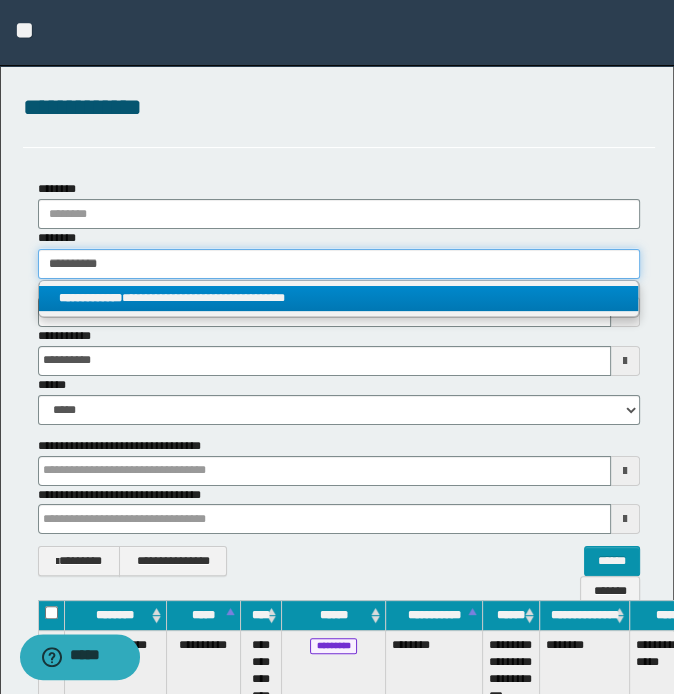 type 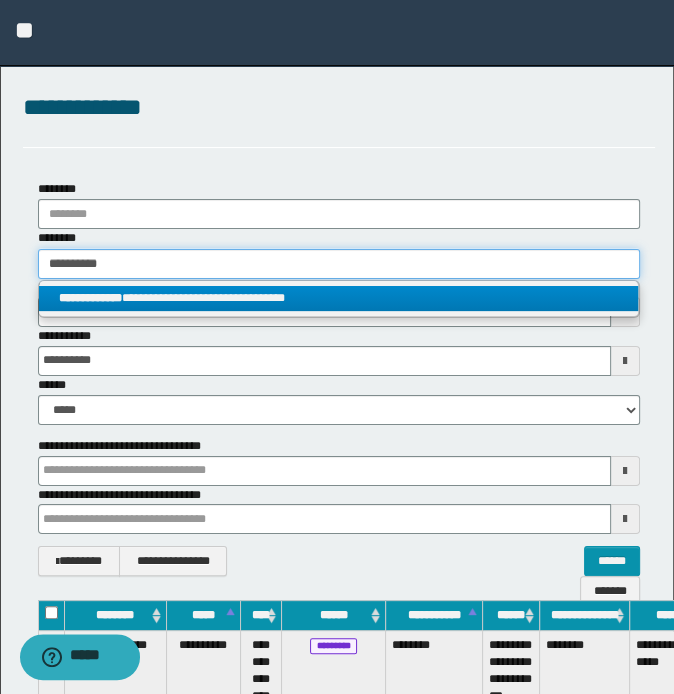 type 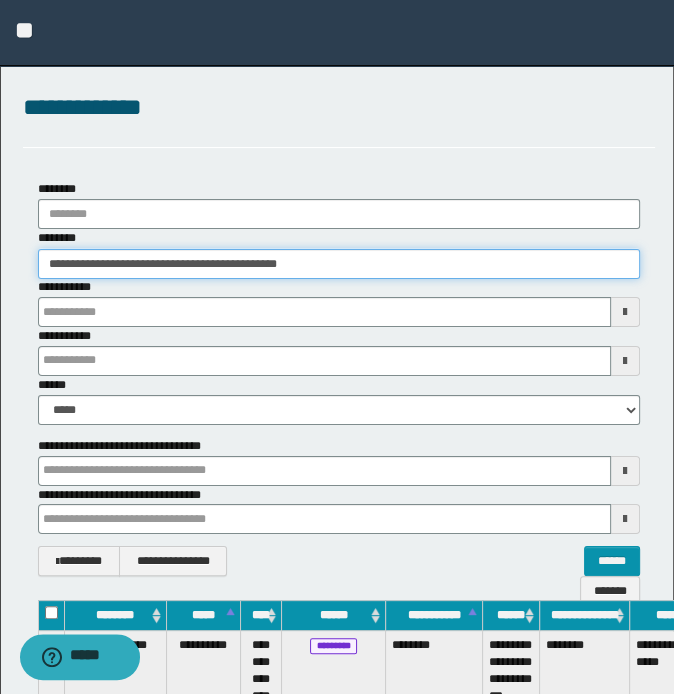 type 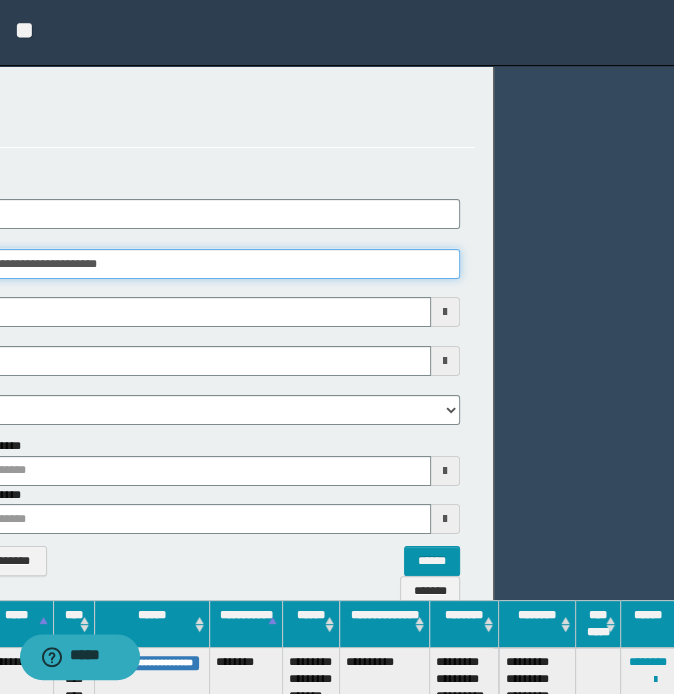 scroll, scrollTop: 0, scrollLeft: 181, axis: horizontal 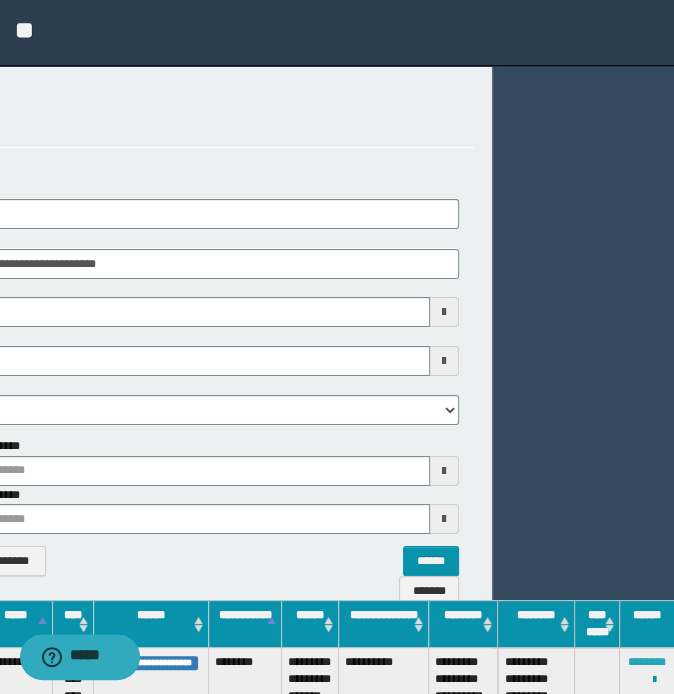 click on "********" at bounding box center [647, 662] 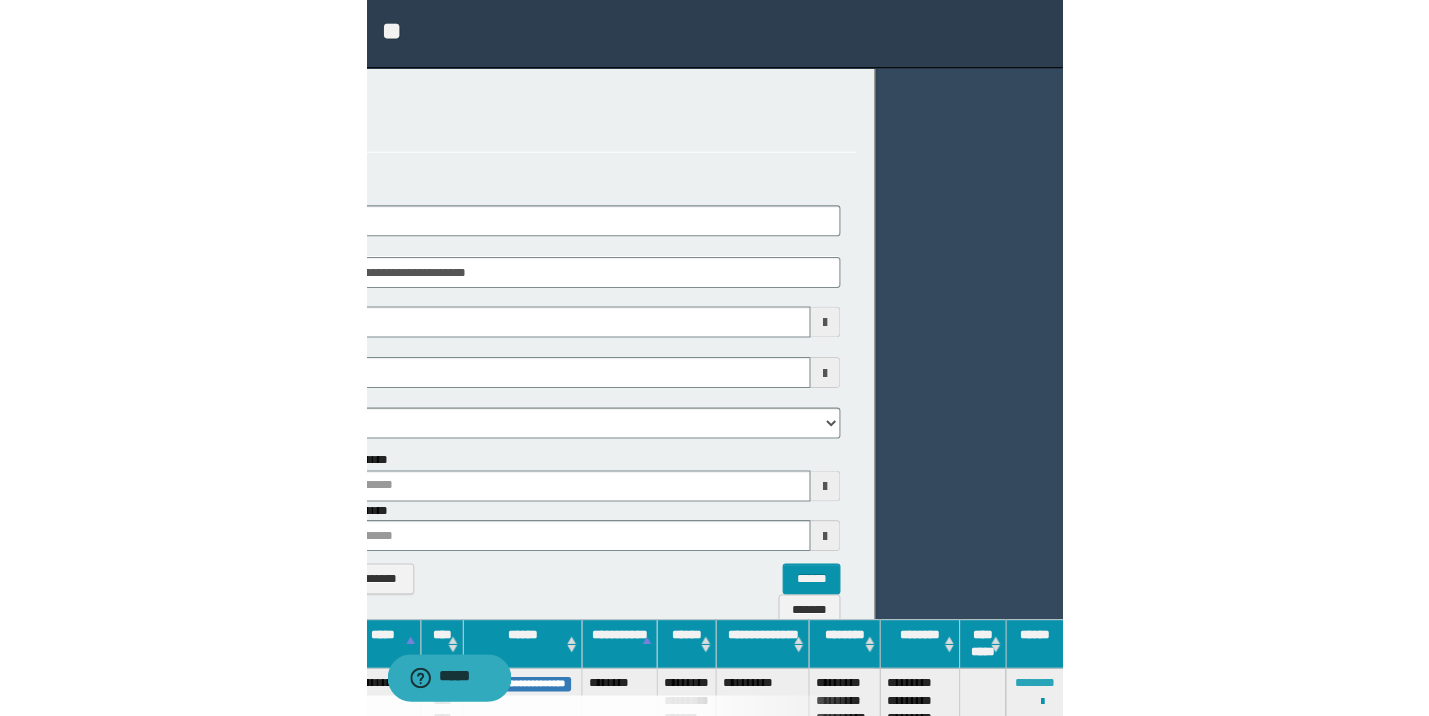scroll, scrollTop: 0, scrollLeft: 0, axis: both 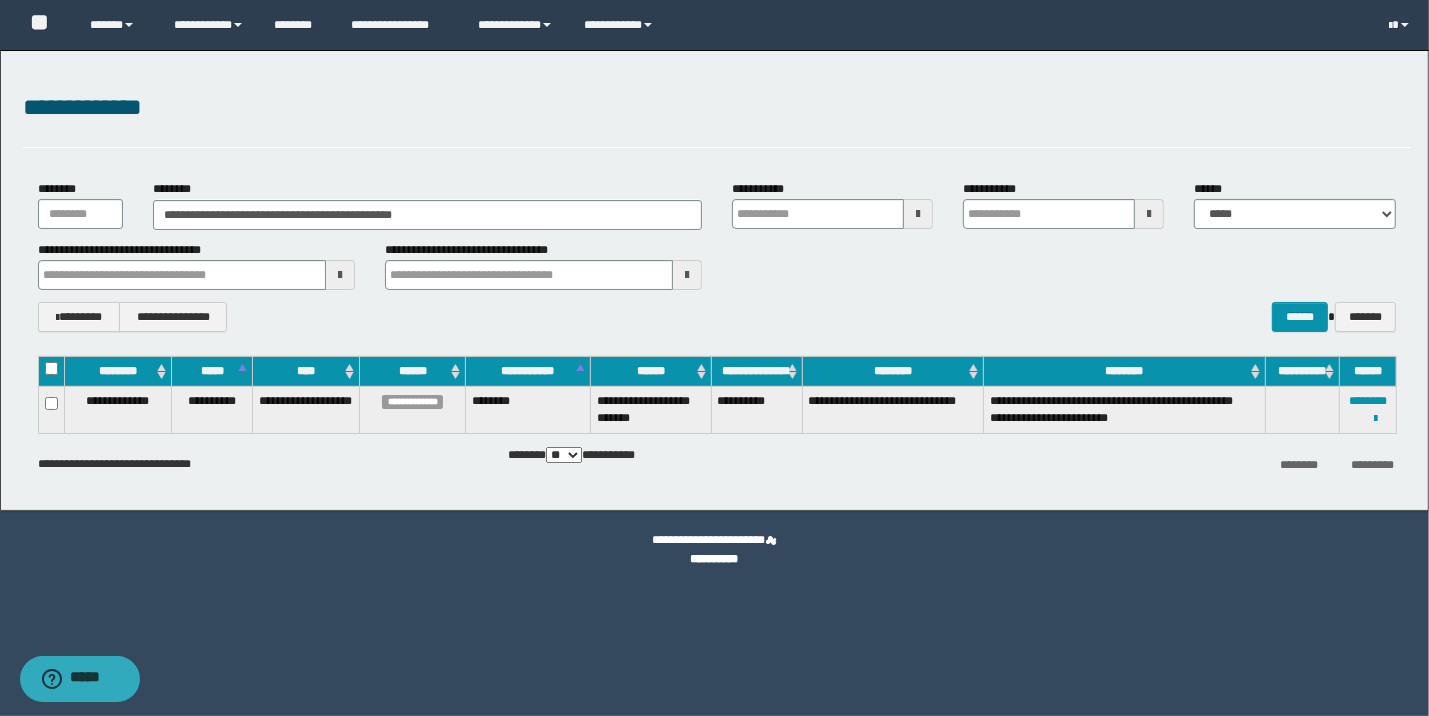 type 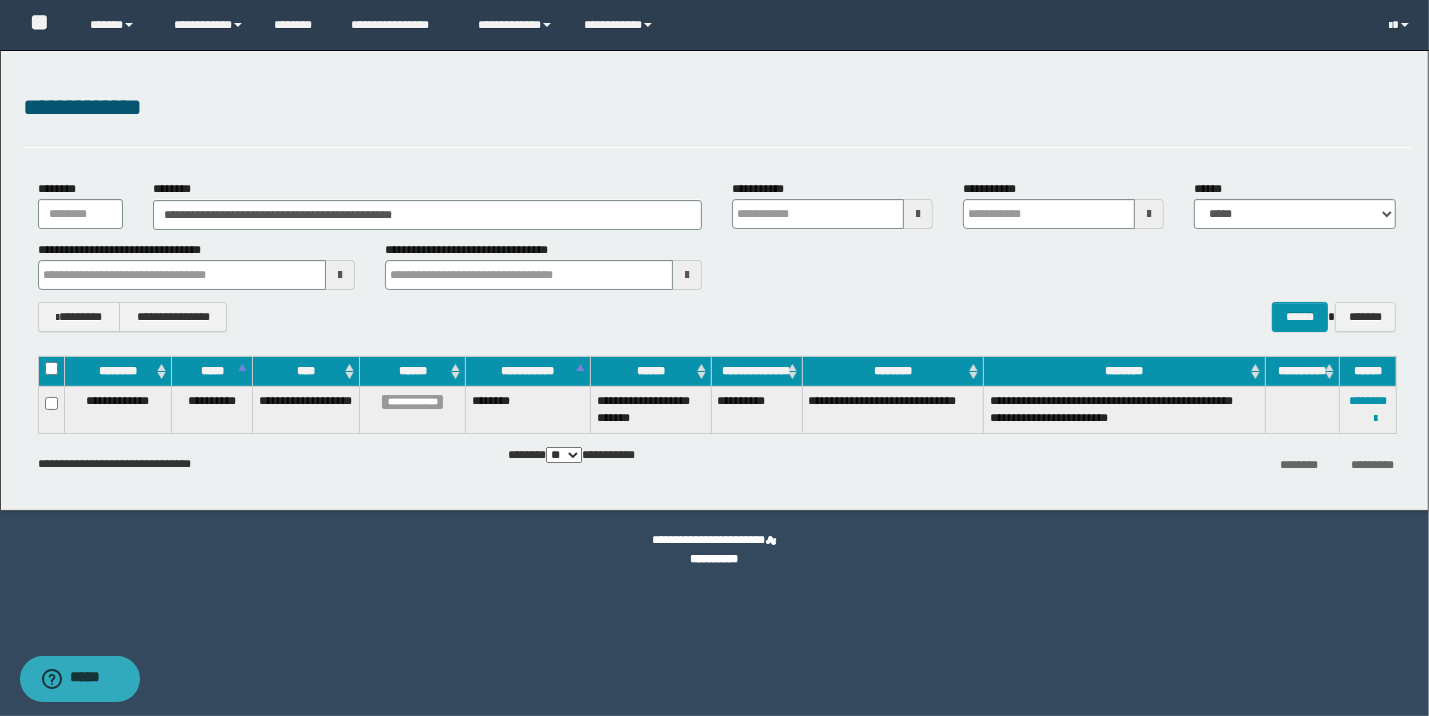 type 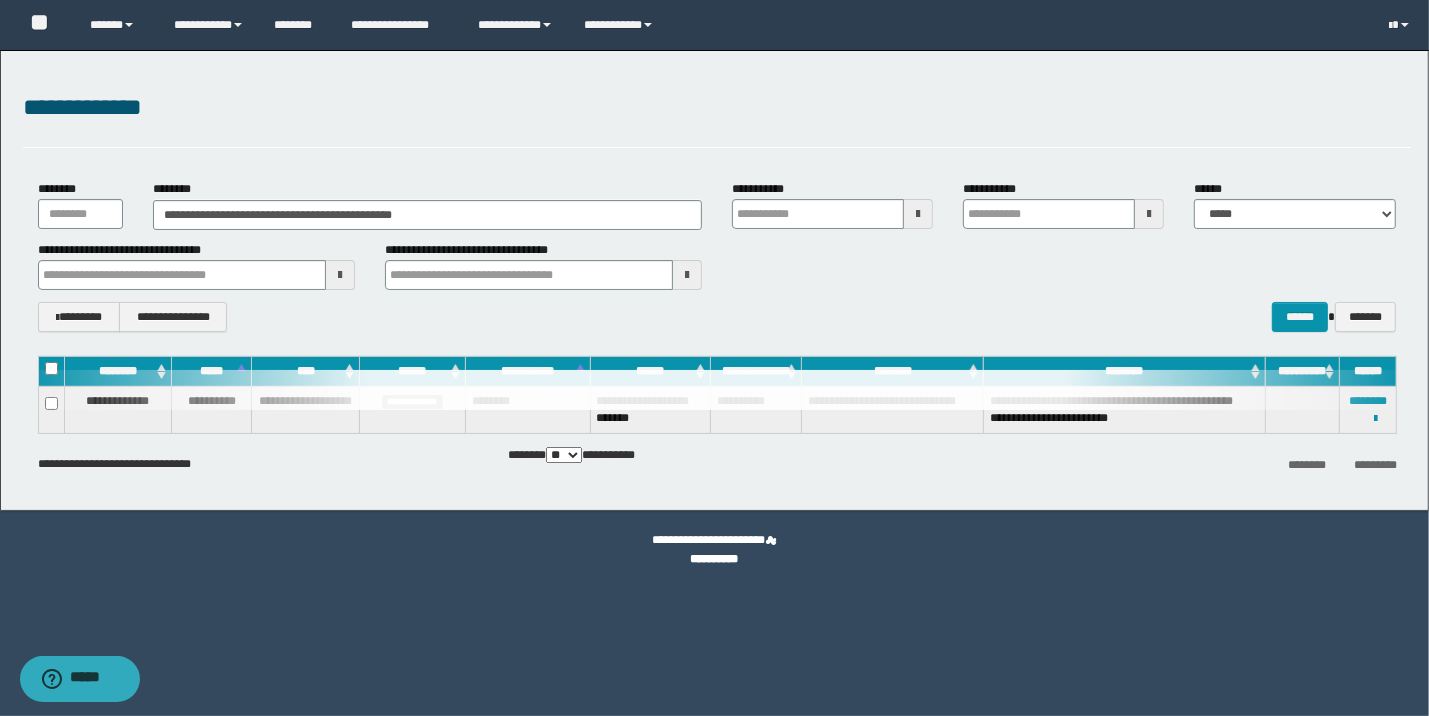 type 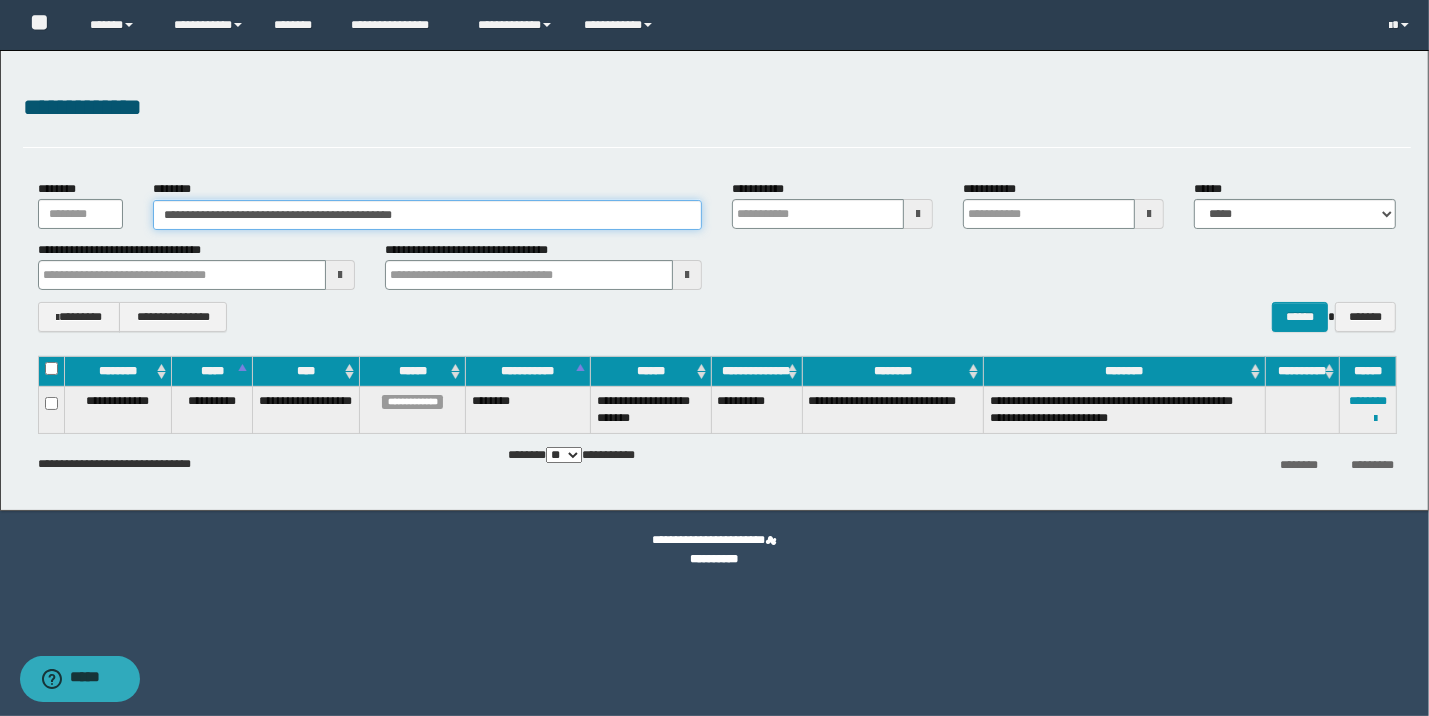 drag, startPoint x: 500, startPoint y: 213, endPoint x: -4, endPoint y: 210, distance: 504.00894 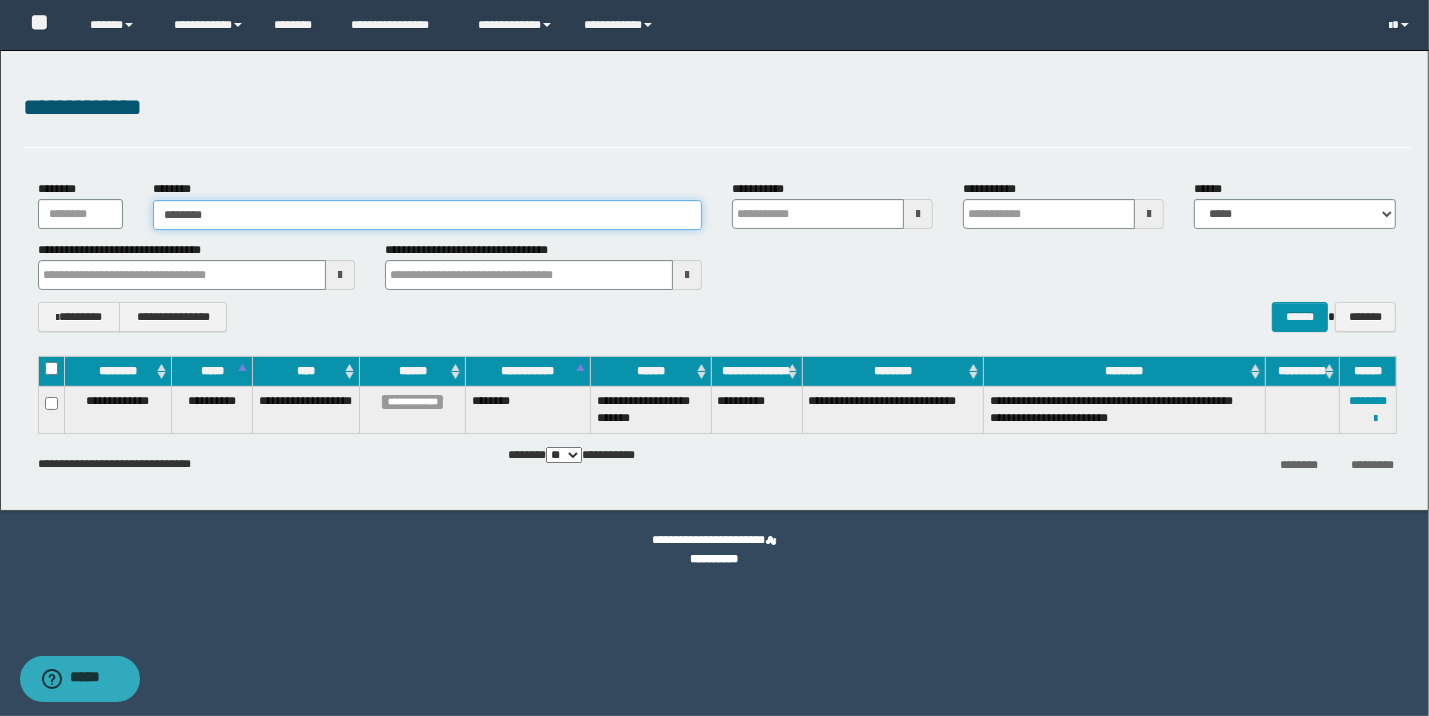 type on "********" 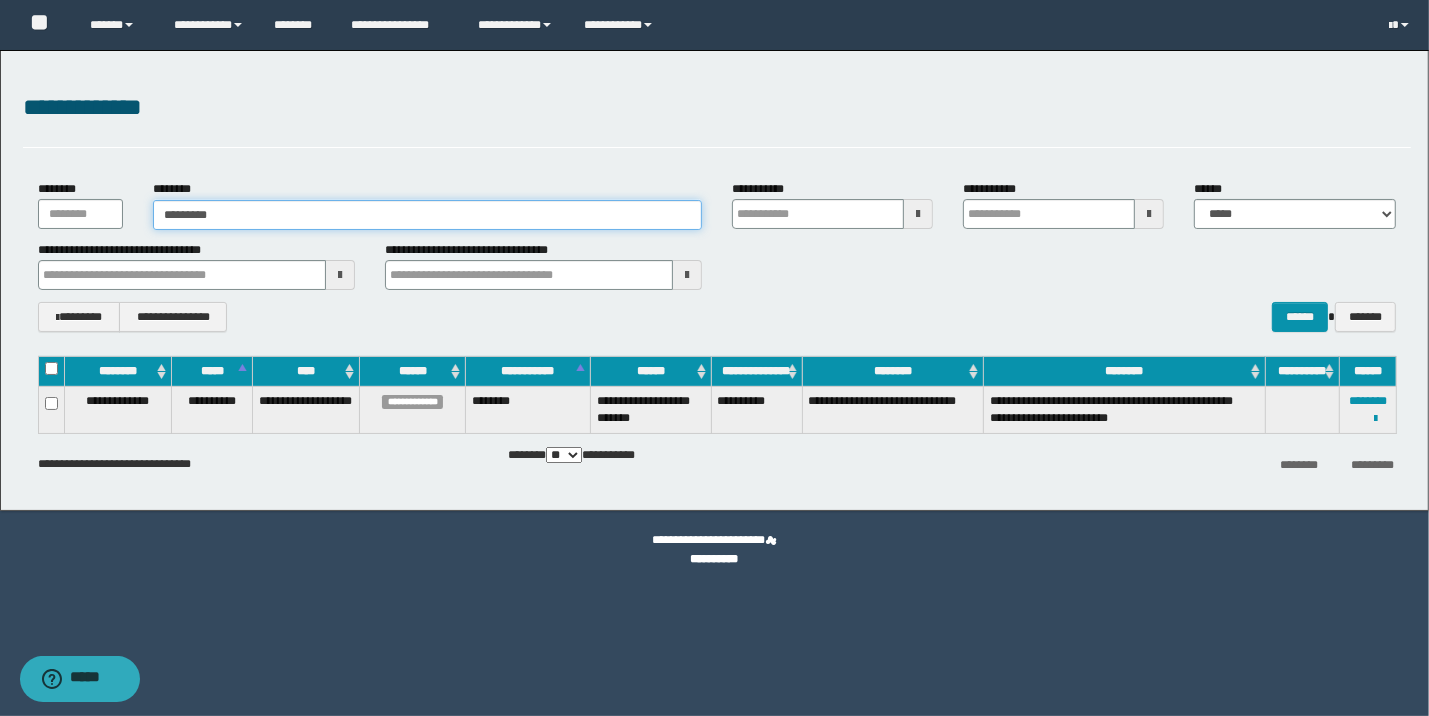 type on "********" 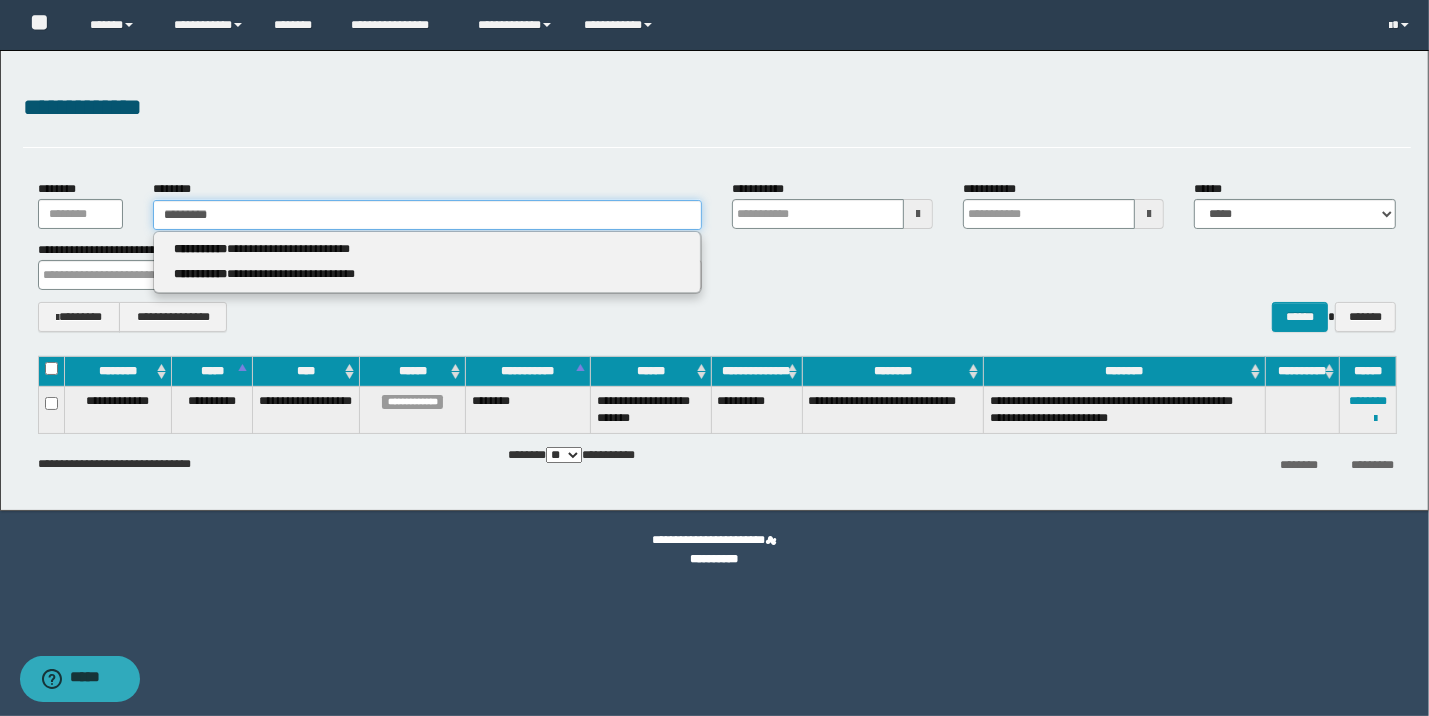 type 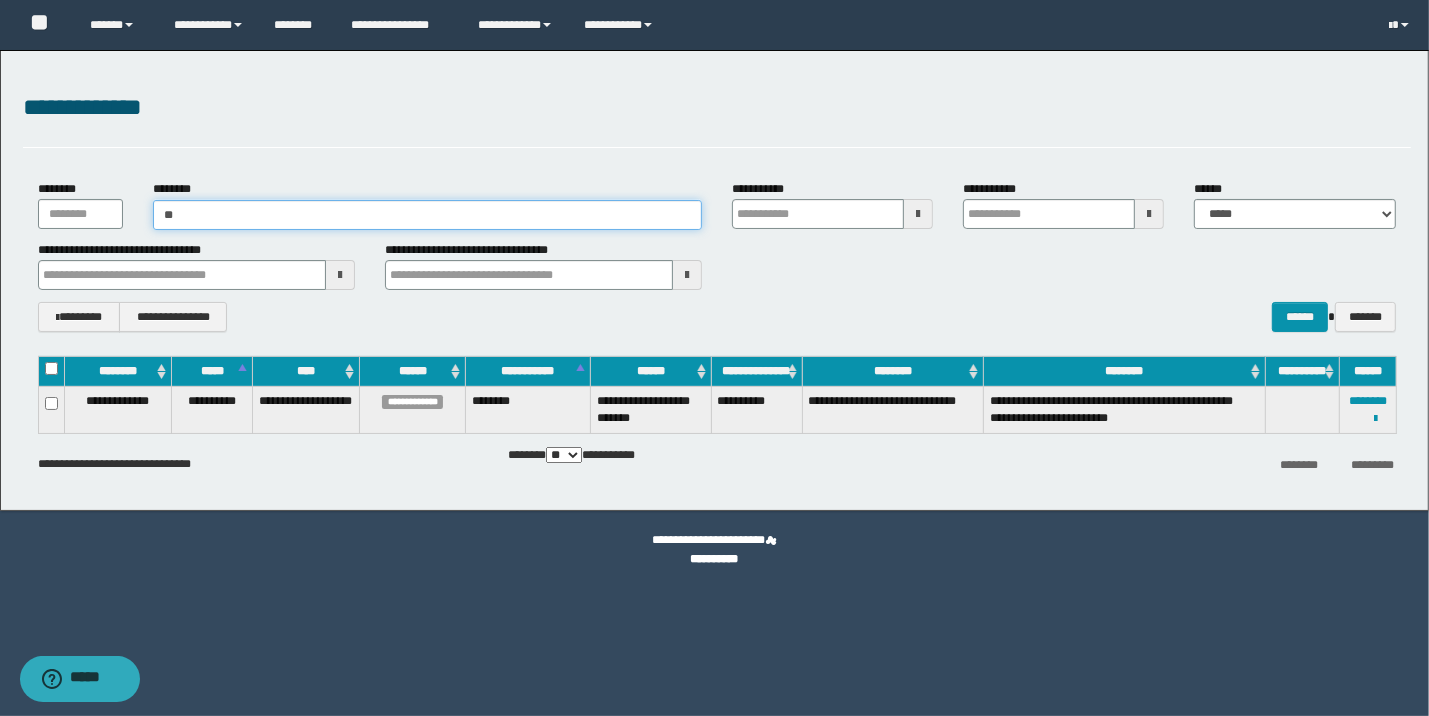 type on "*" 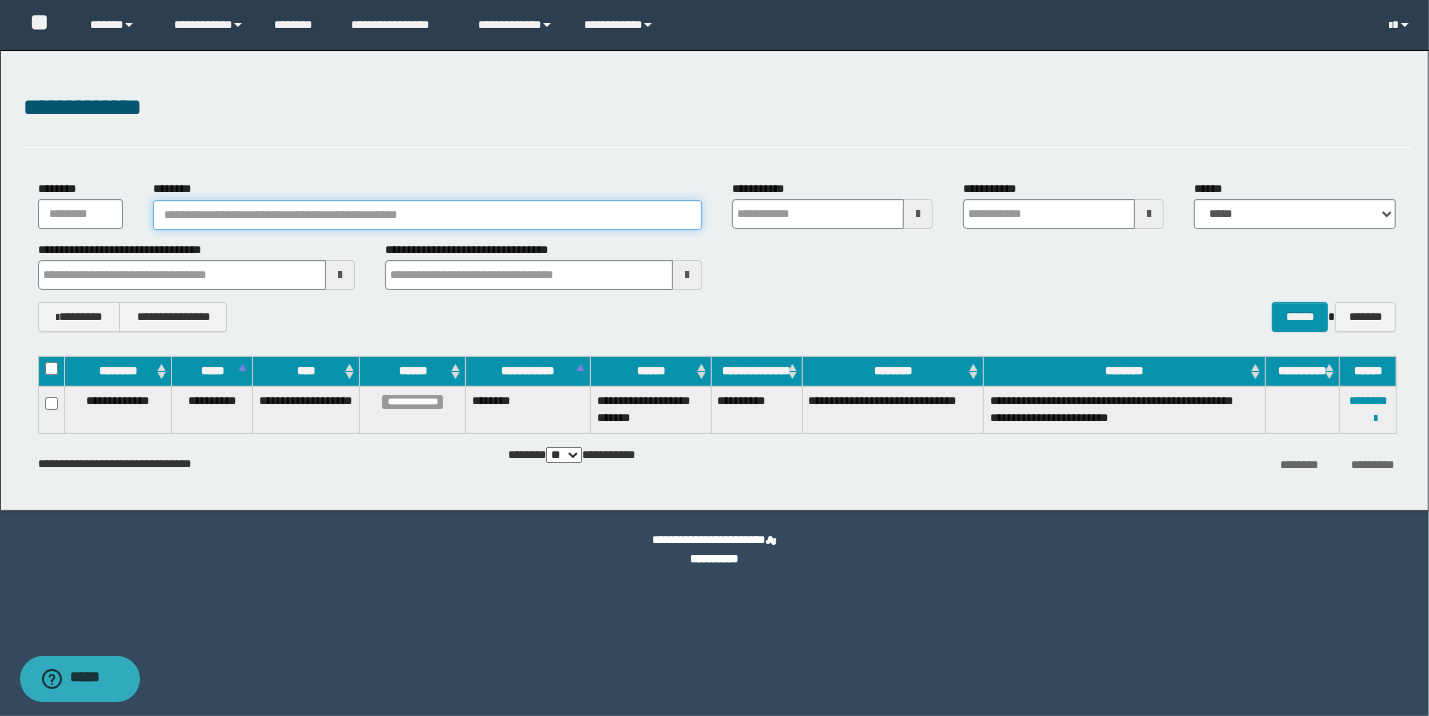 type 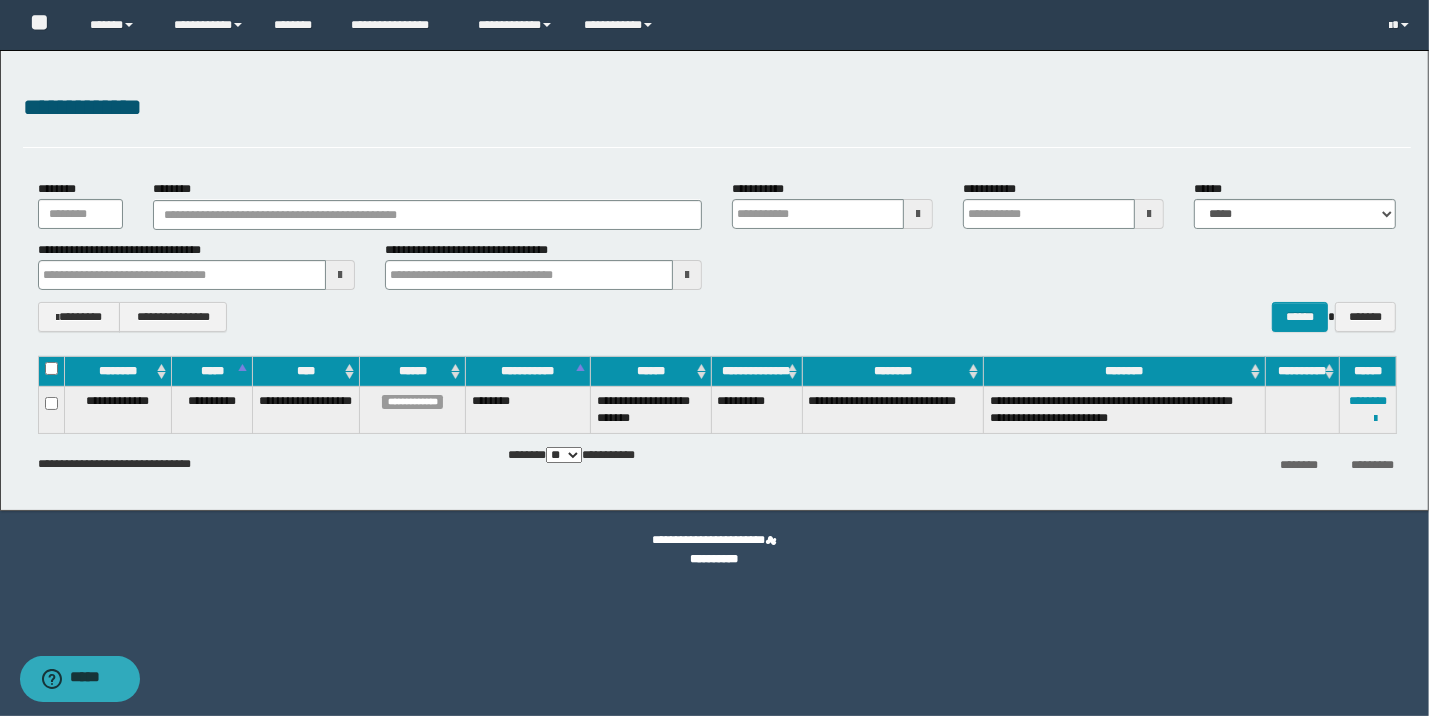type 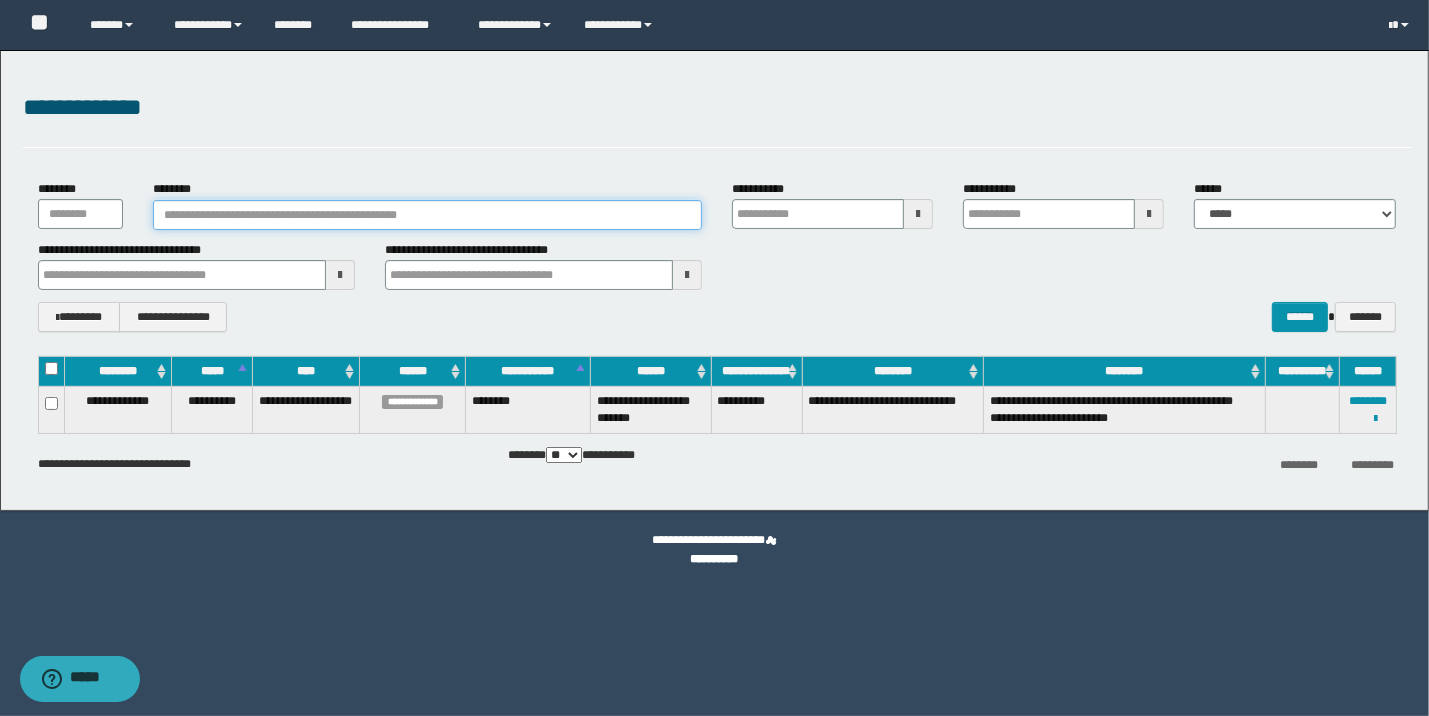 type 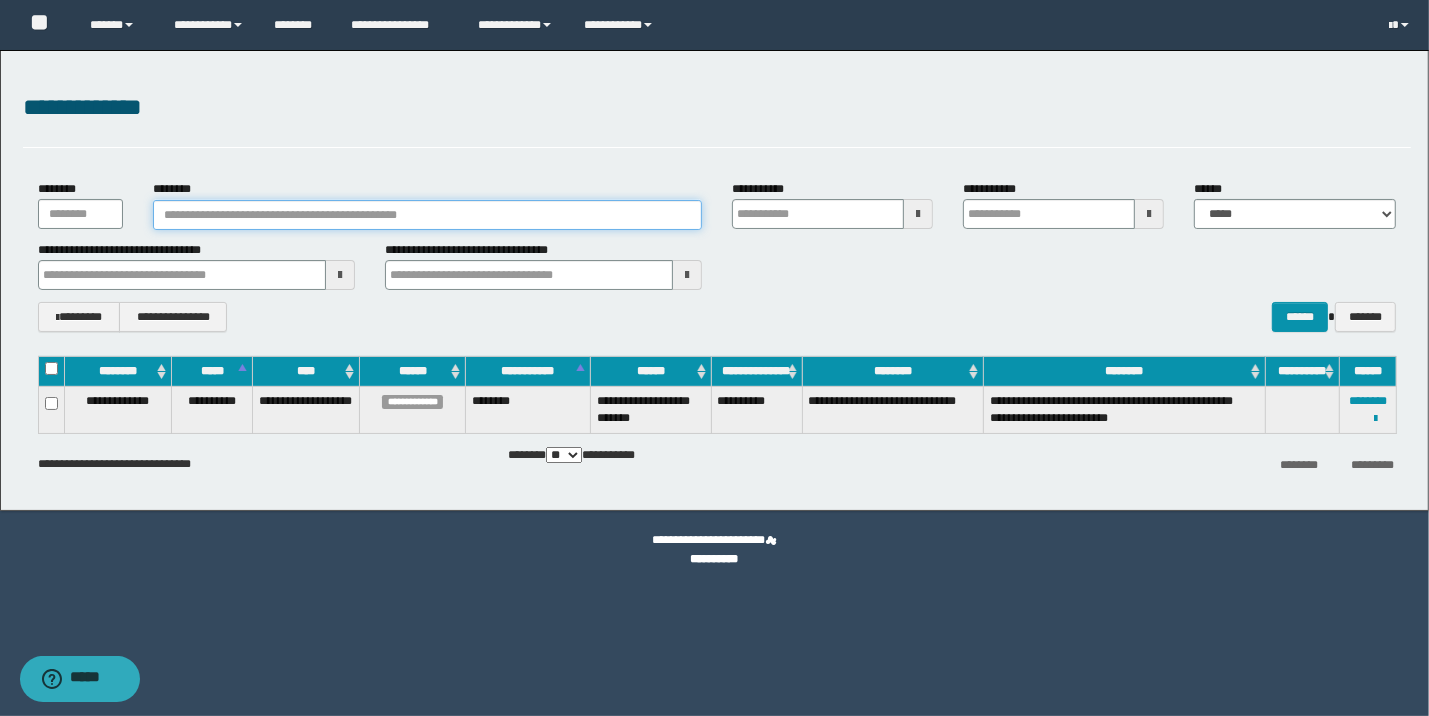 type 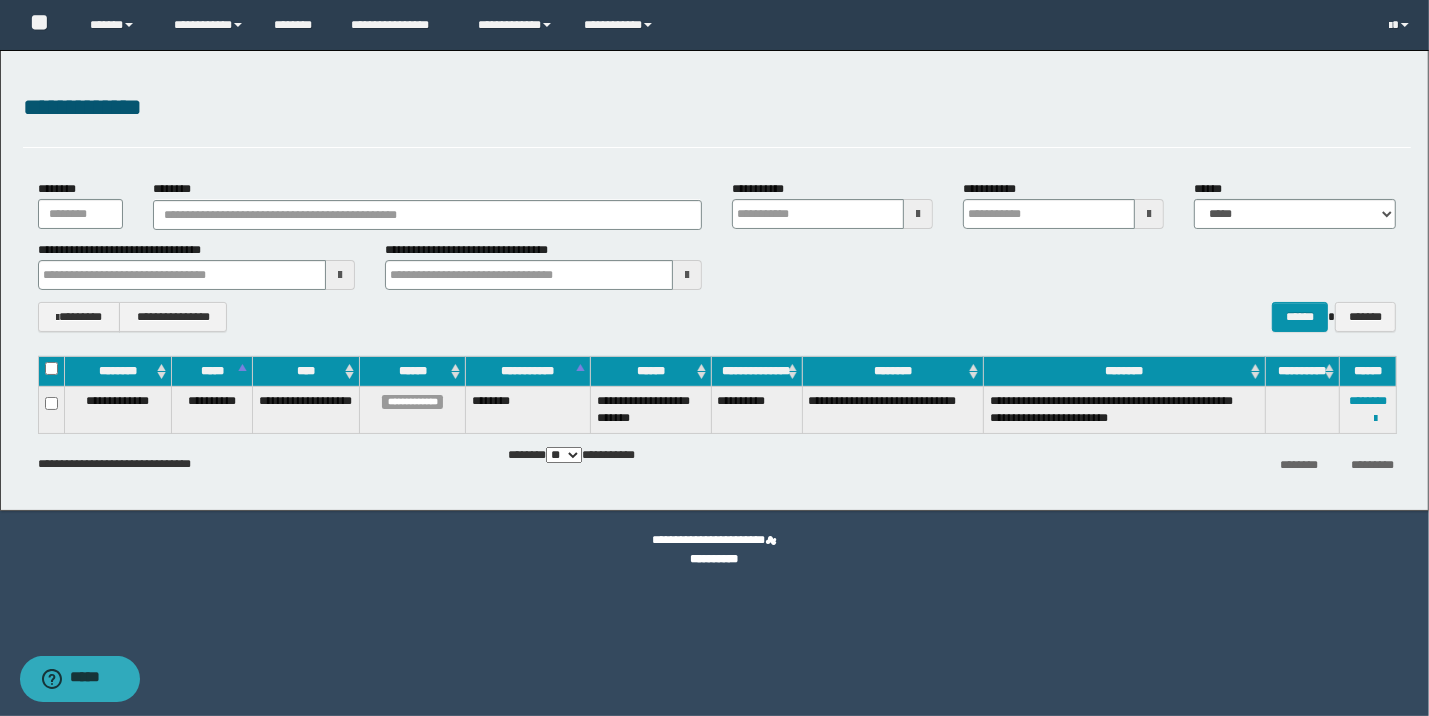 type 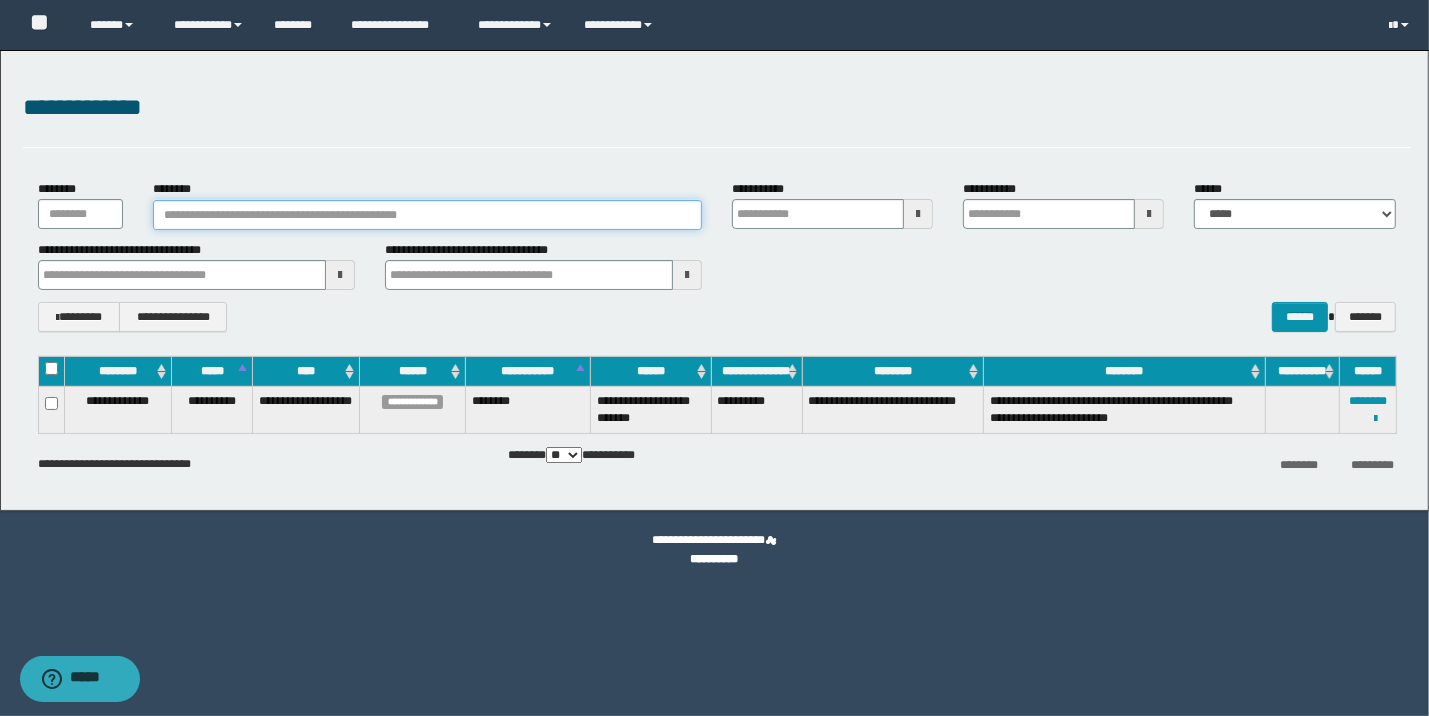 type 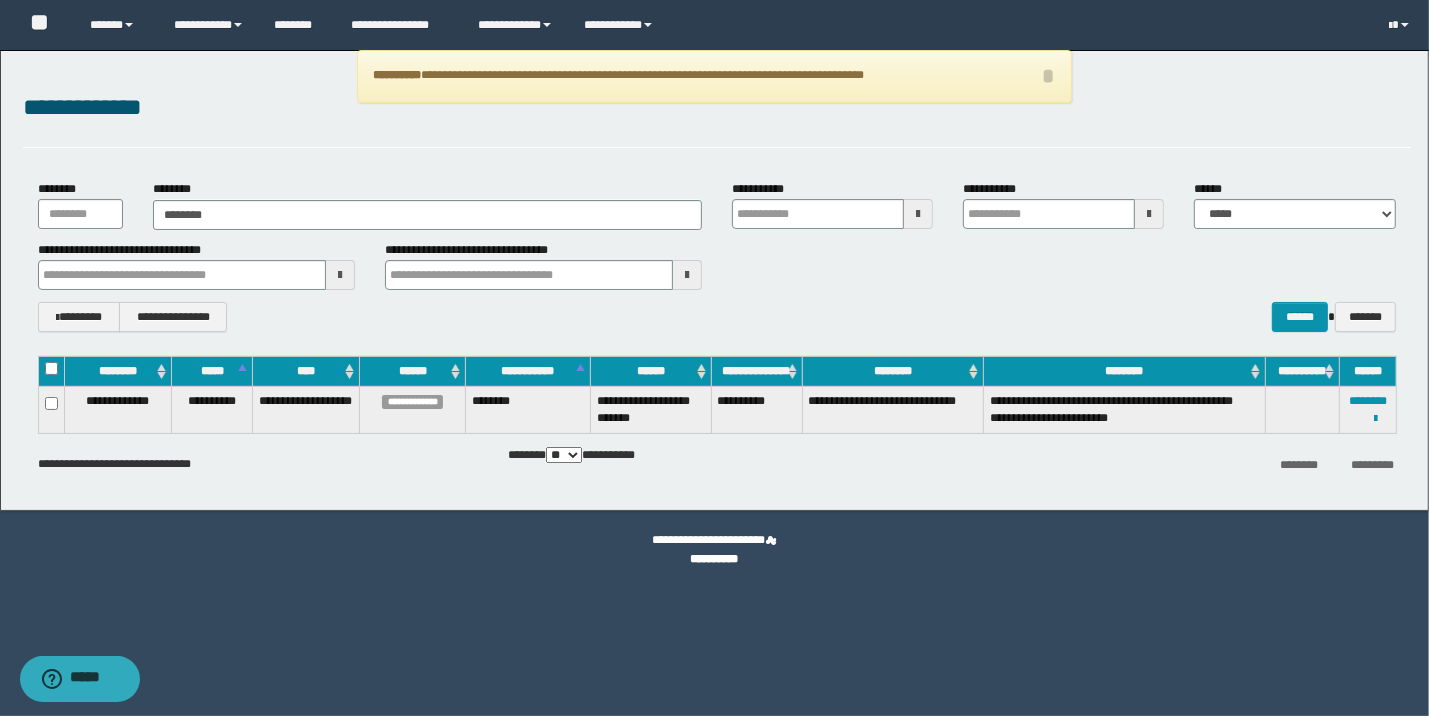 click on "**********" at bounding box center (717, 255) 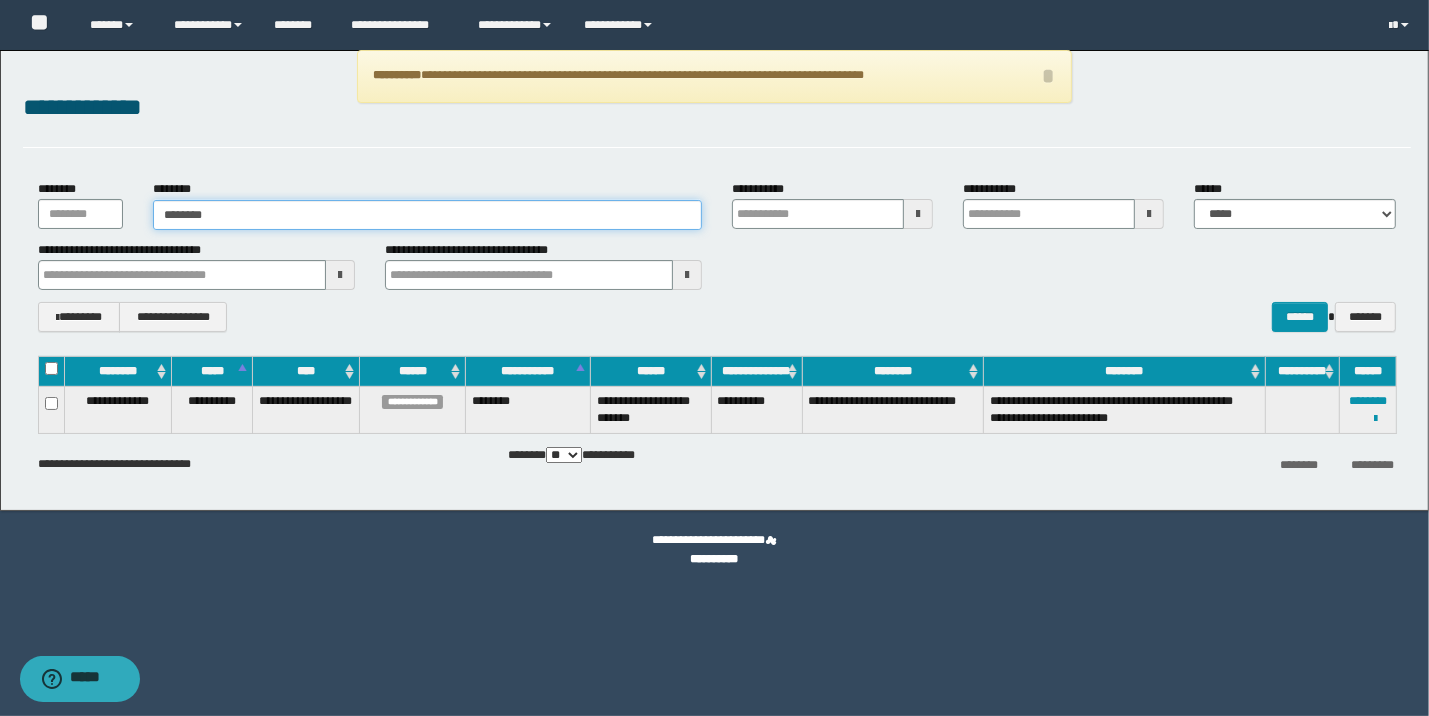 click on "********" at bounding box center (427, 215) 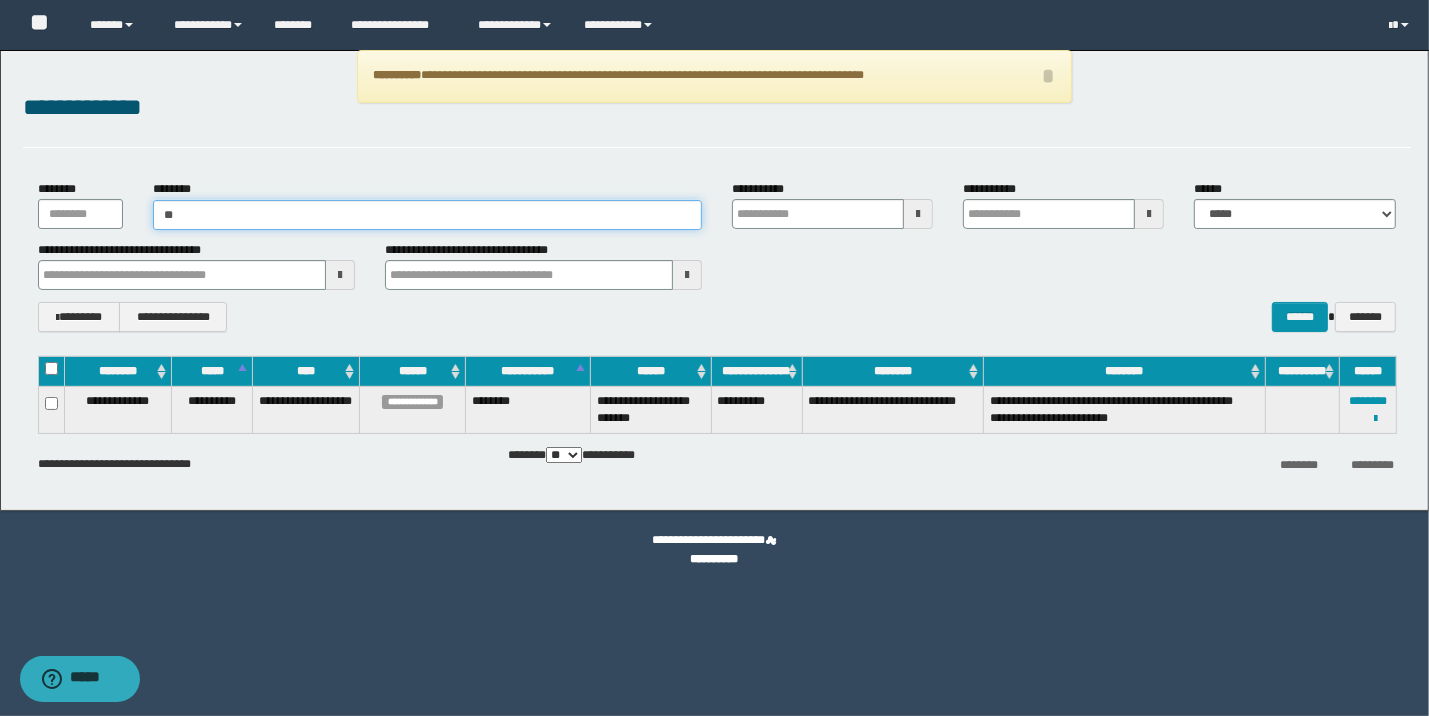 type on "*" 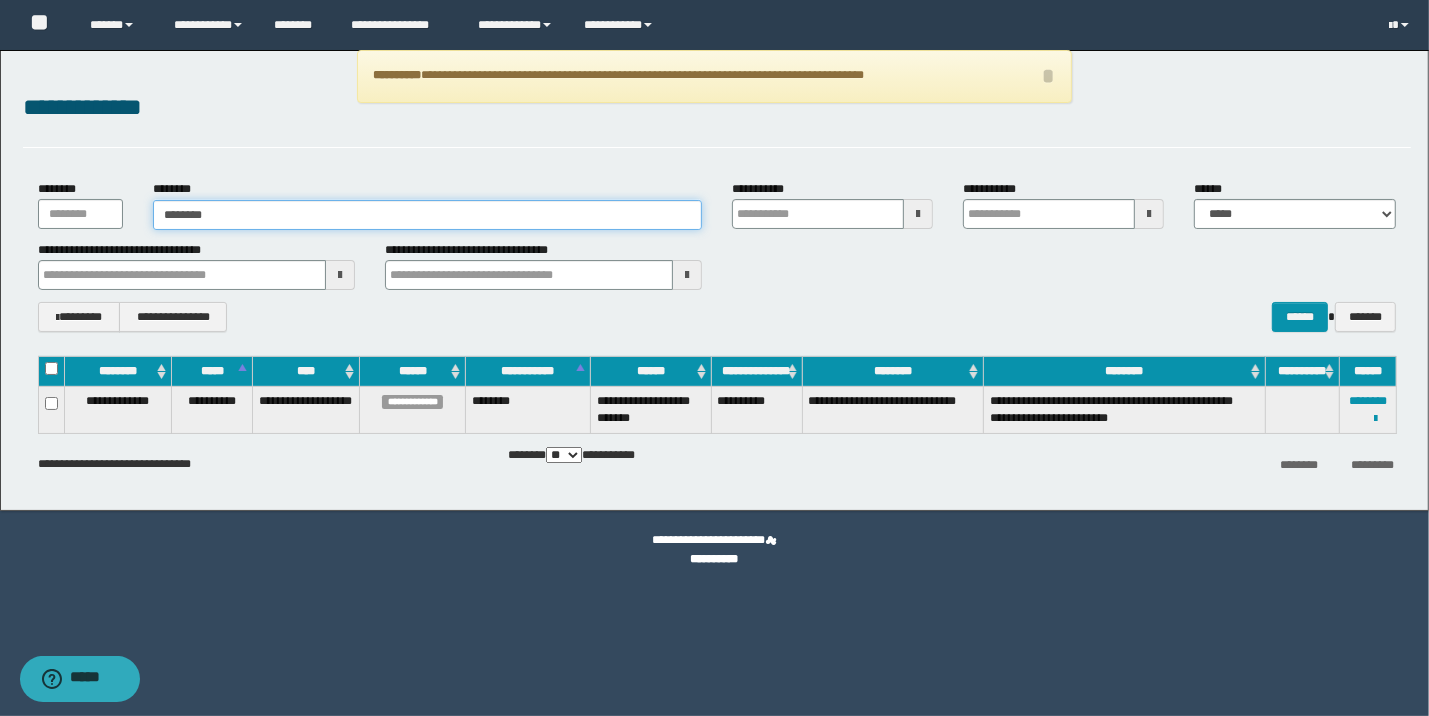 type on "********" 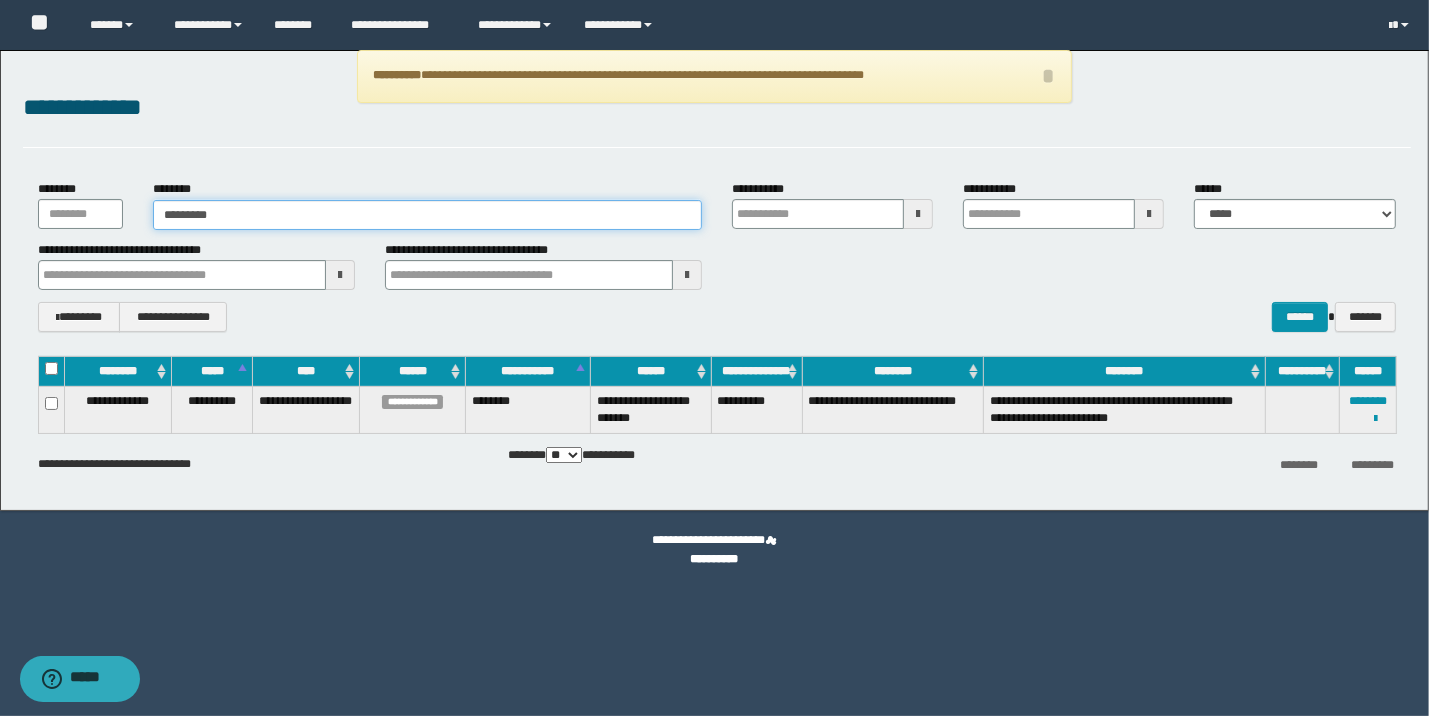 type on "********" 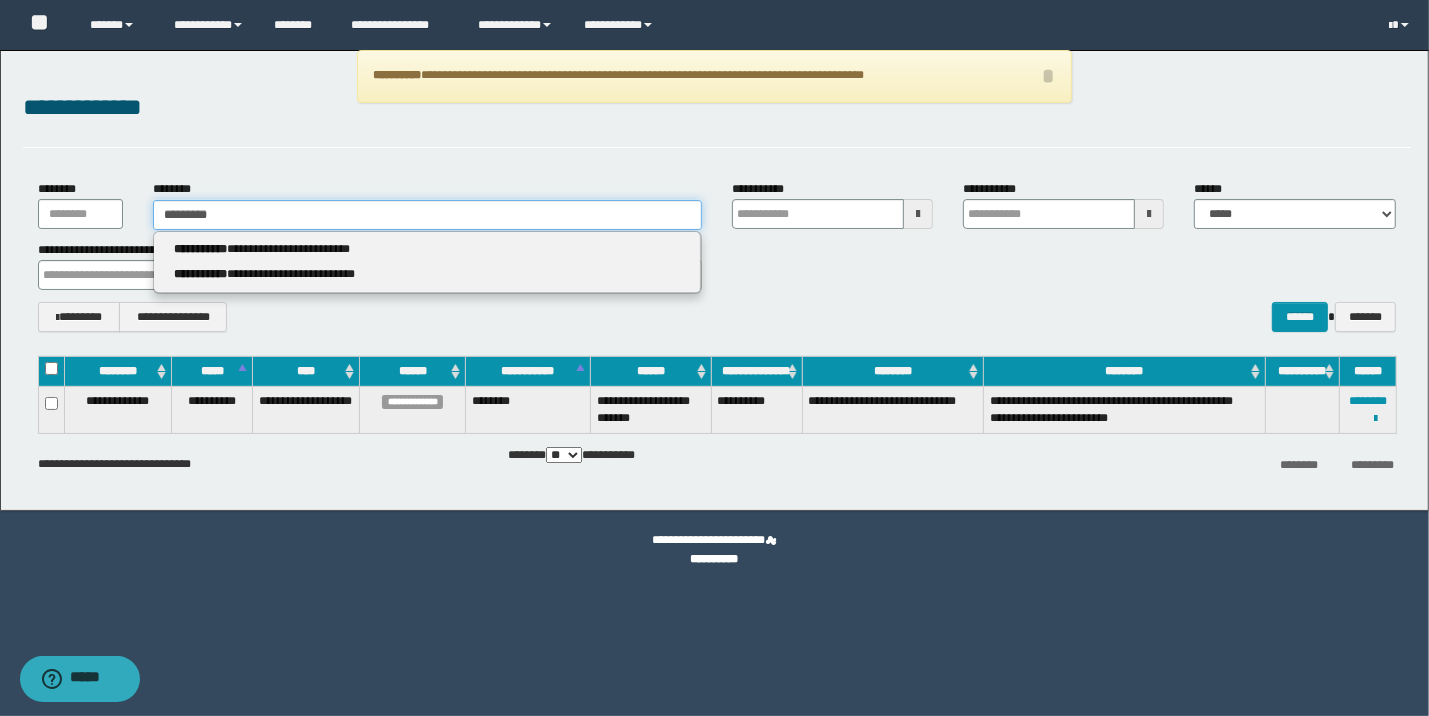 type 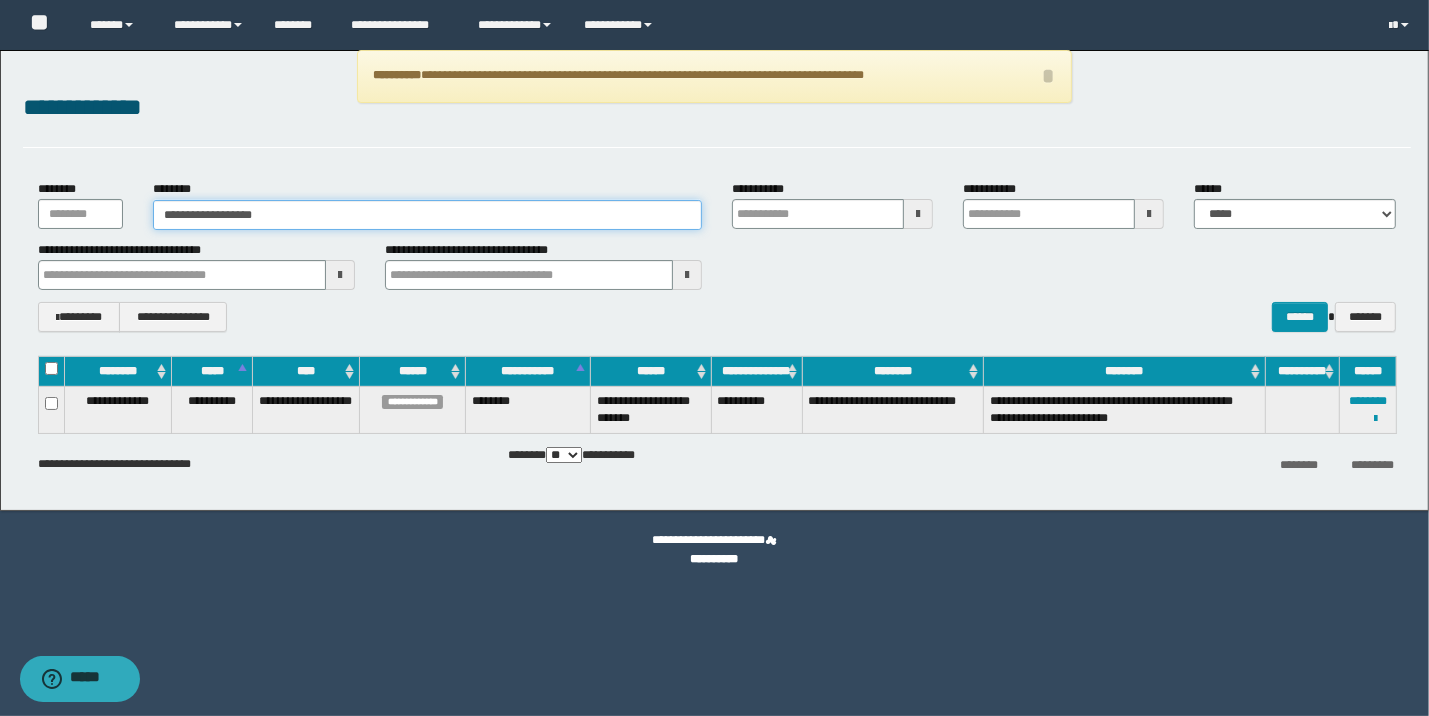 click on "**********" at bounding box center (427, 215) 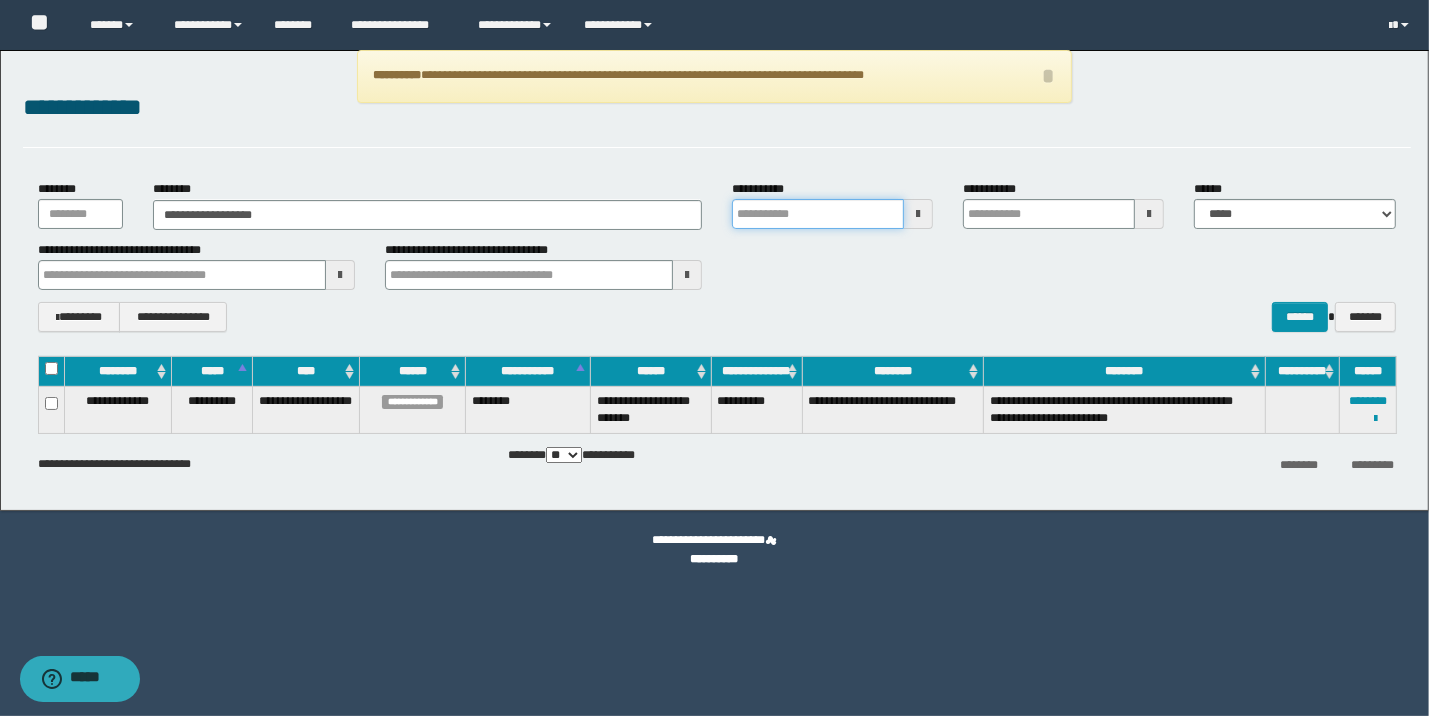 type 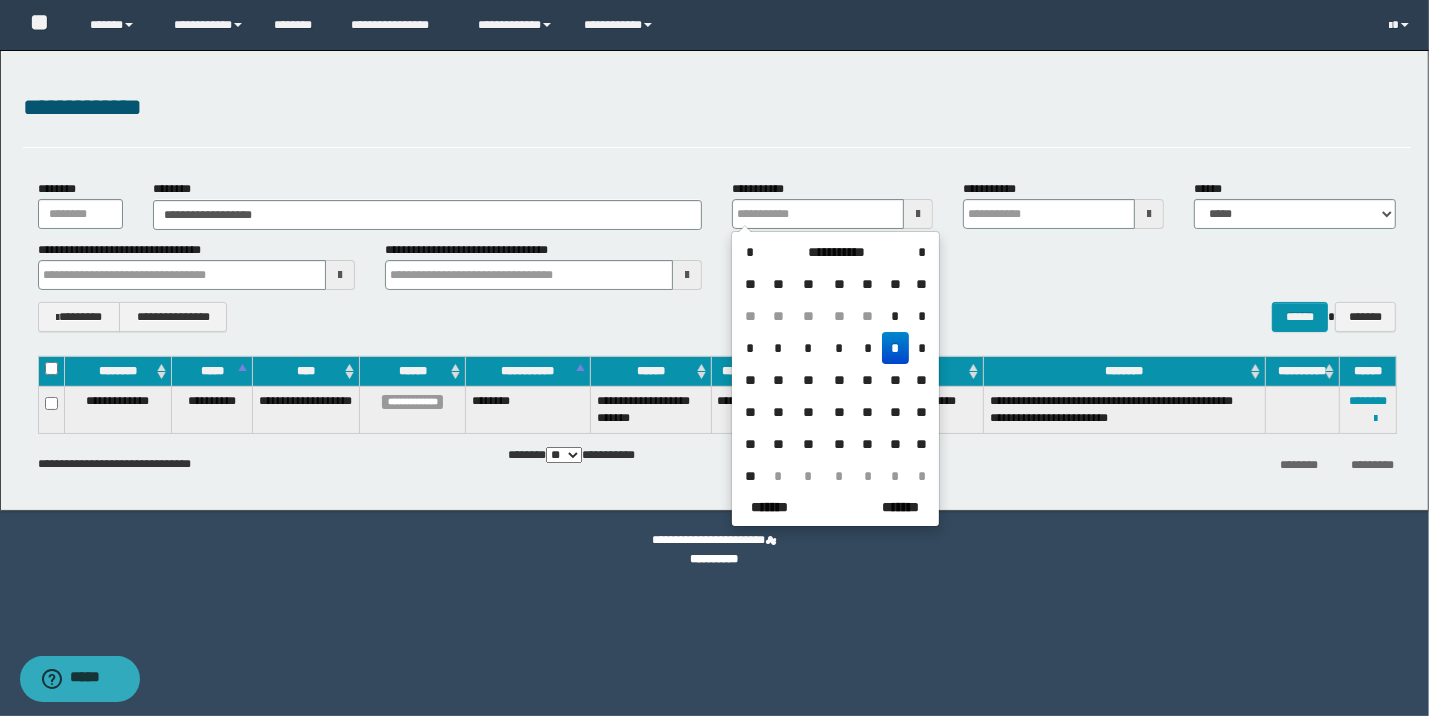 click on "**********" at bounding box center [717, 255] 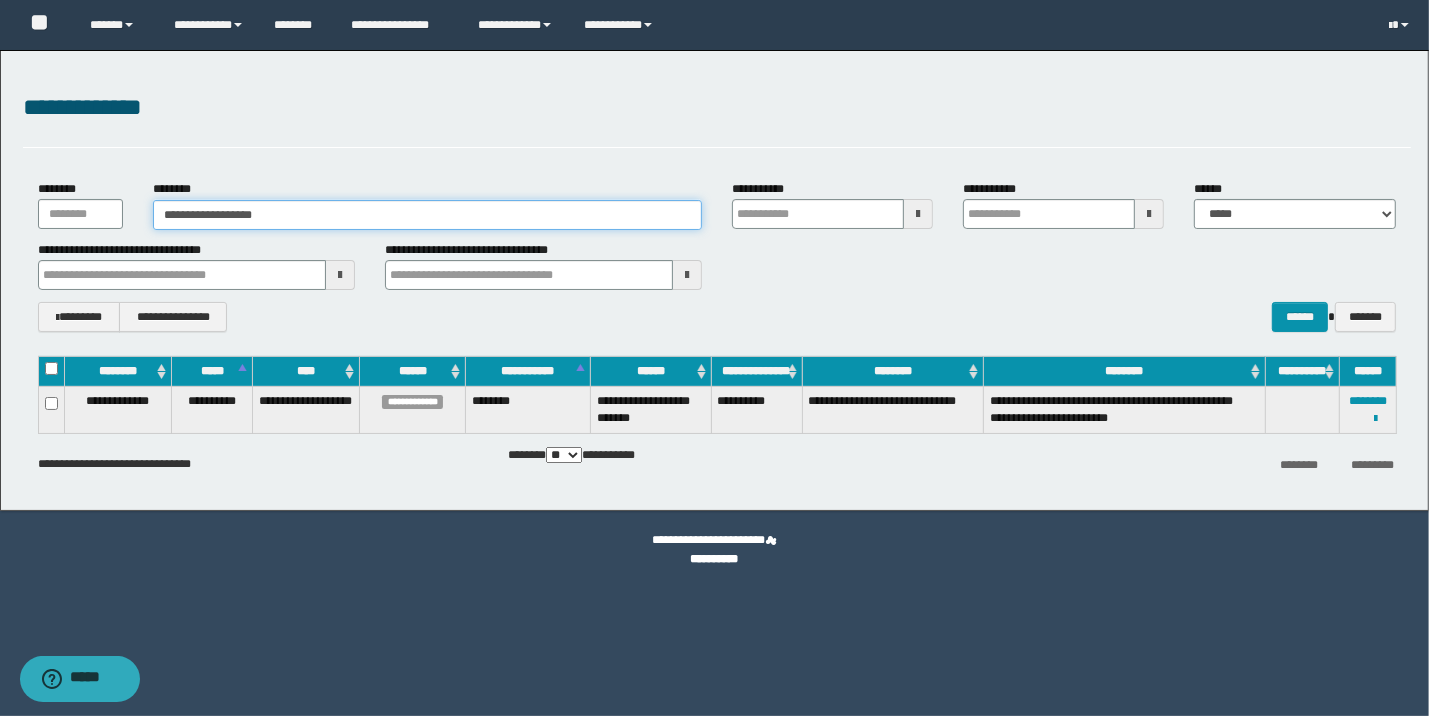click on "**********" at bounding box center (427, 215) 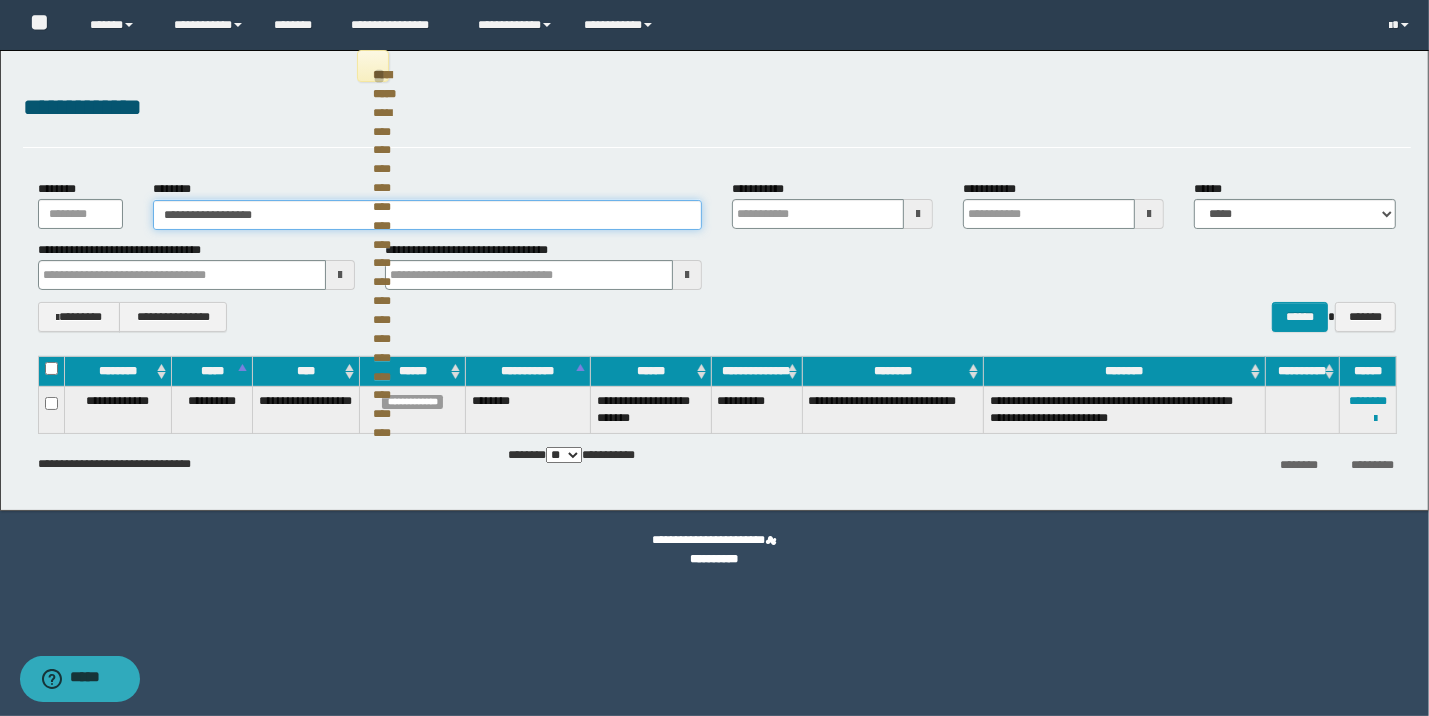type 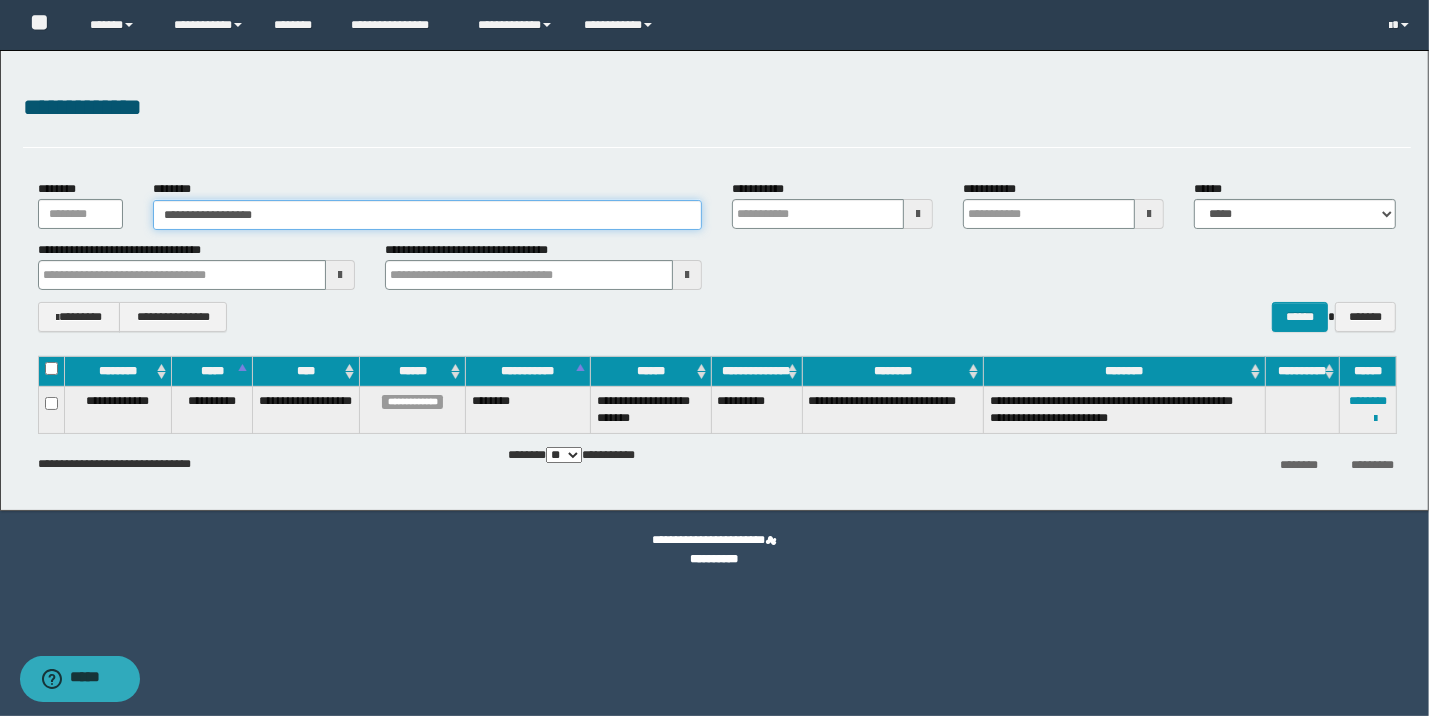 type 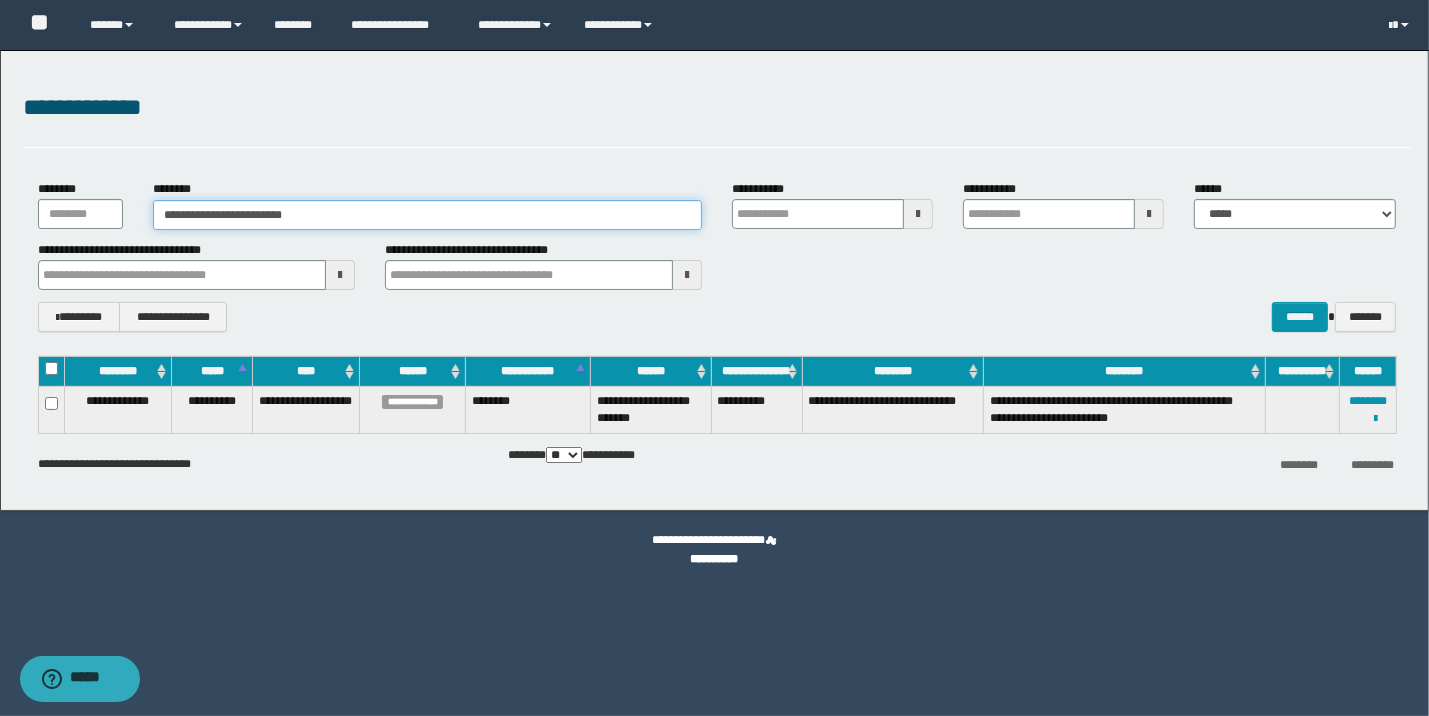 type 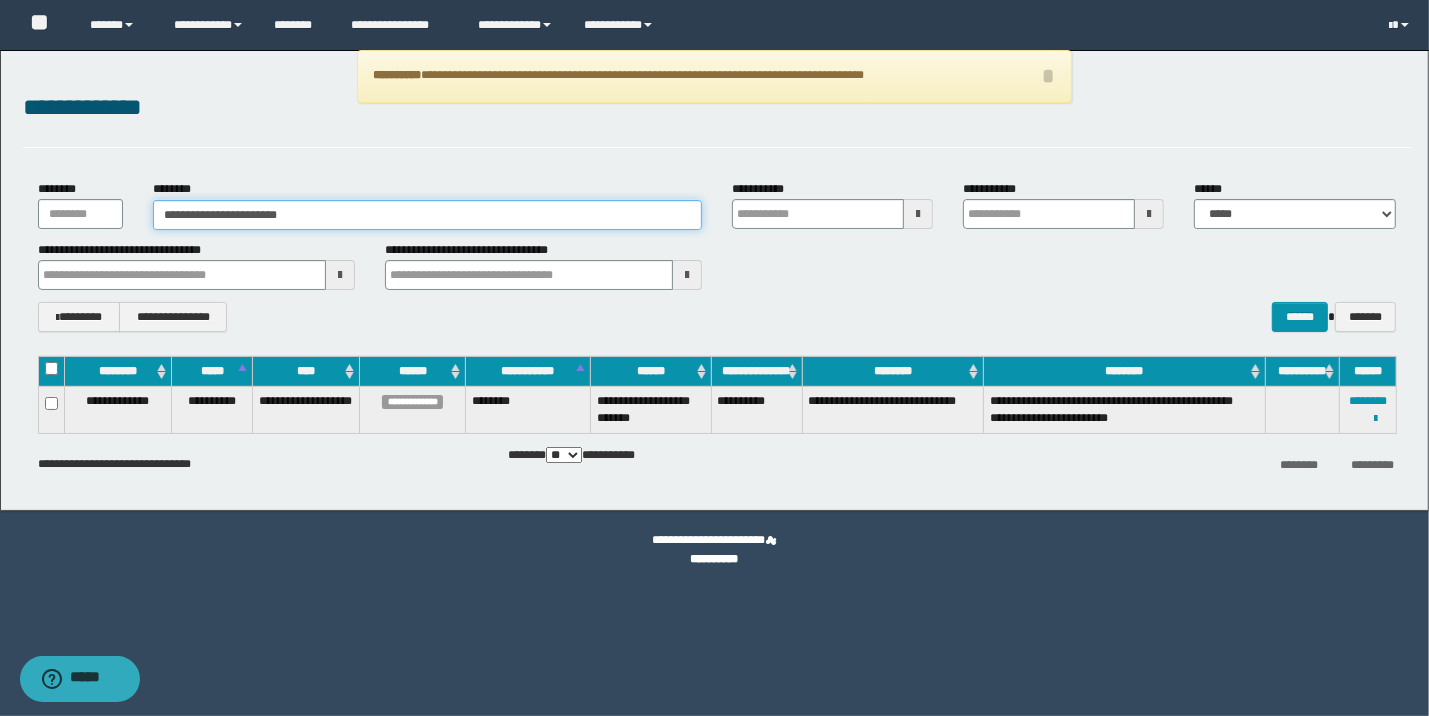 type 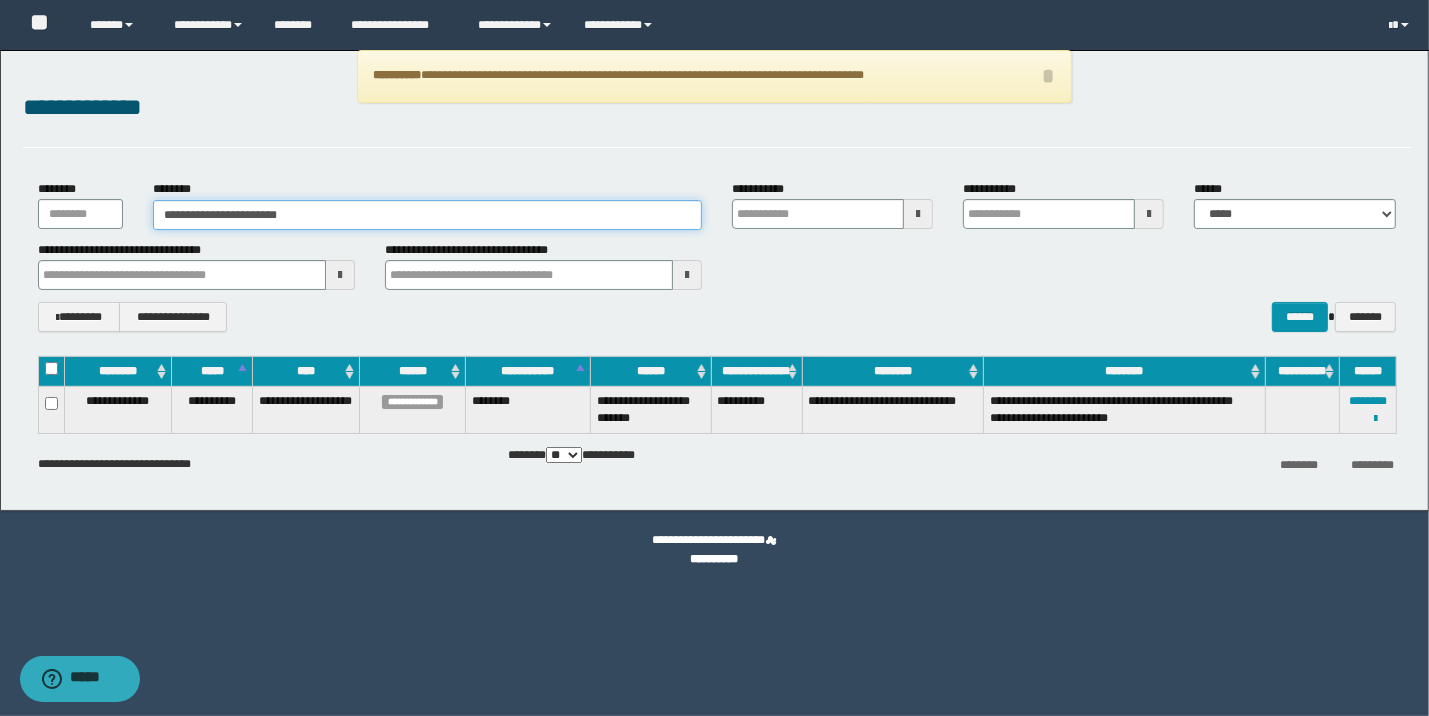 type 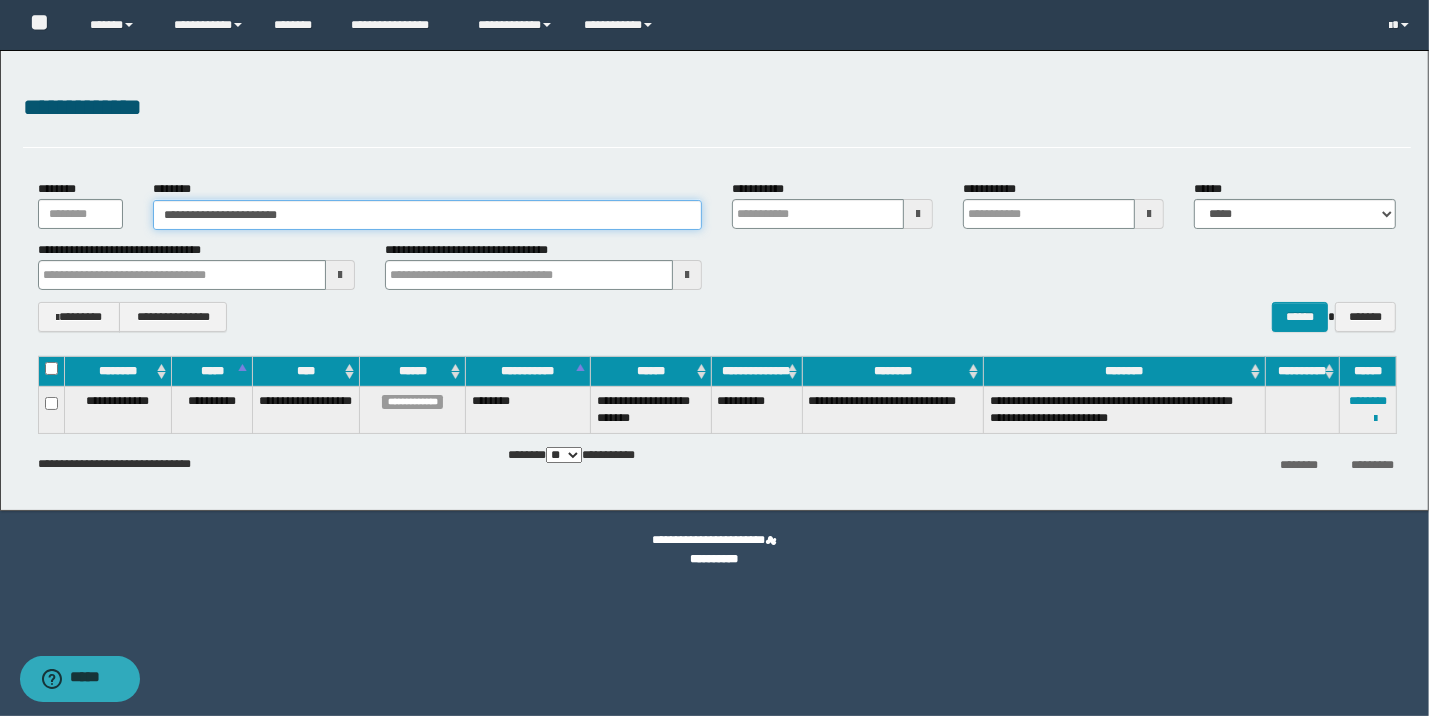 click on "**********" at bounding box center (427, 215) 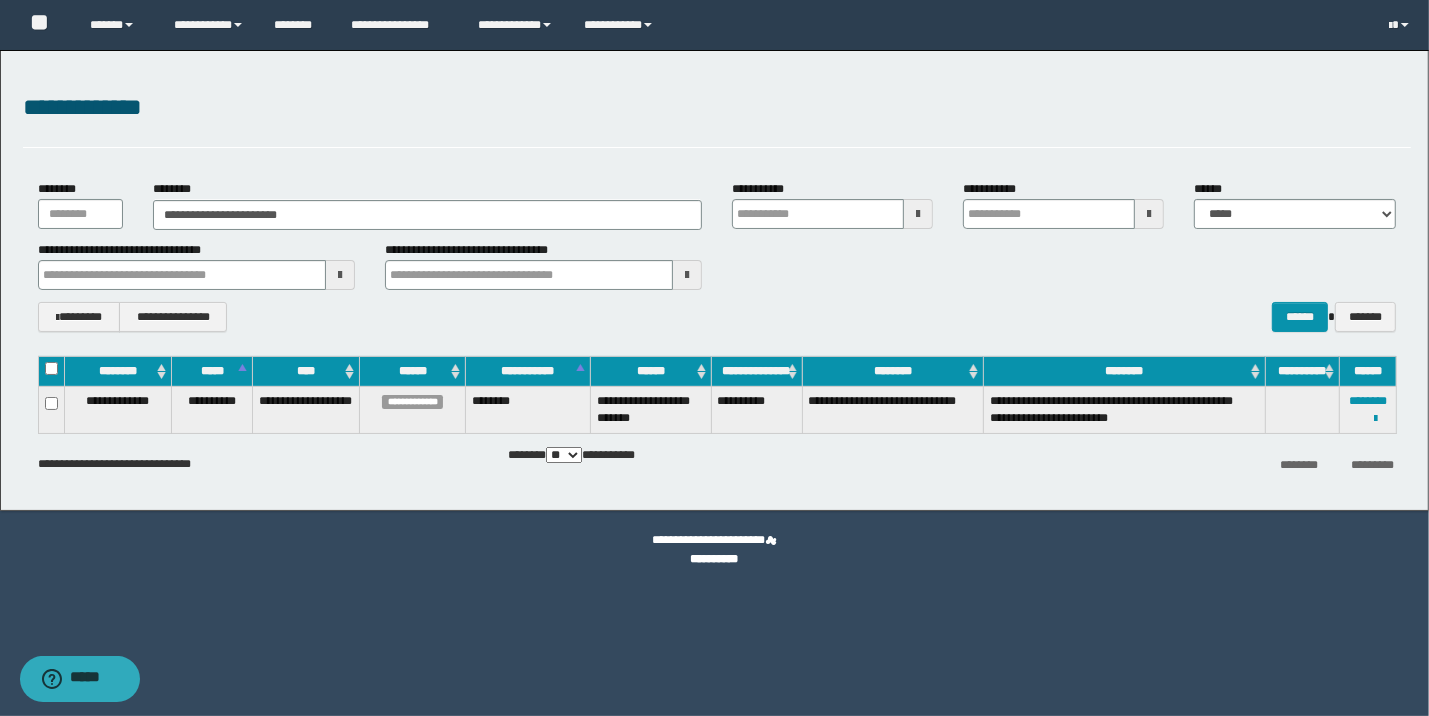 click on "**********" at bounding box center (479, 250) 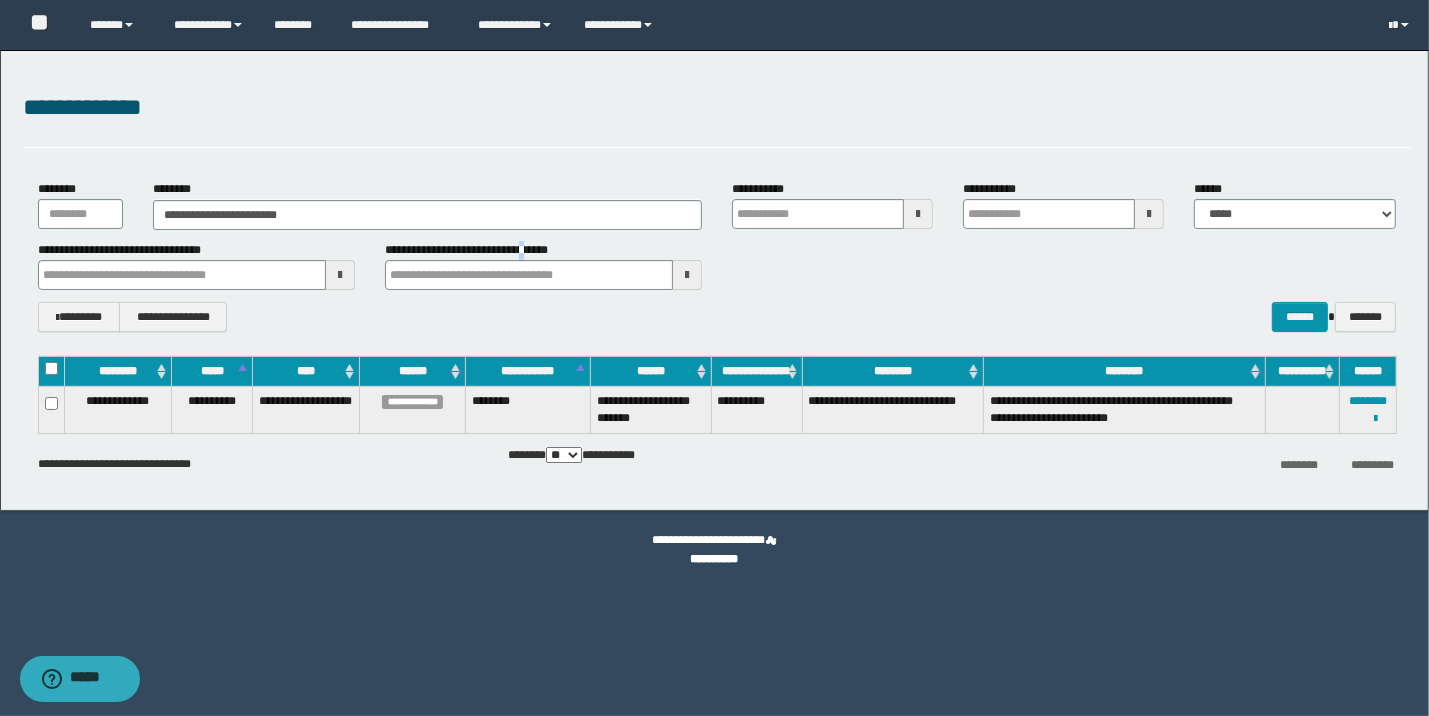 type 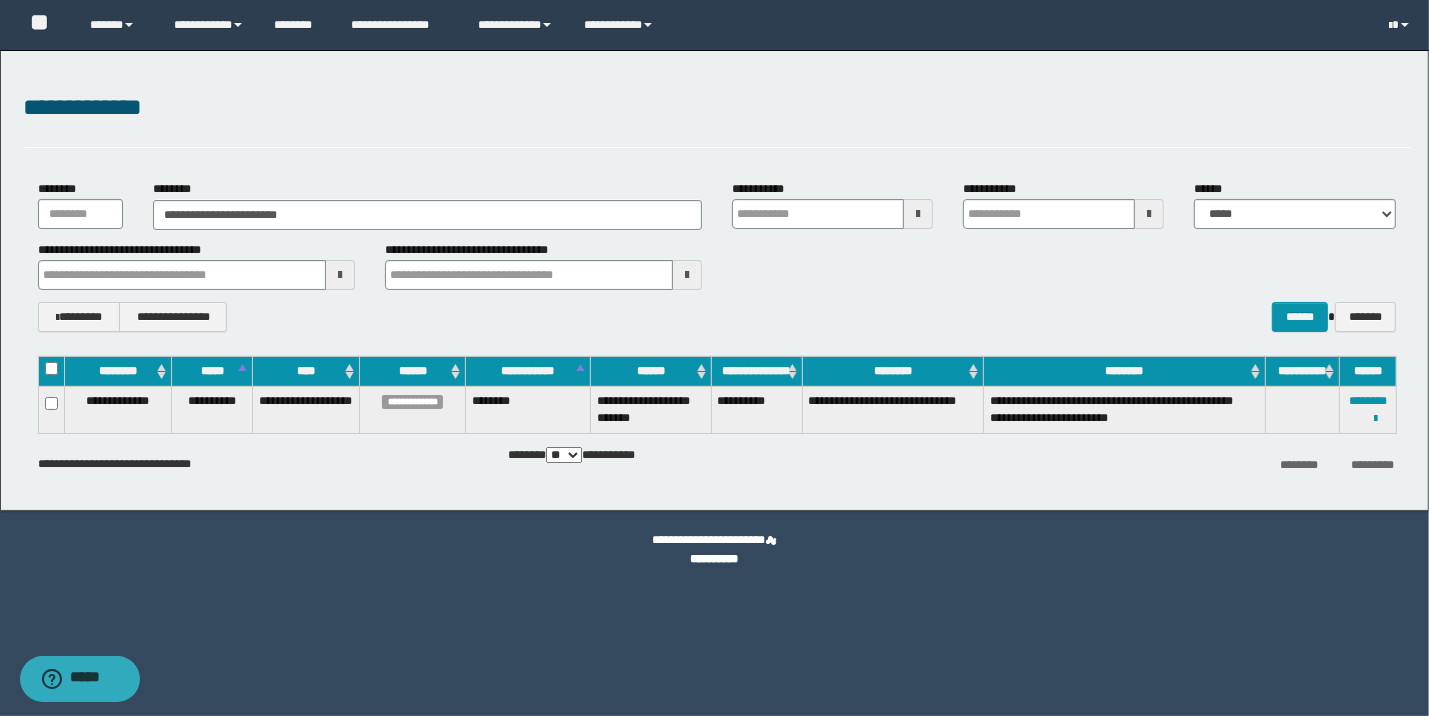 click on "**********" at bounding box center [717, 265] 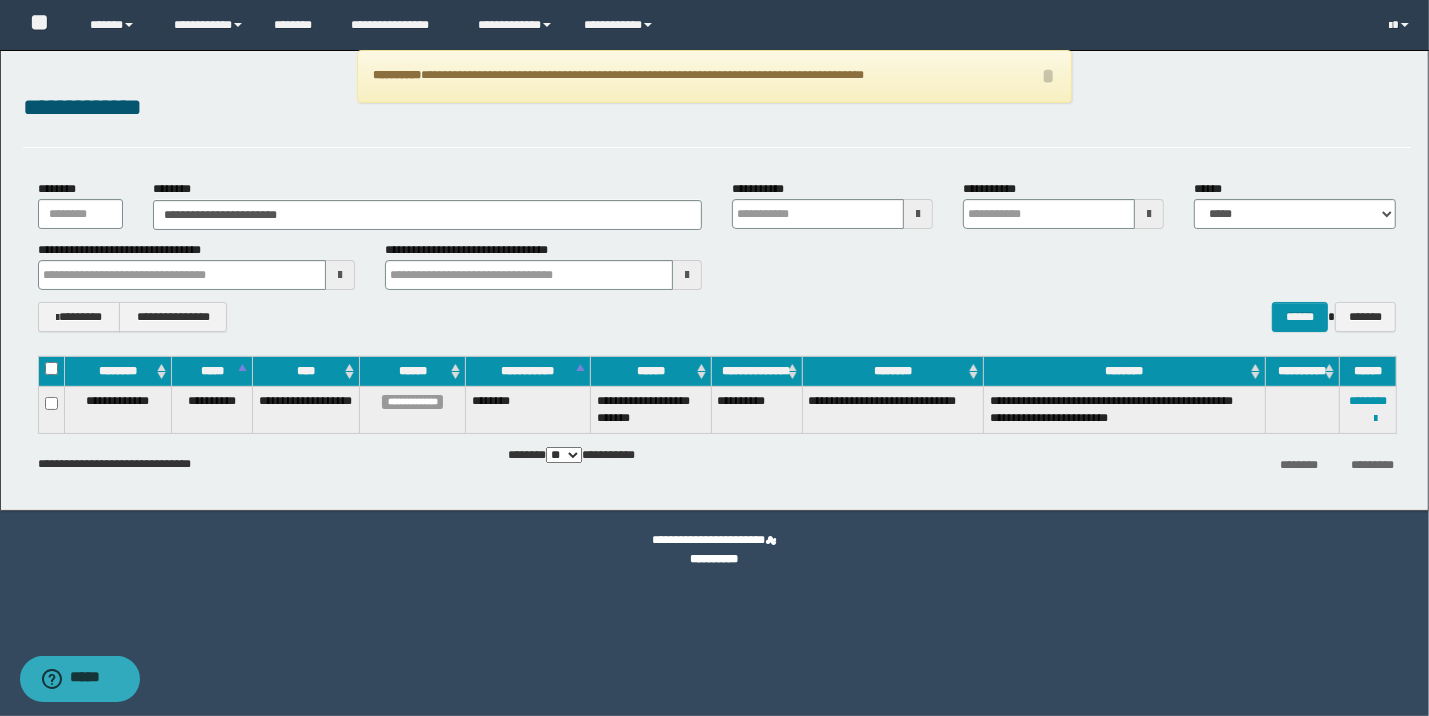type 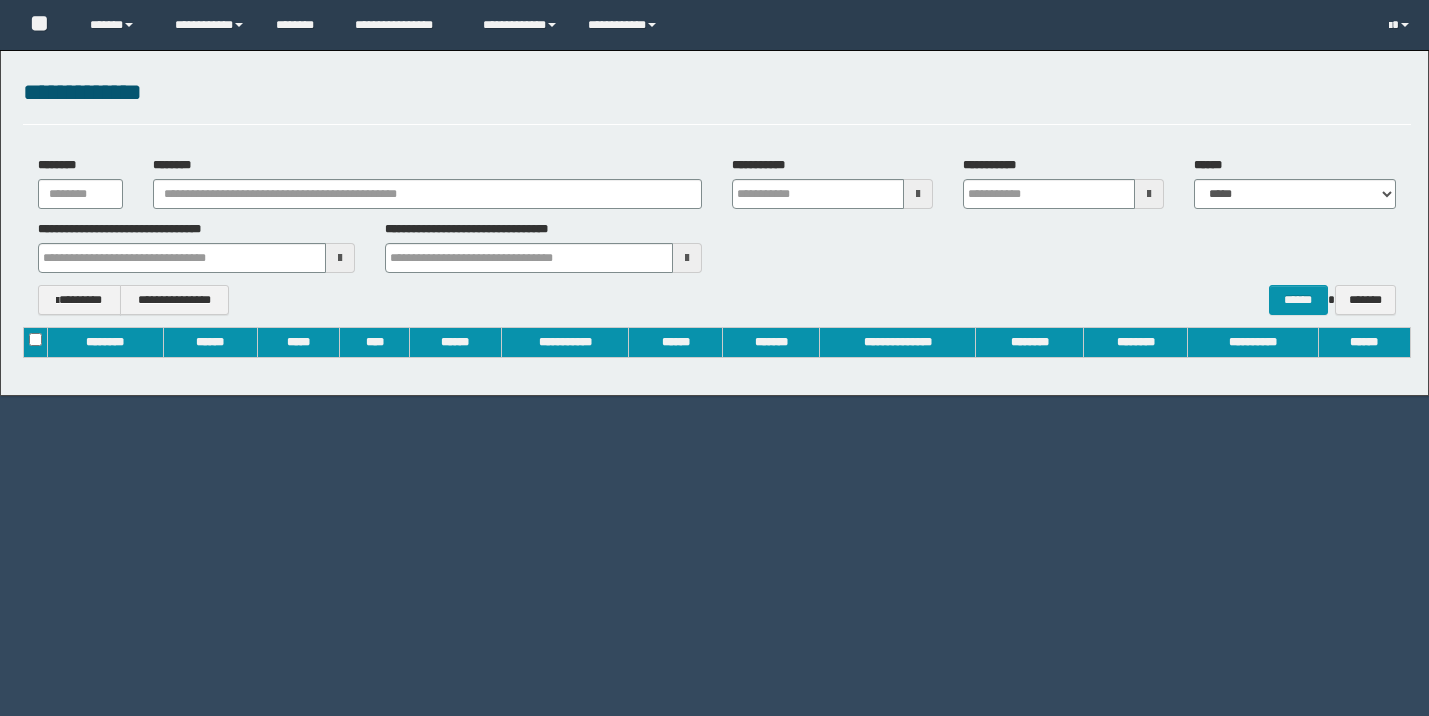 scroll, scrollTop: 0, scrollLeft: 0, axis: both 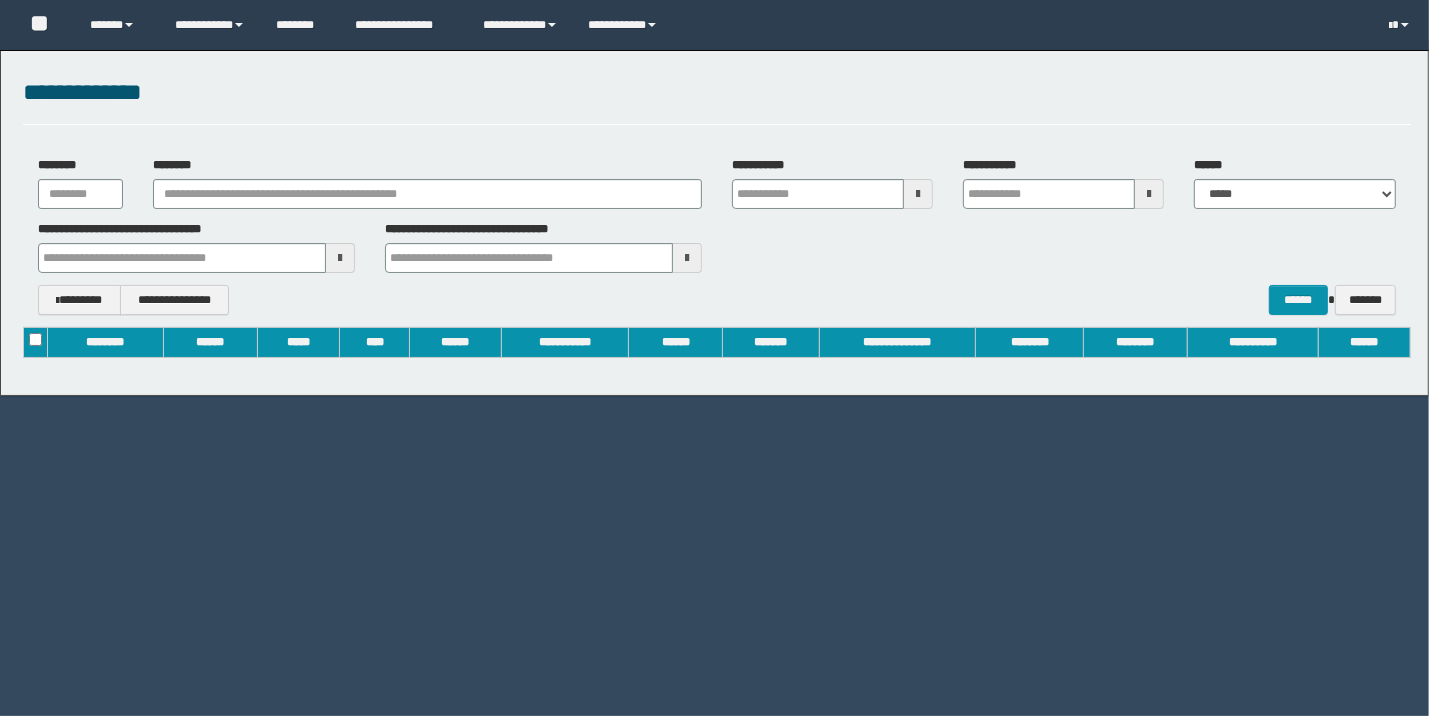 type on "**********" 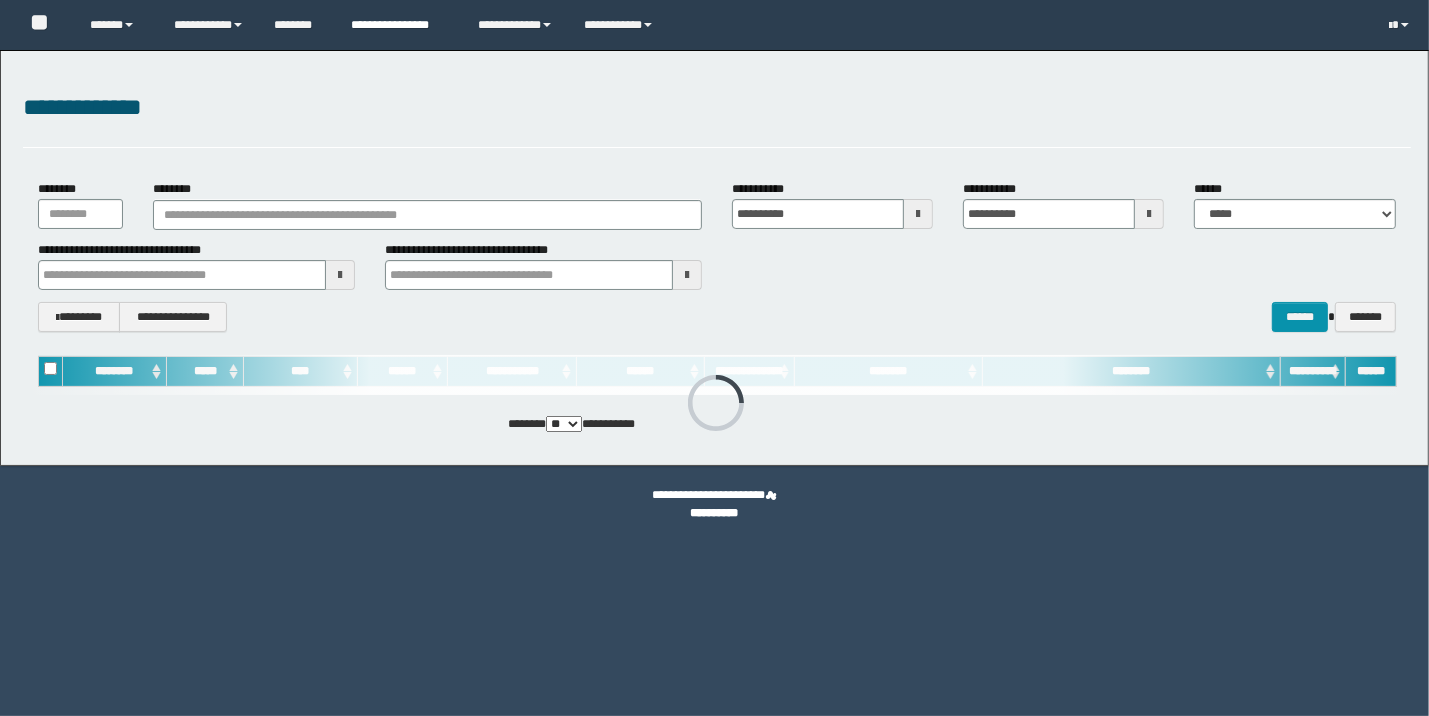 click on "**********" at bounding box center (399, 25) 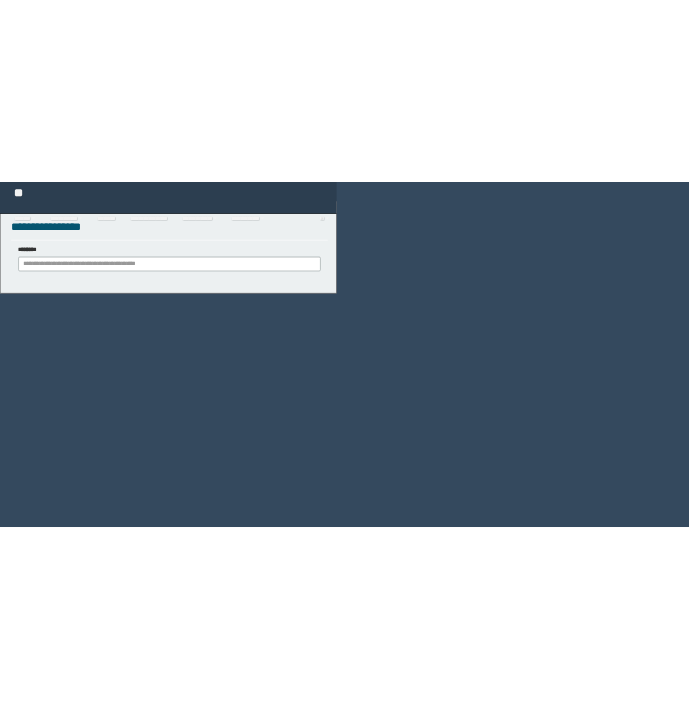 scroll, scrollTop: 0, scrollLeft: 0, axis: both 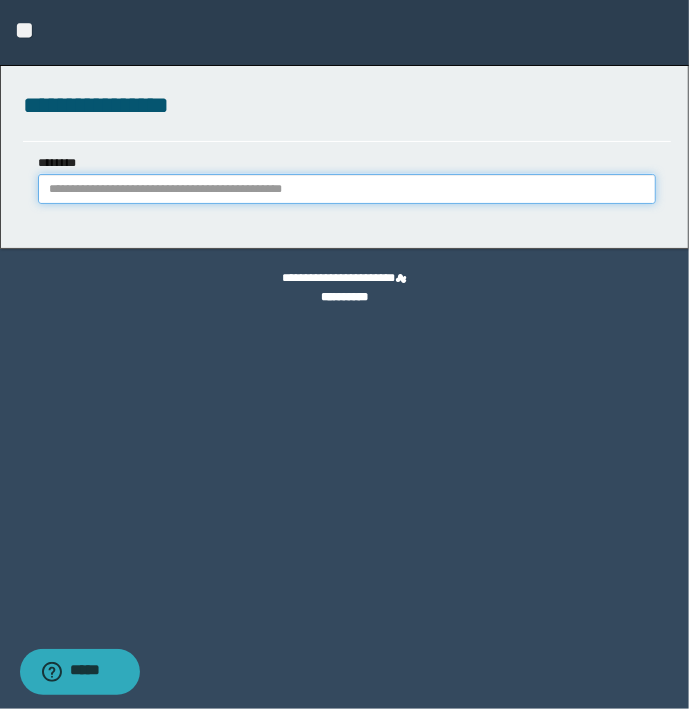 click on "********" at bounding box center (347, 189) 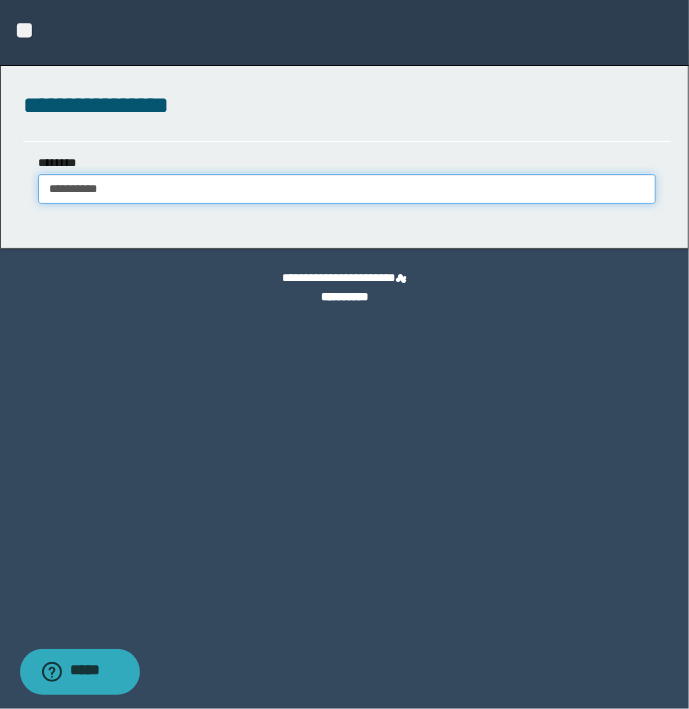 type on "**********" 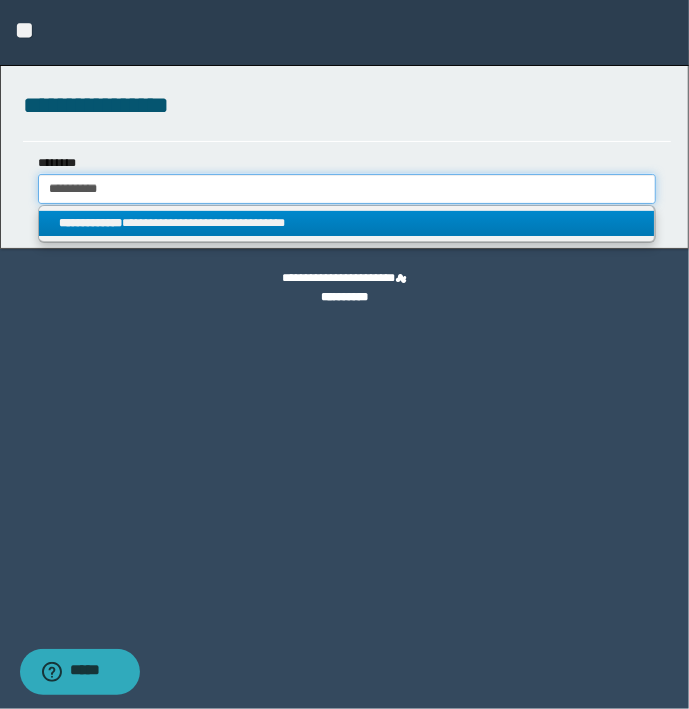 type on "**********" 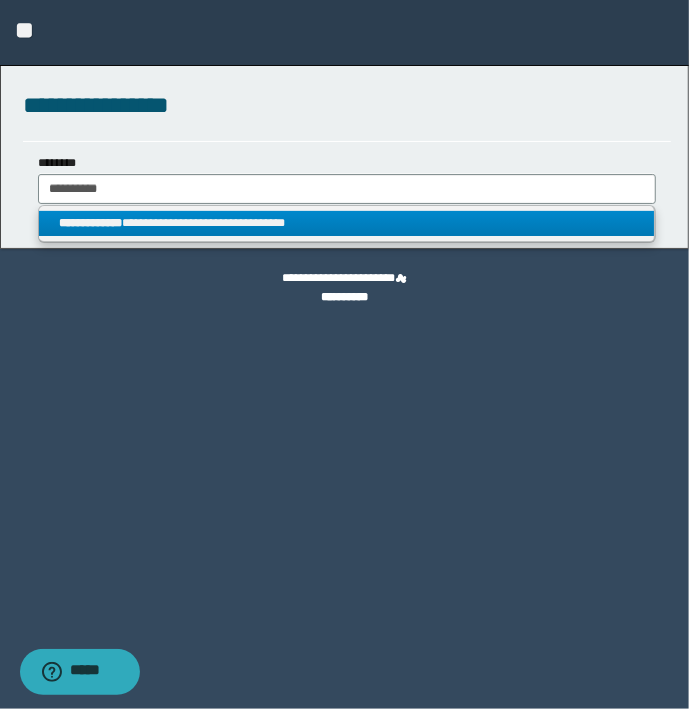 click on "**********" at bounding box center [347, 223] 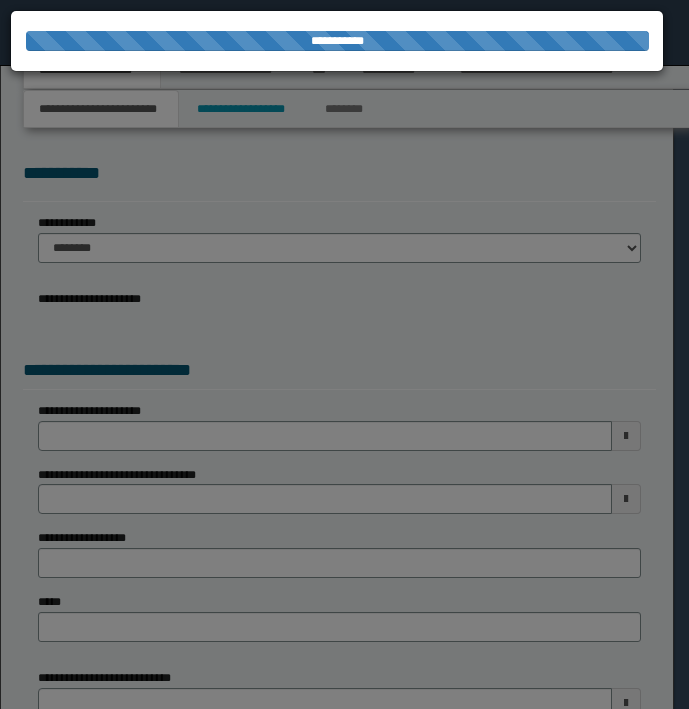 scroll, scrollTop: 0, scrollLeft: 0, axis: both 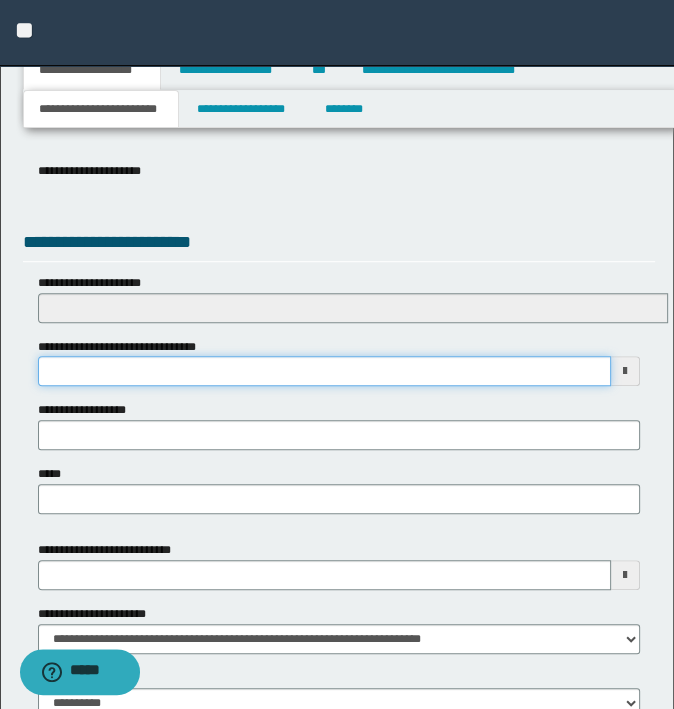 click on "**********" at bounding box center (325, 371) 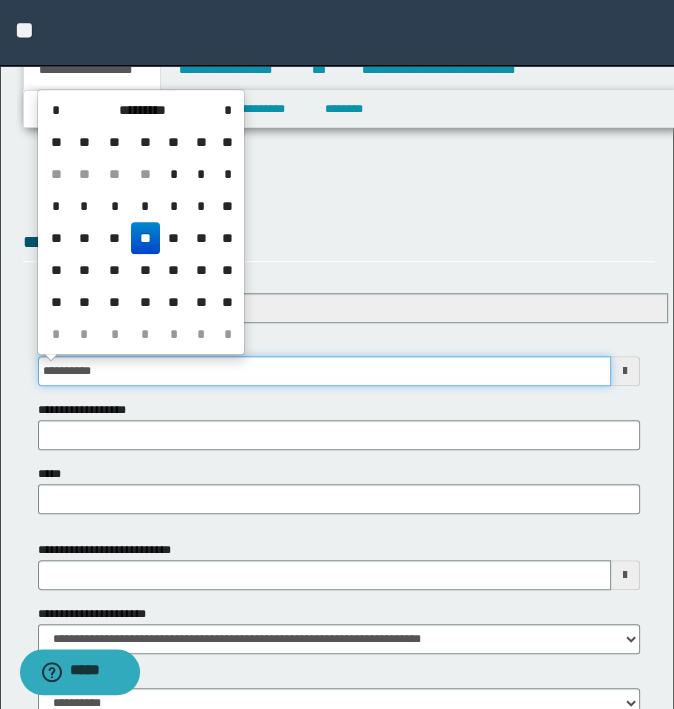 type on "**********" 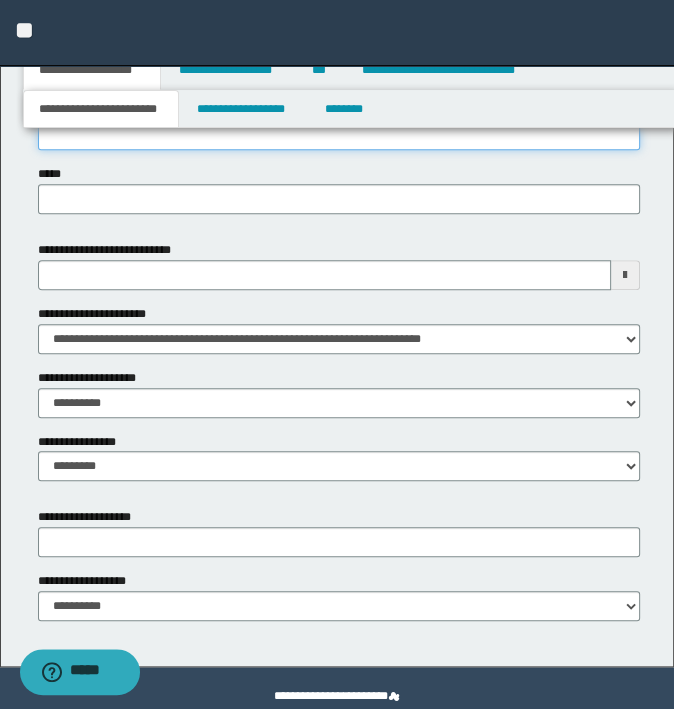 scroll, scrollTop: 935, scrollLeft: 0, axis: vertical 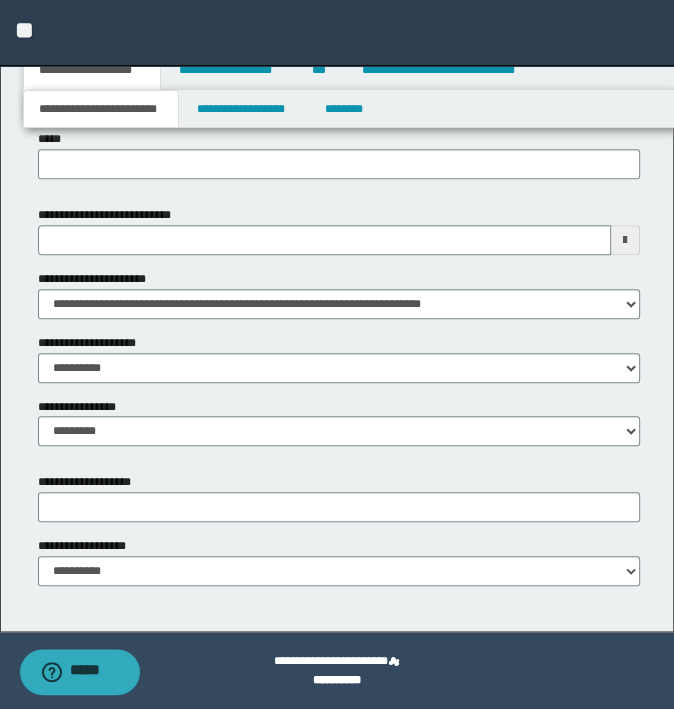 click on "**********" at bounding box center (337, -127) 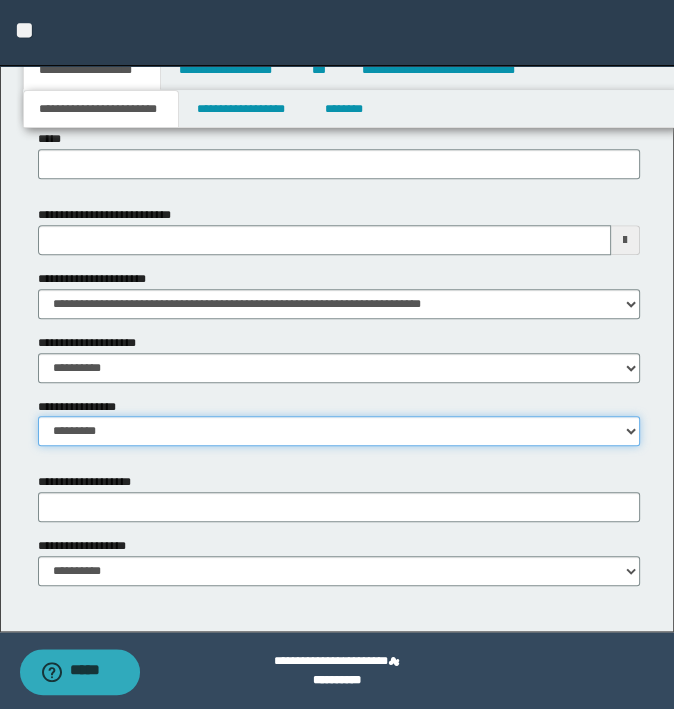 click on "**********" at bounding box center (339, 431) 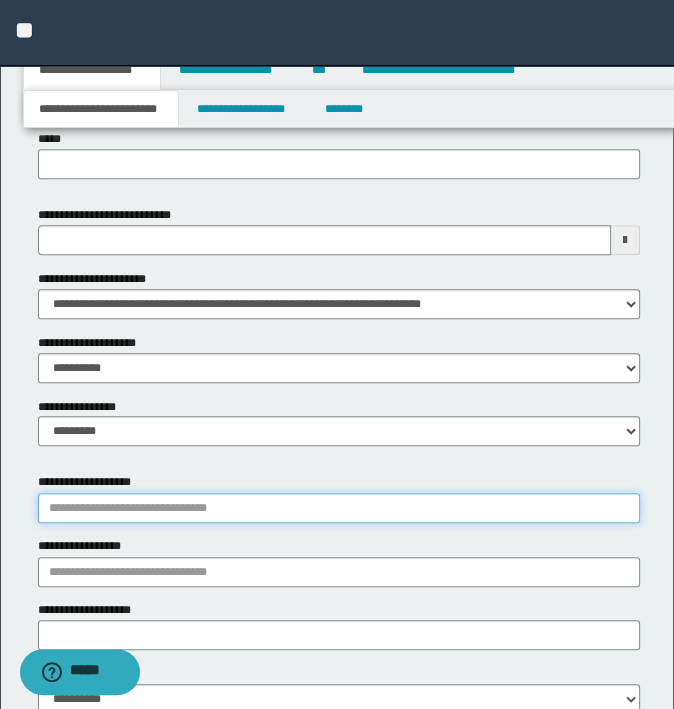 click on "**********" at bounding box center (339, 508) 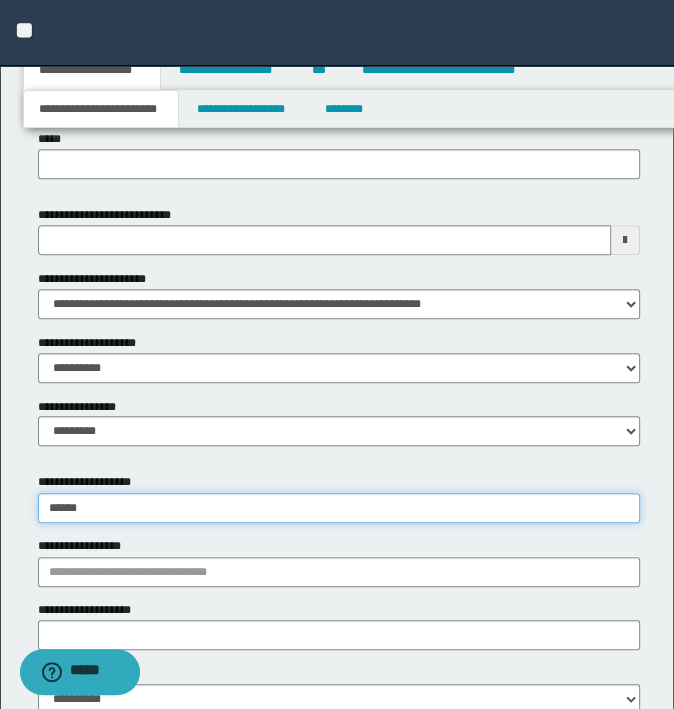 type on "*******" 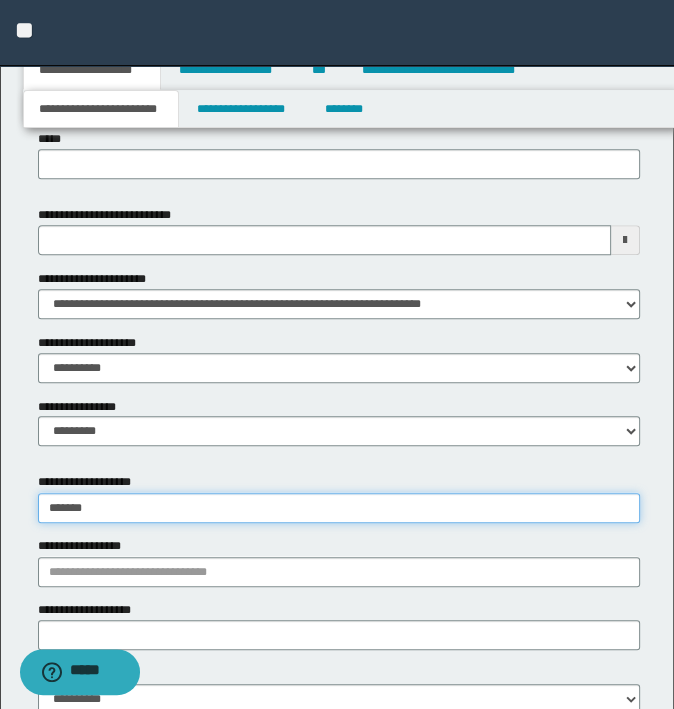 type on "********" 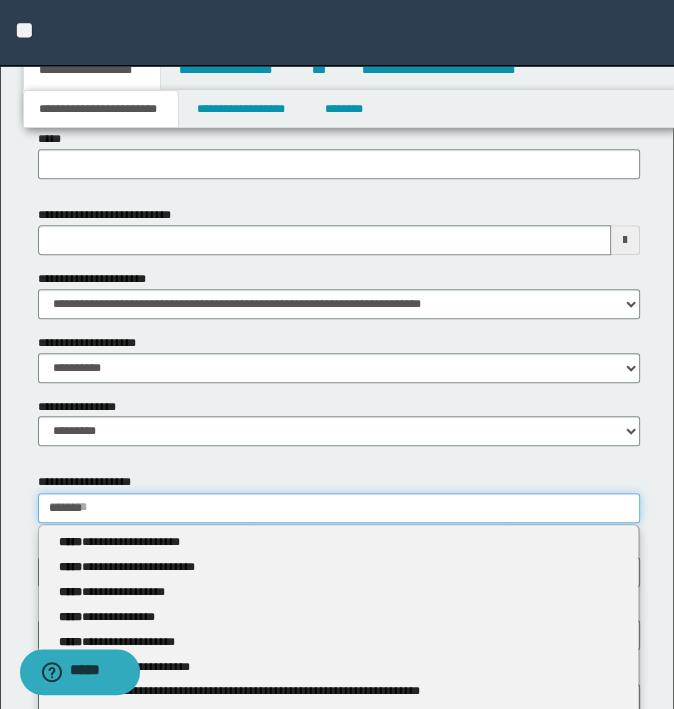 type 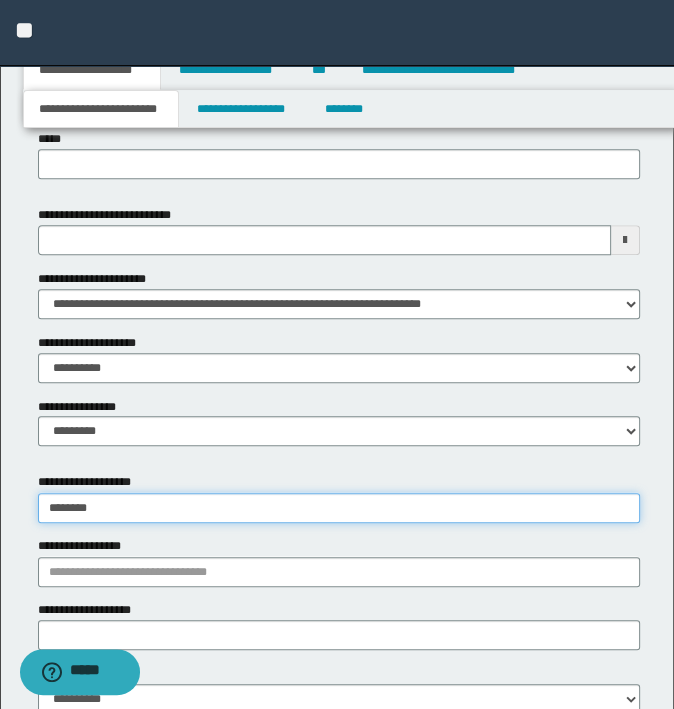 type on "********" 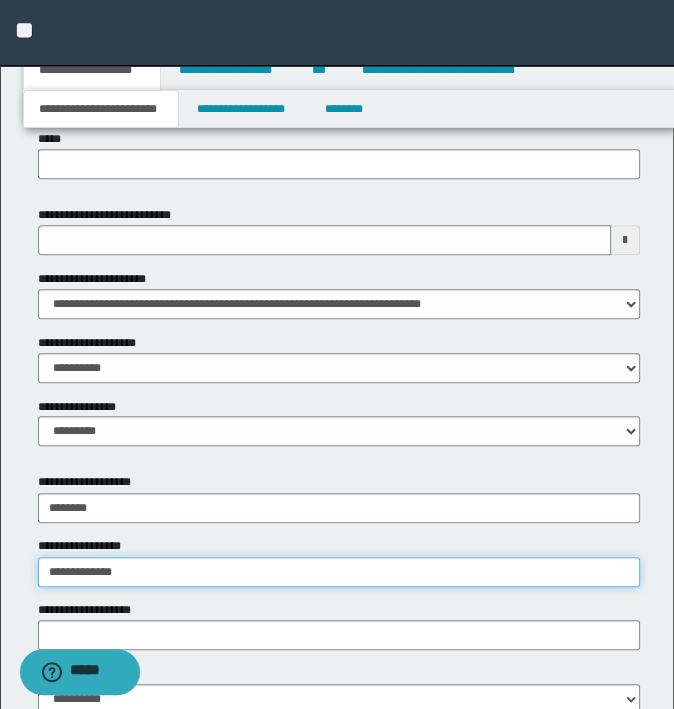 type on "**********" 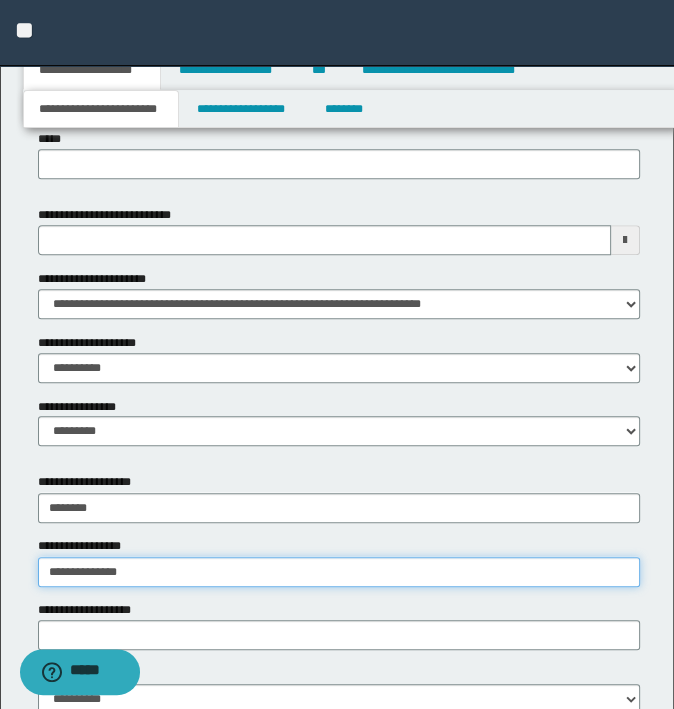 type on "**********" 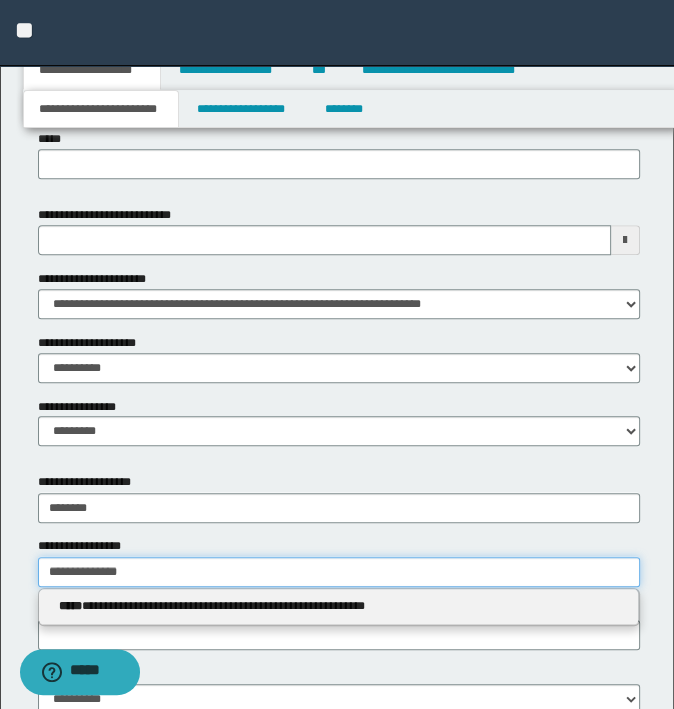 type 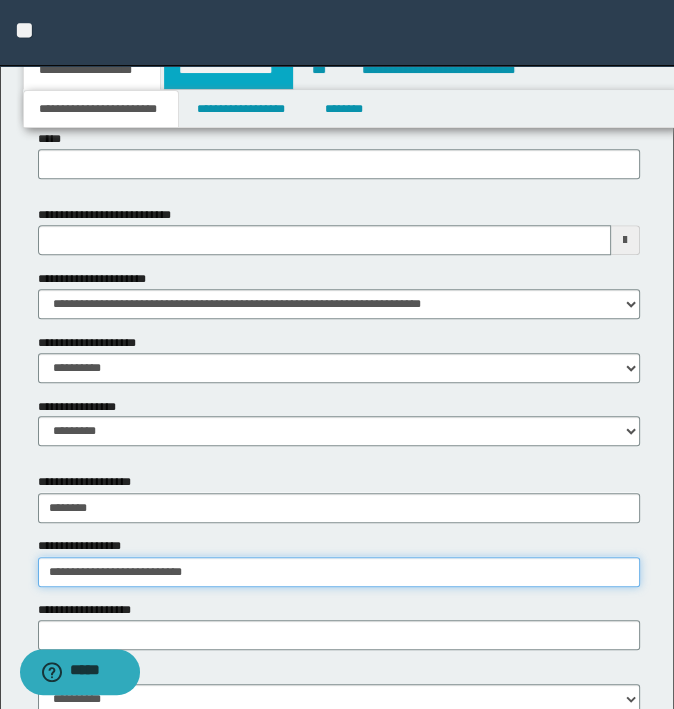 type on "**********" 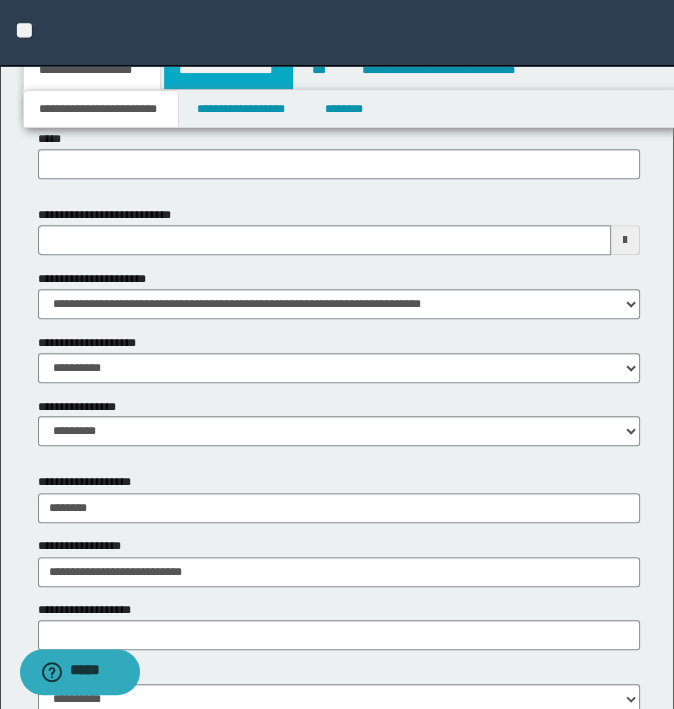 click on "**********" at bounding box center (228, 70) 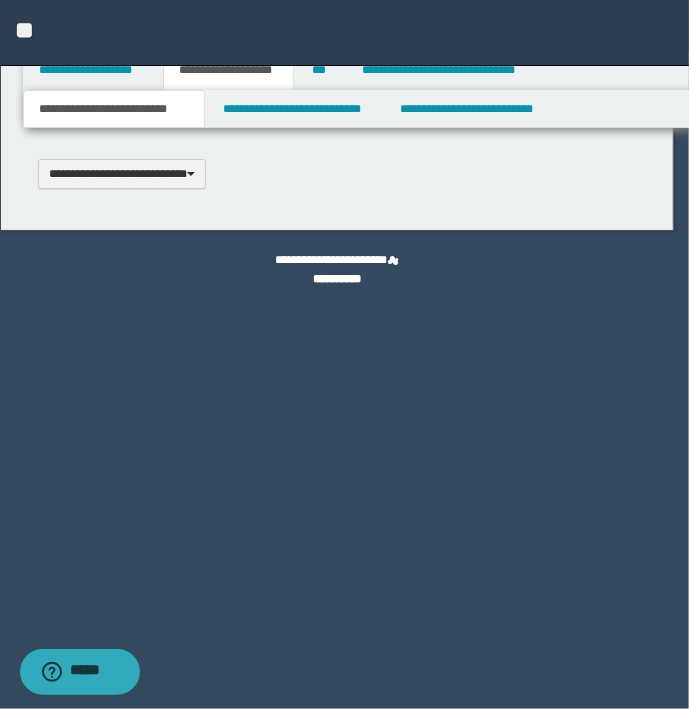 scroll, scrollTop: 0, scrollLeft: 0, axis: both 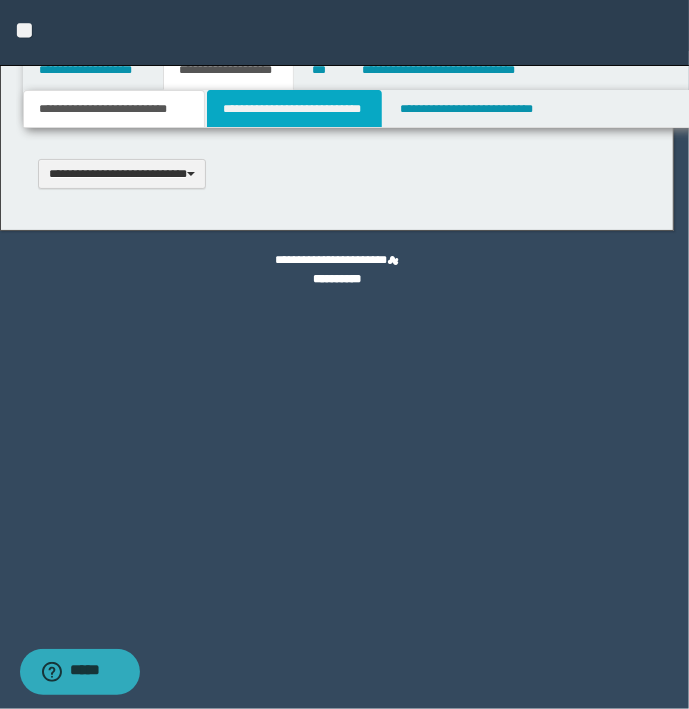 click on "**********" at bounding box center [294, 109] 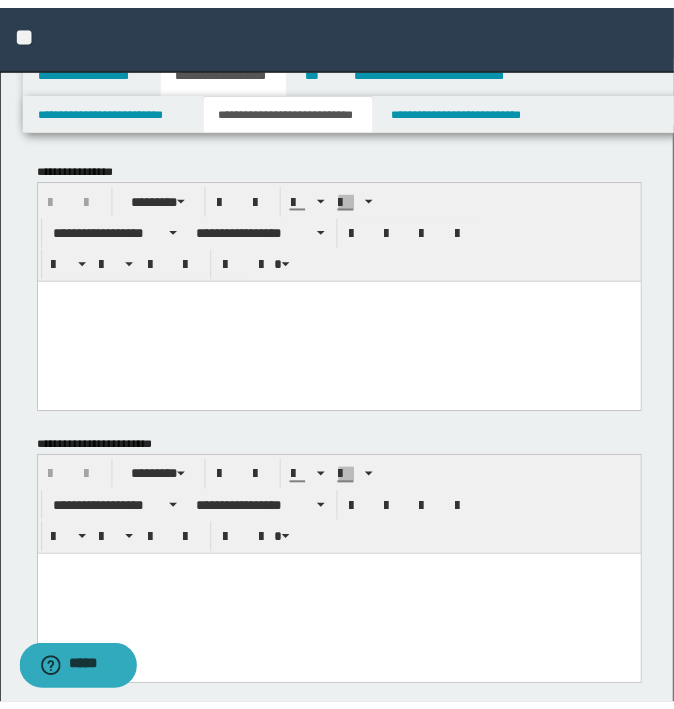 scroll, scrollTop: 0, scrollLeft: 0, axis: both 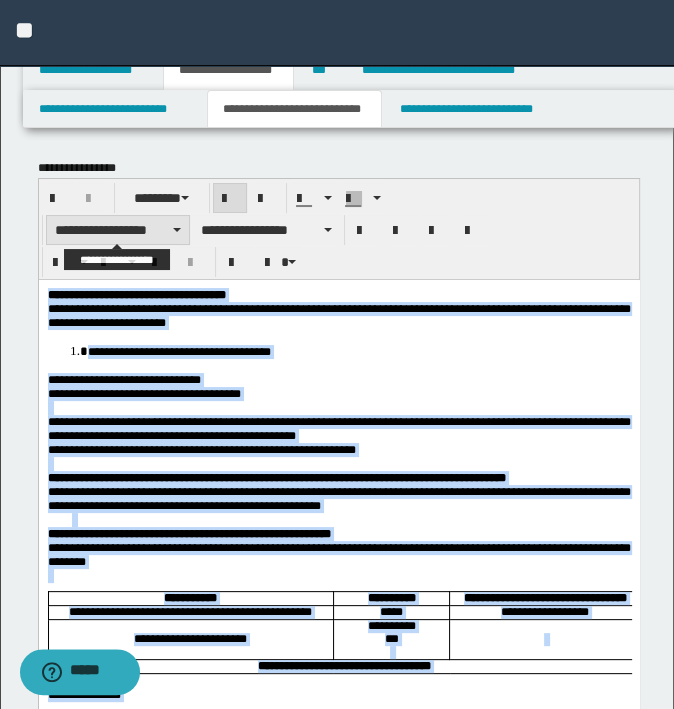 click on "**********" at bounding box center [118, 230] 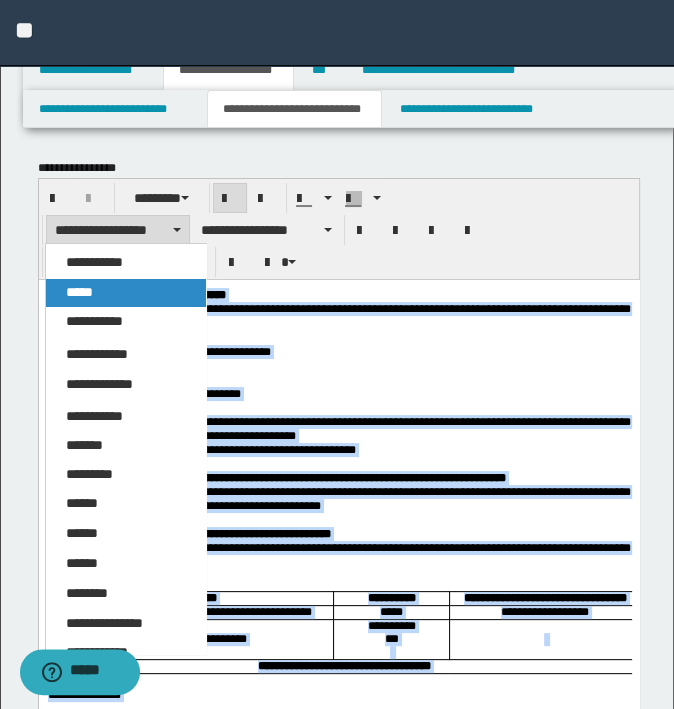 click on "*****" at bounding box center (126, 293) 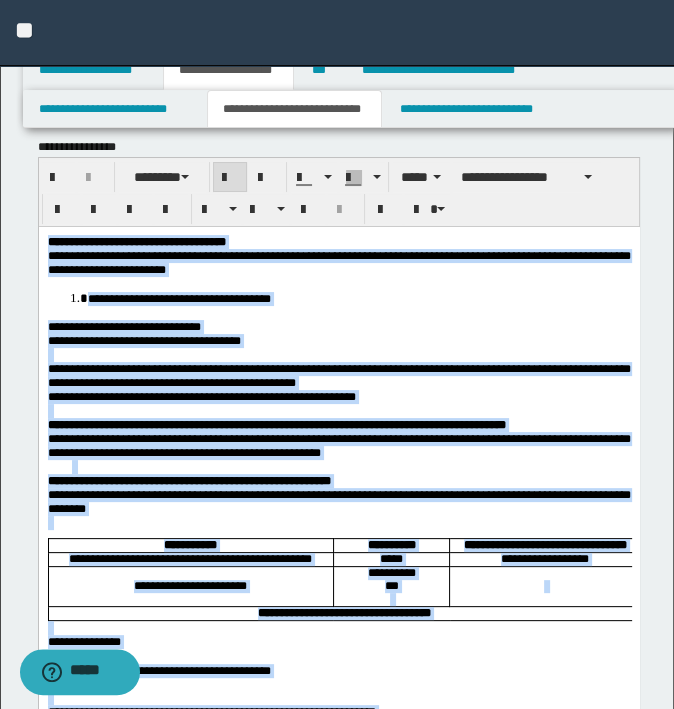 scroll, scrollTop: 0, scrollLeft: 0, axis: both 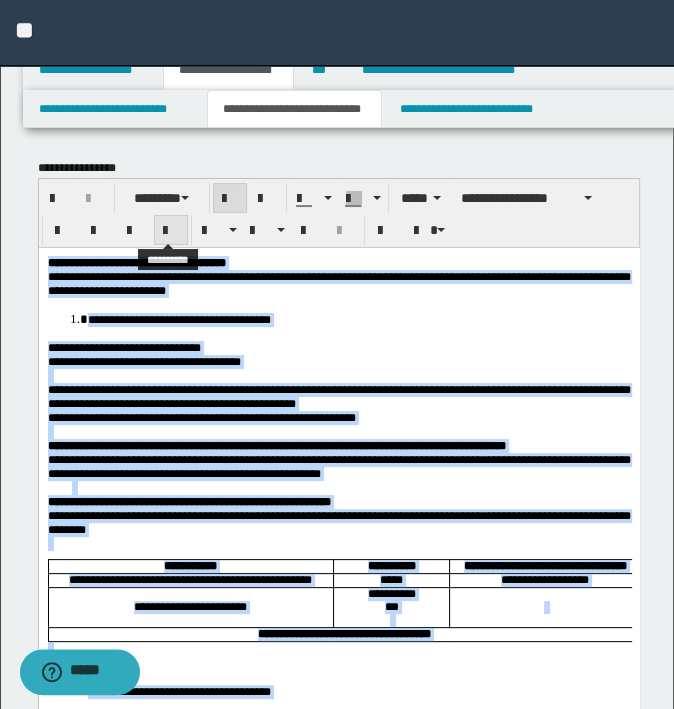 click at bounding box center (171, 231) 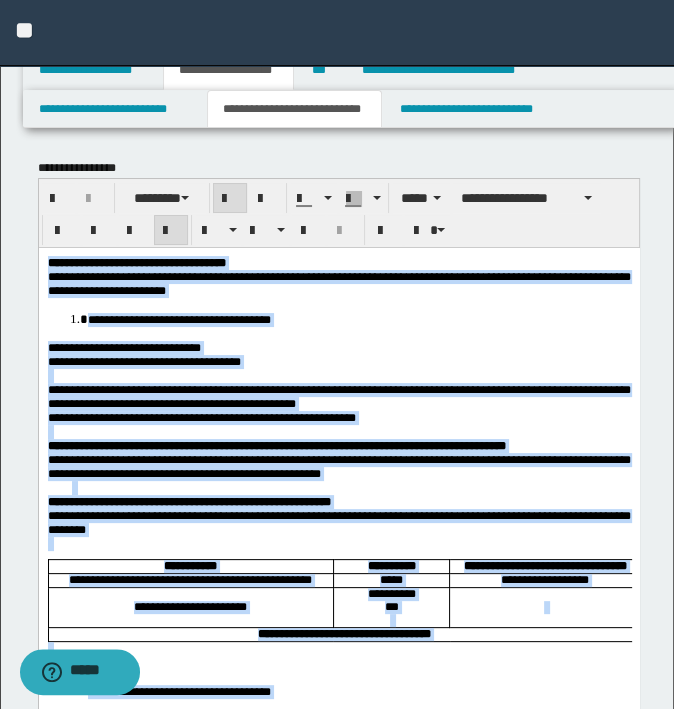 click on "**********" at bounding box center (338, 396) 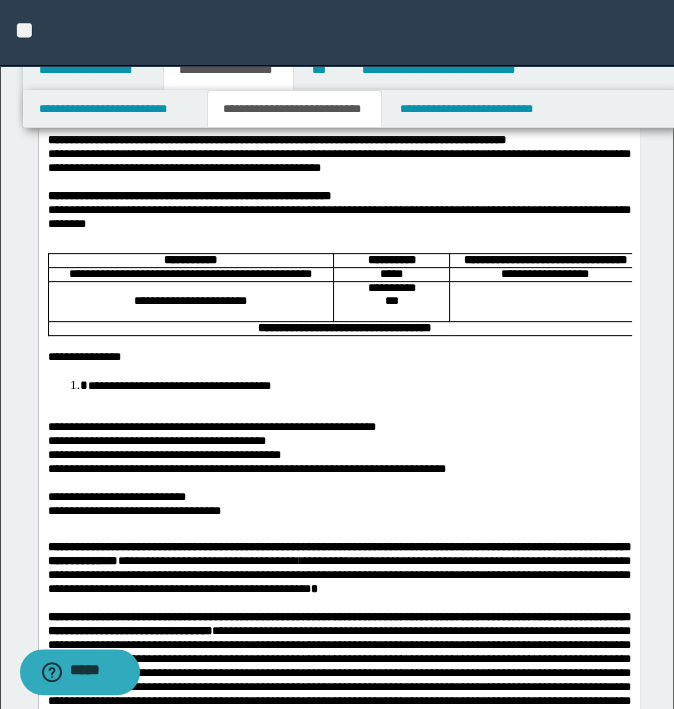 scroll, scrollTop: 400, scrollLeft: 0, axis: vertical 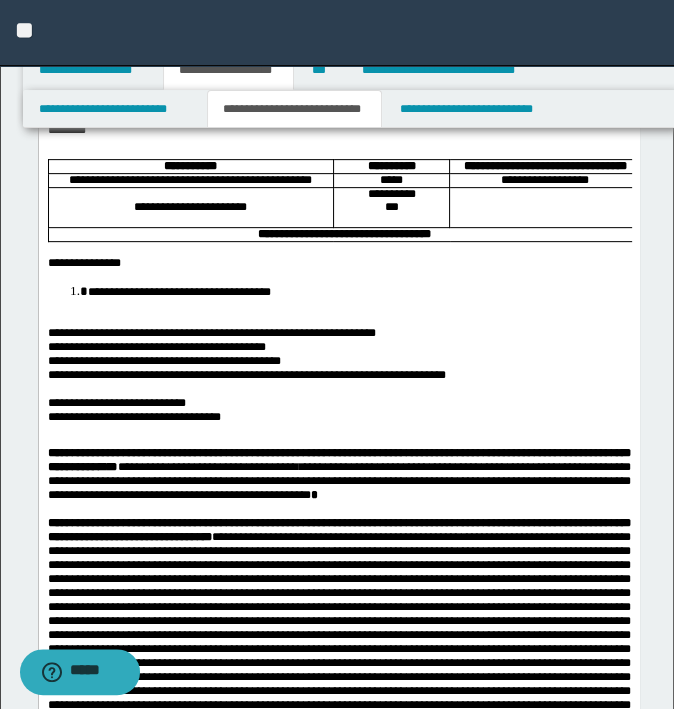 click on "**********" at bounding box center (246, 375) 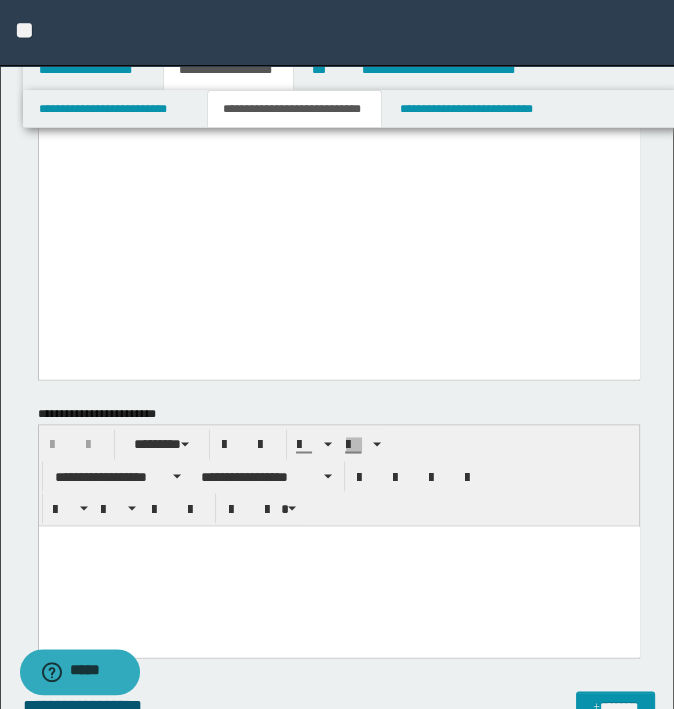 scroll, scrollTop: 1800, scrollLeft: 0, axis: vertical 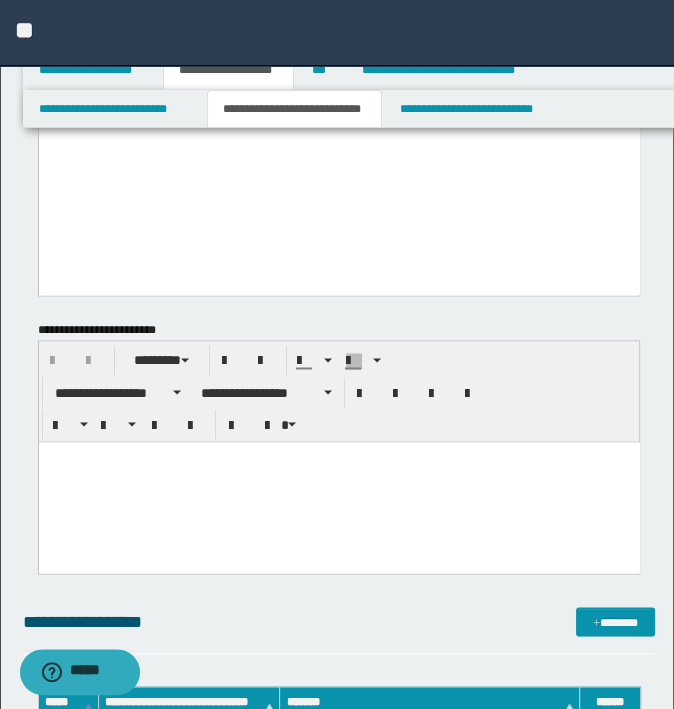 click at bounding box center [338, 482] 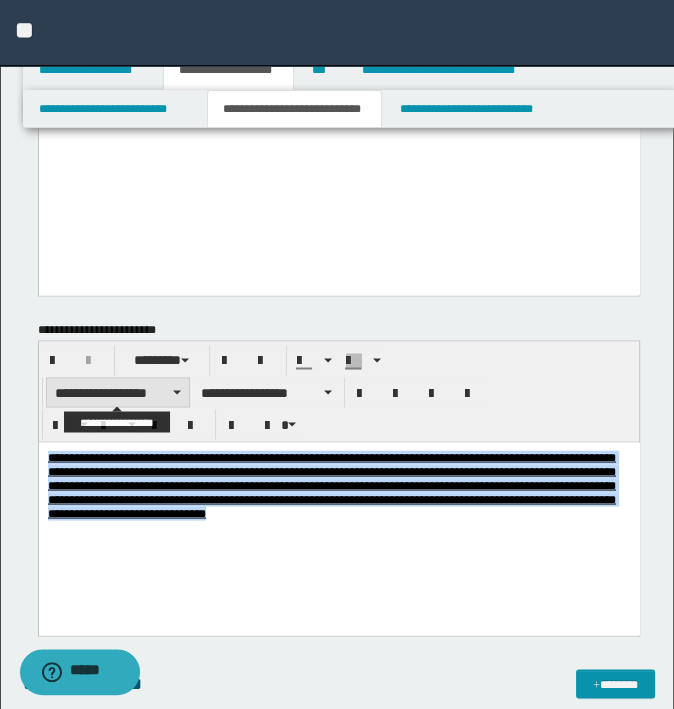 click on "**********" at bounding box center [118, 392] 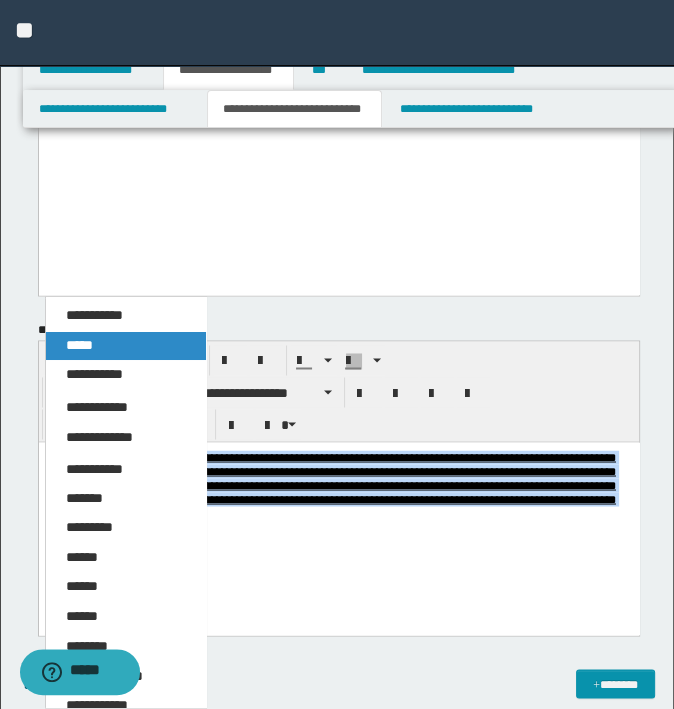 click on "*****" at bounding box center (126, 346) 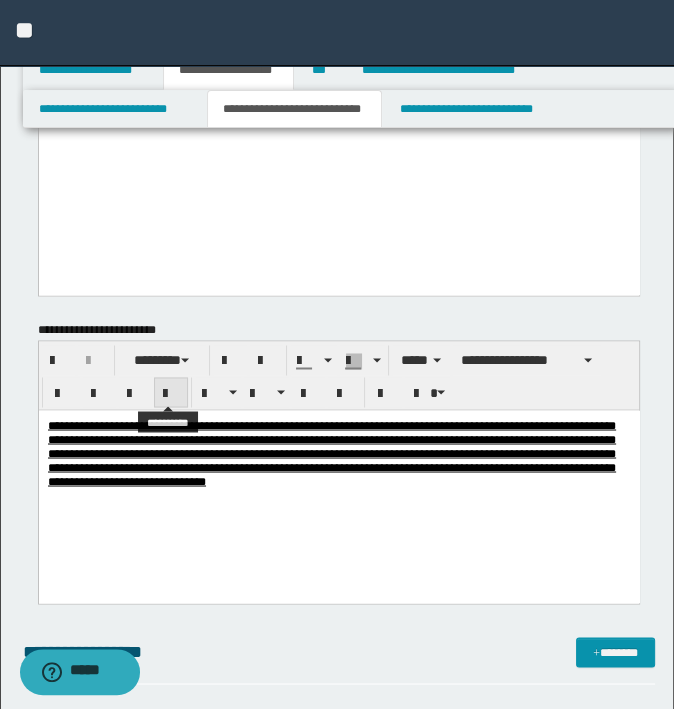 click at bounding box center [171, 393] 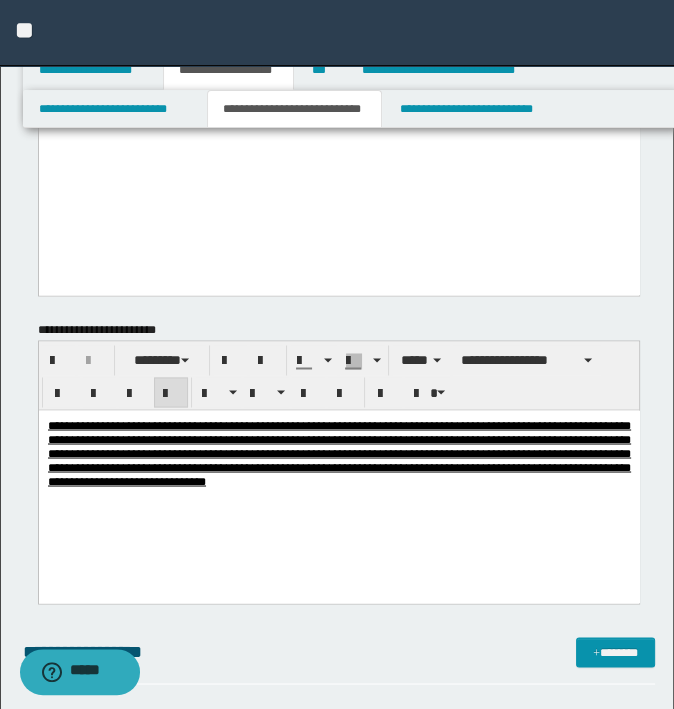 click on "**********" at bounding box center [338, 478] 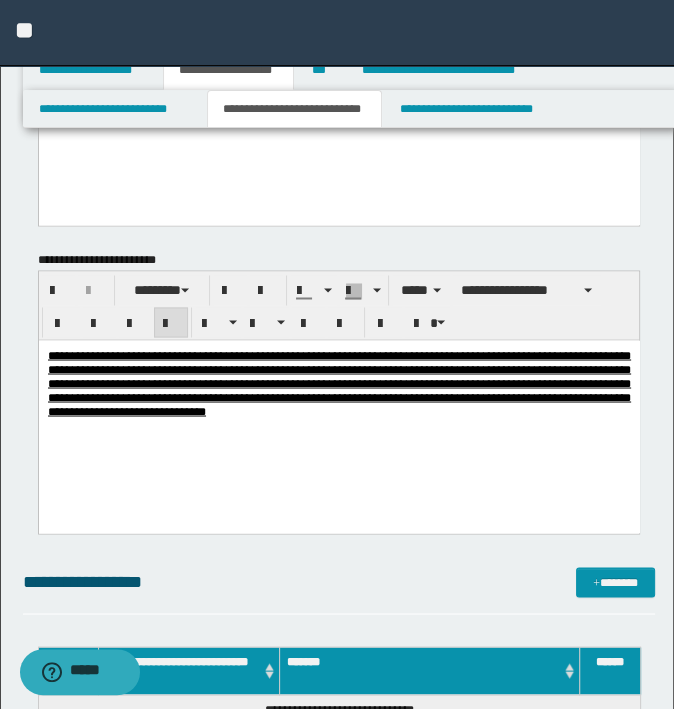 scroll, scrollTop: 2000, scrollLeft: 0, axis: vertical 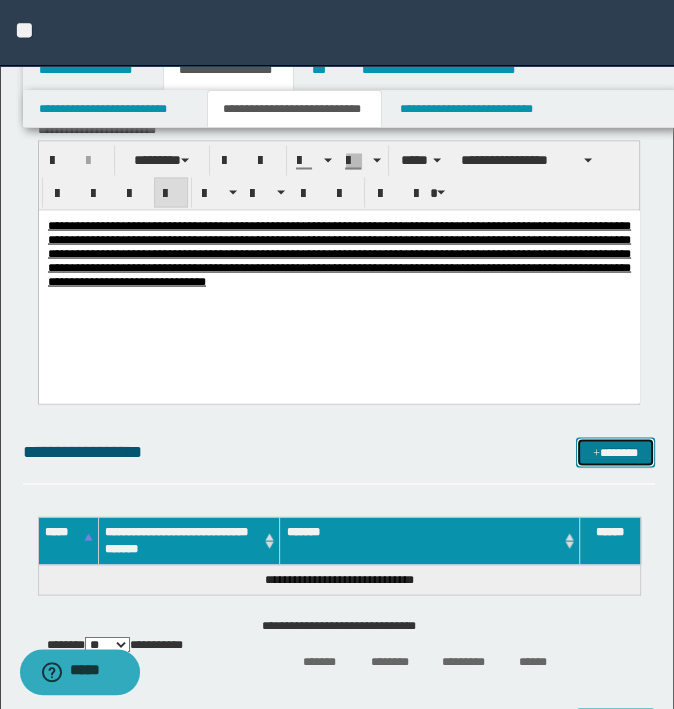 click on "*******" at bounding box center (615, 452) 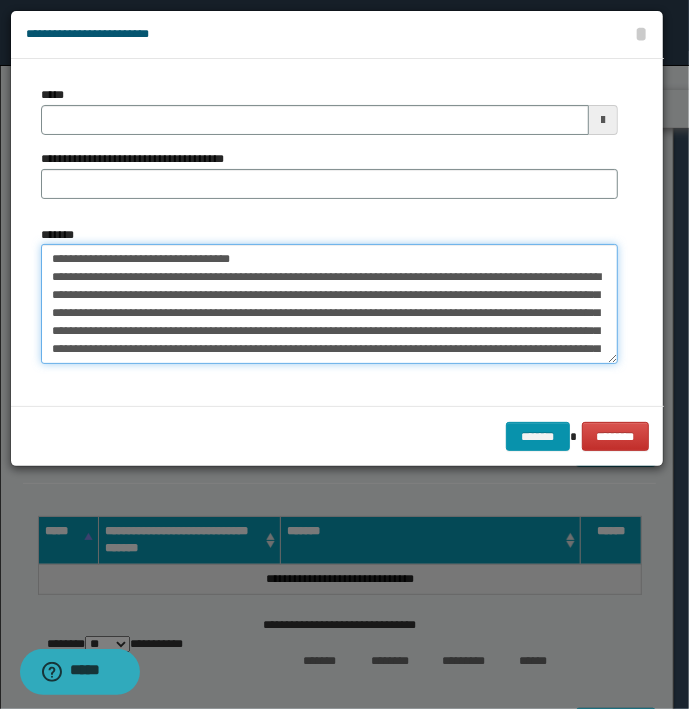 click on "*******" at bounding box center [329, 304] 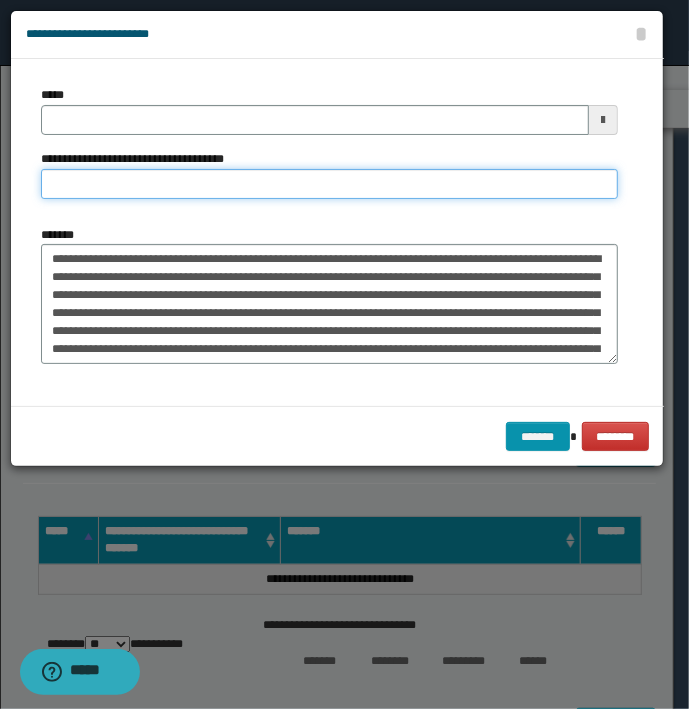type on "**********" 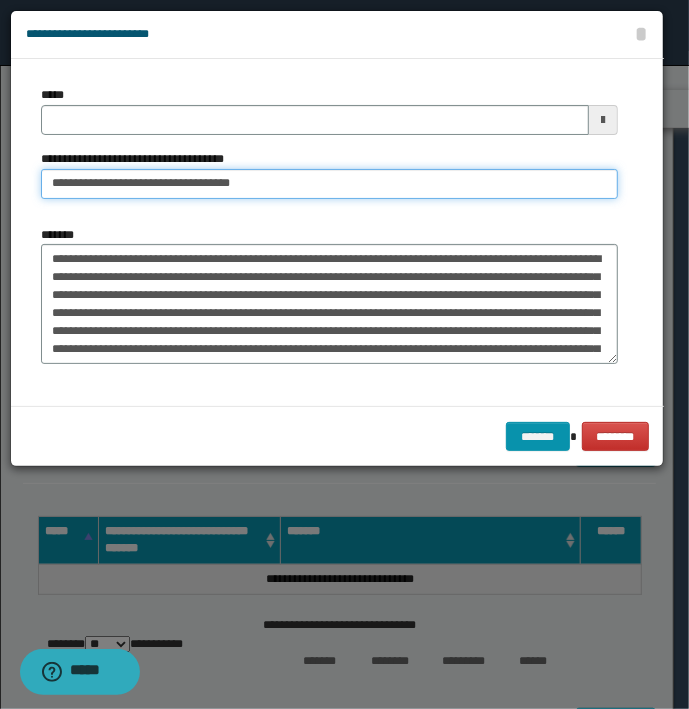 type 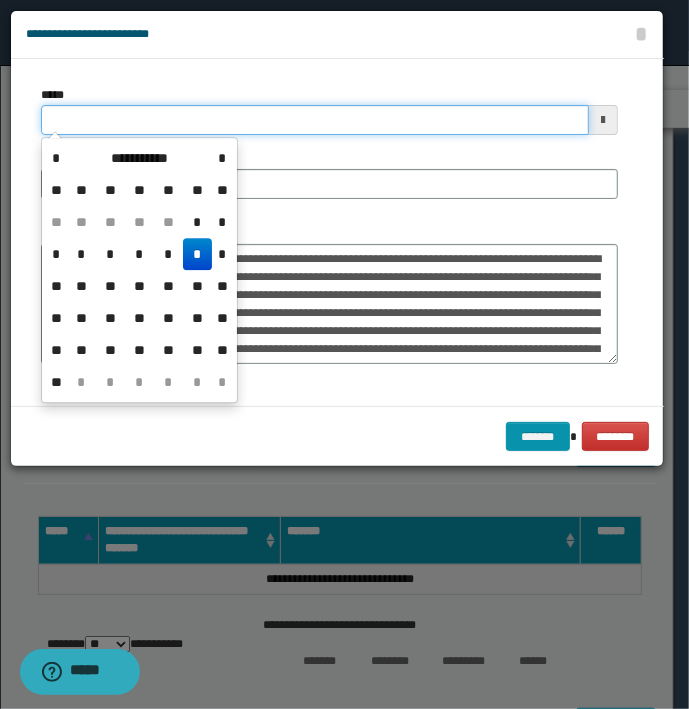 click on "*****" at bounding box center [315, 120] 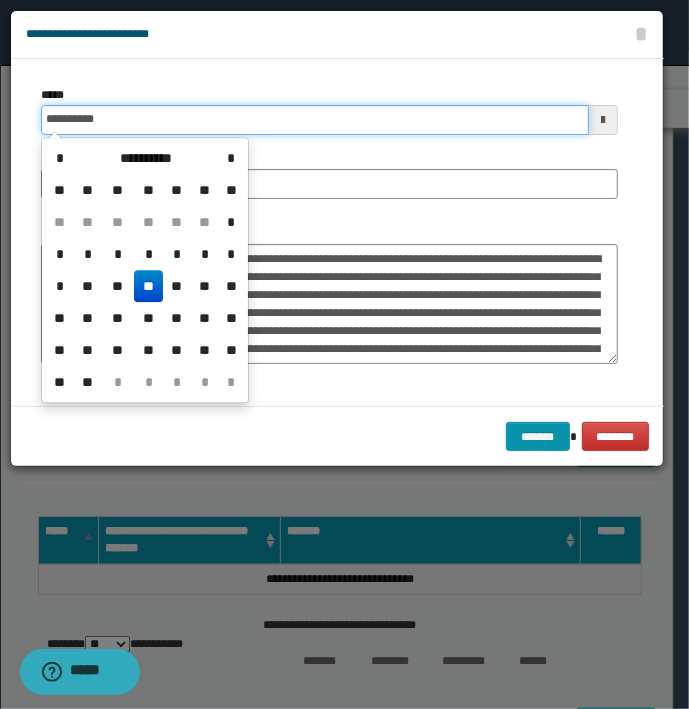type on "**********" 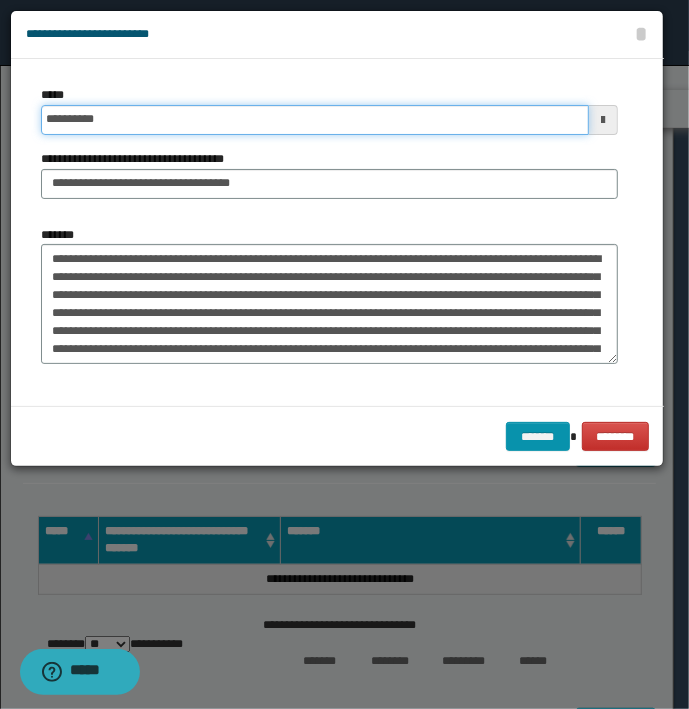 click on "*******" at bounding box center (538, 437) 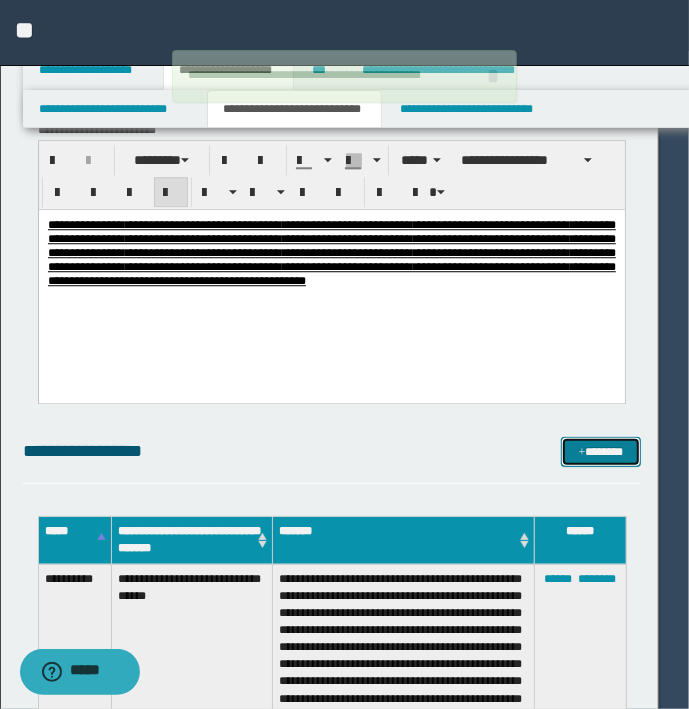 type 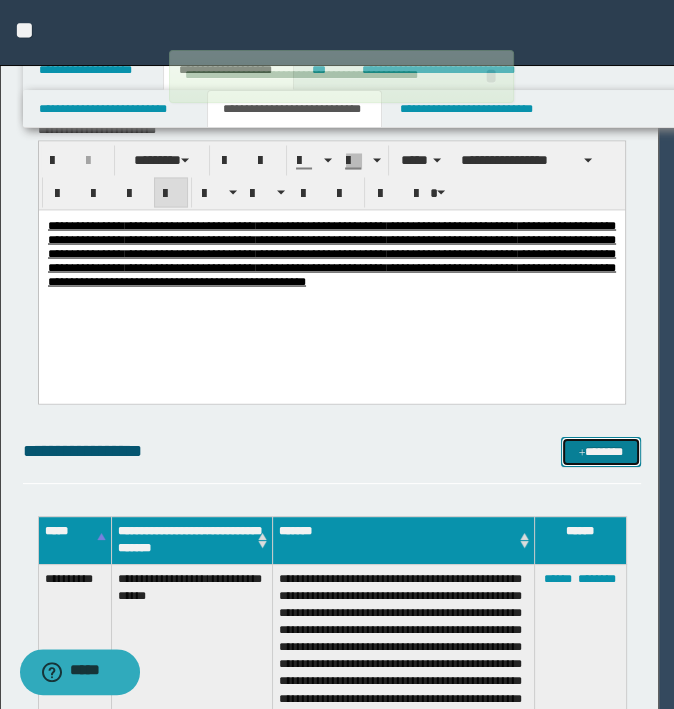 click on "*******" at bounding box center [600, 452] 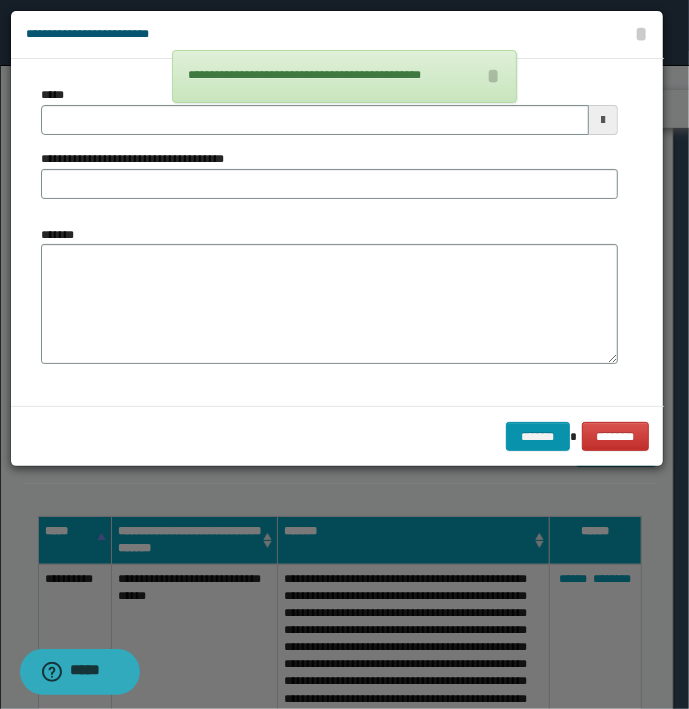 type 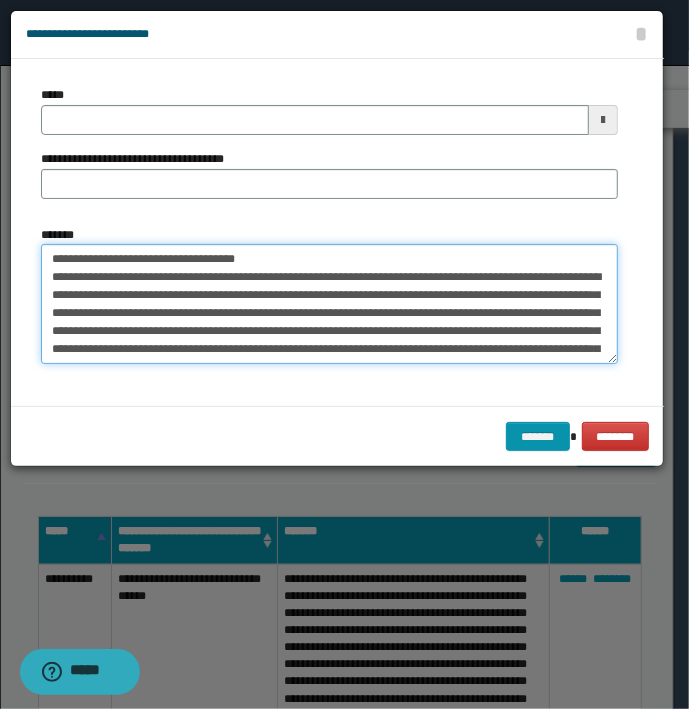 click on "**********" at bounding box center [329, 304] 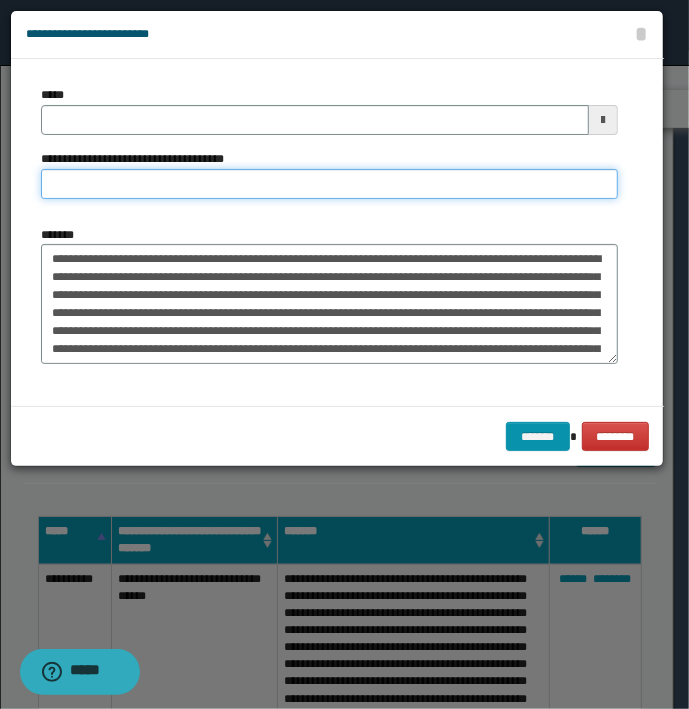type on "**********" 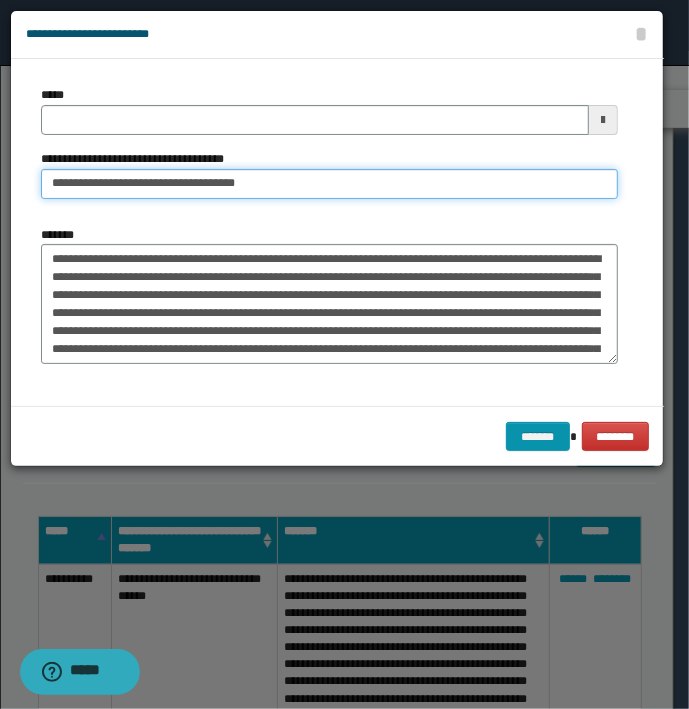 type 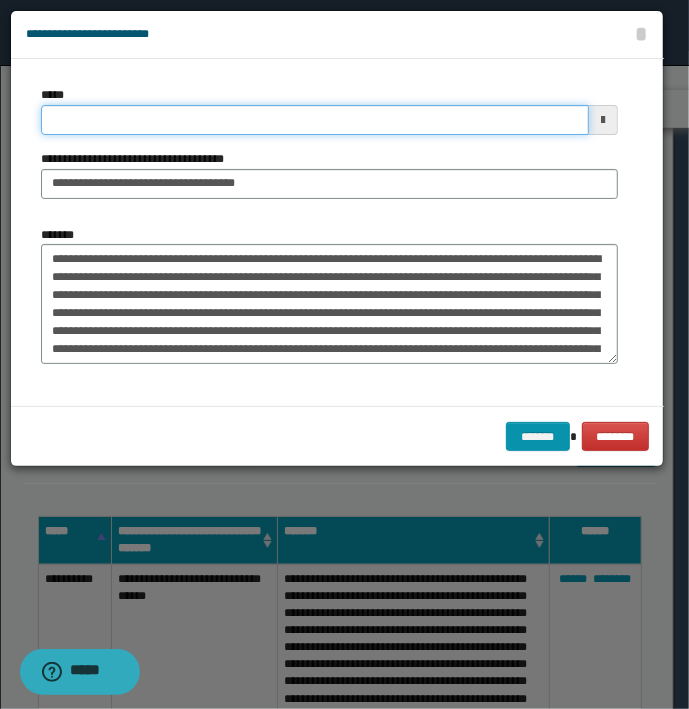 click on "*****" at bounding box center (315, 120) 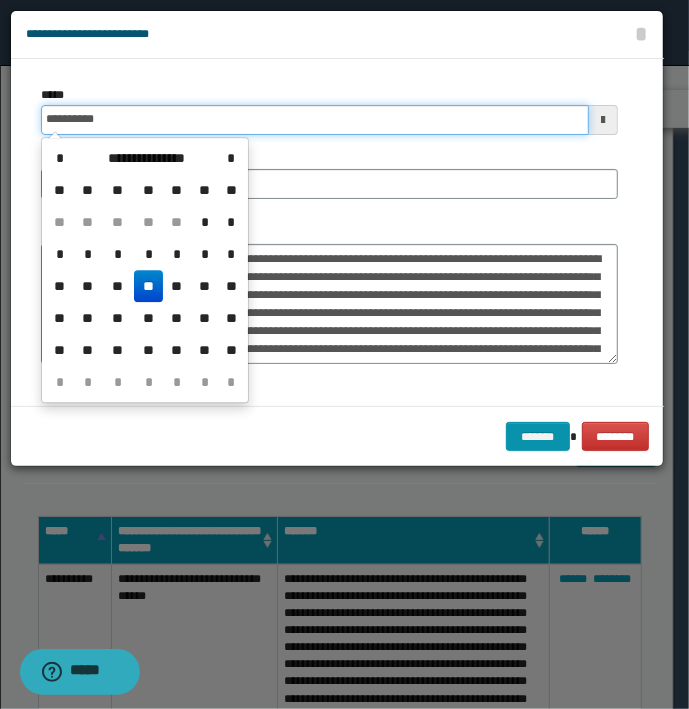 type on "**********" 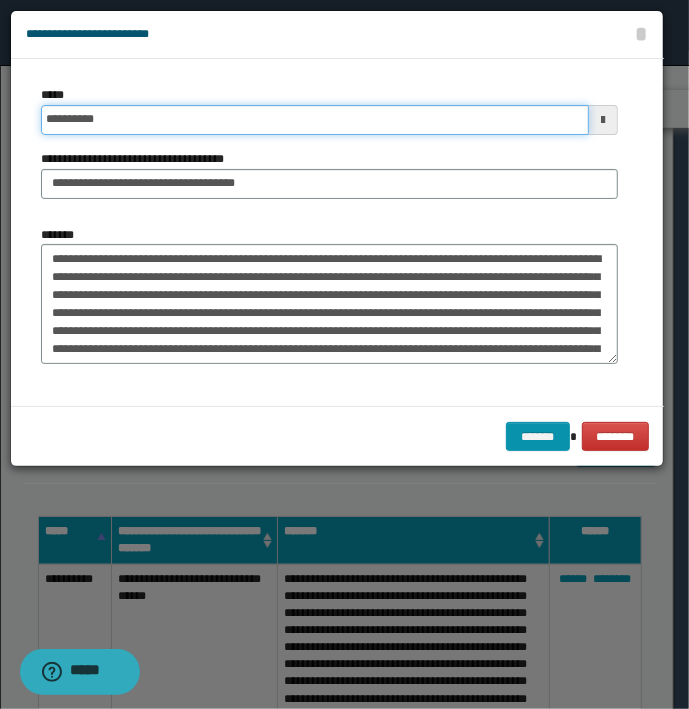 click on "*******" at bounding box center (538, 437) 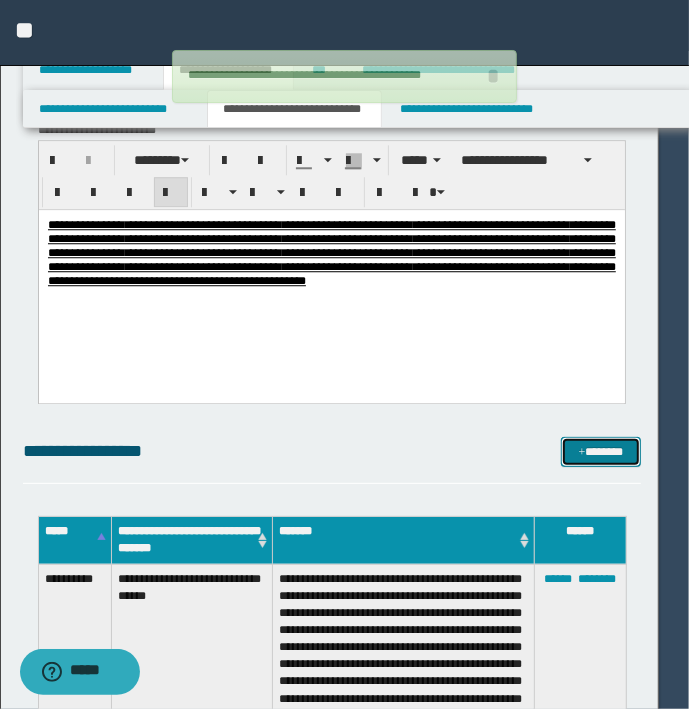 type 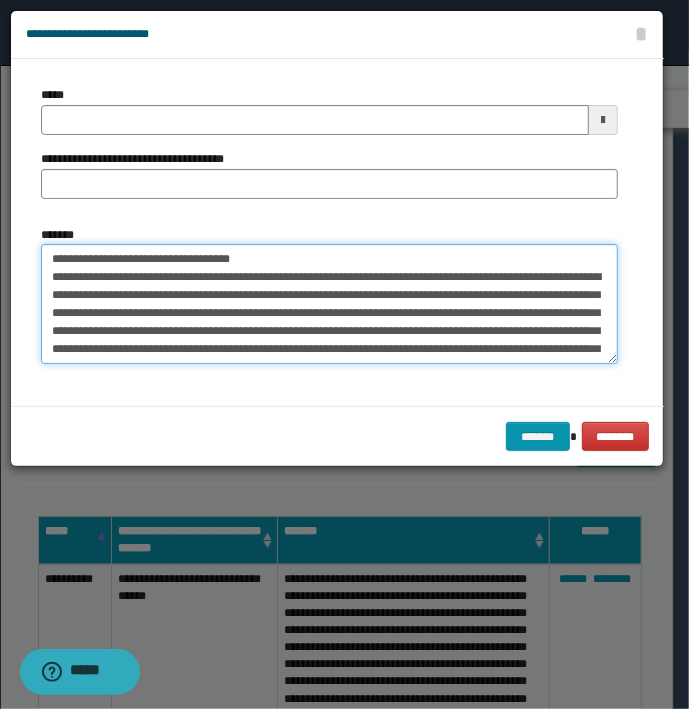 click on "*******" at bounding box center [329, 304] 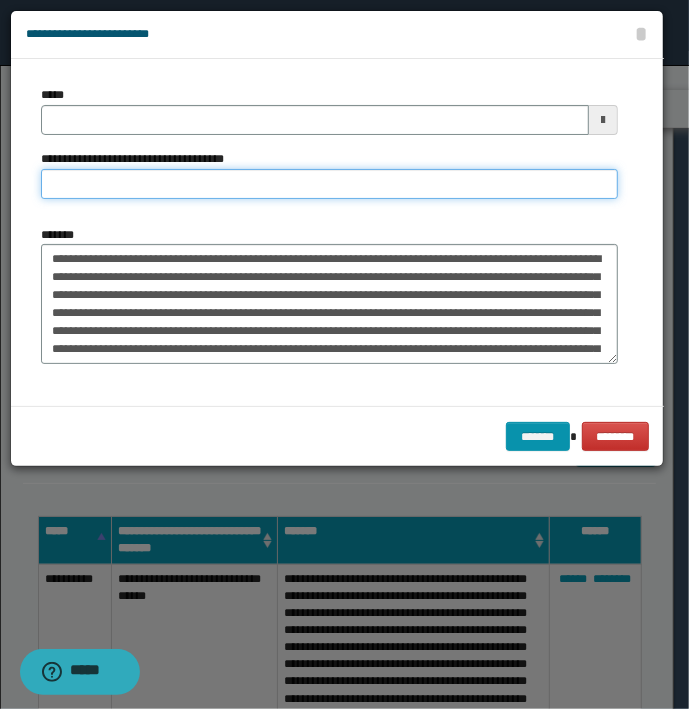 type on "**********" 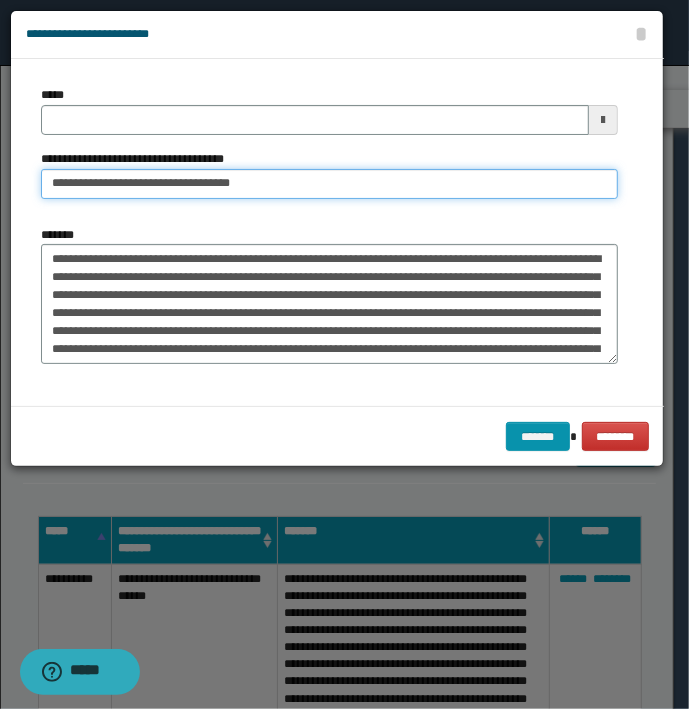 type 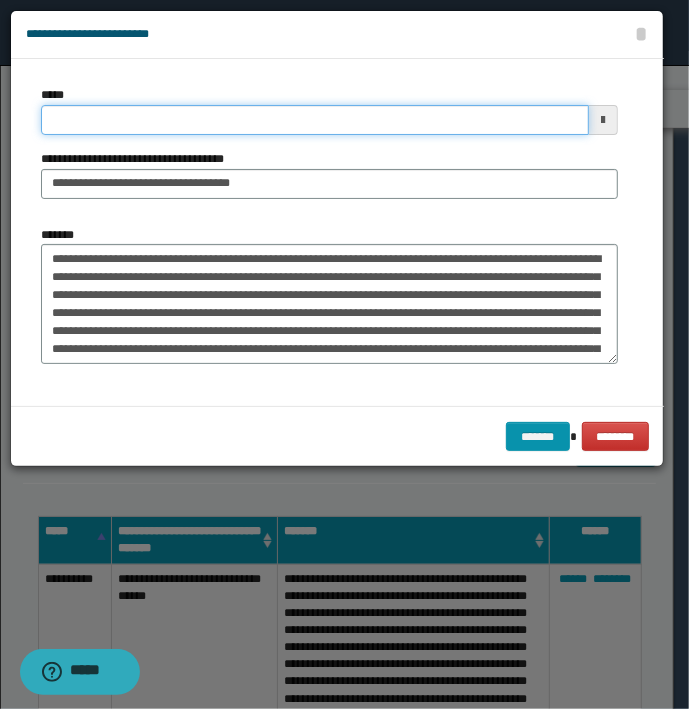 click on "*****" at bounding box center (315, 120) 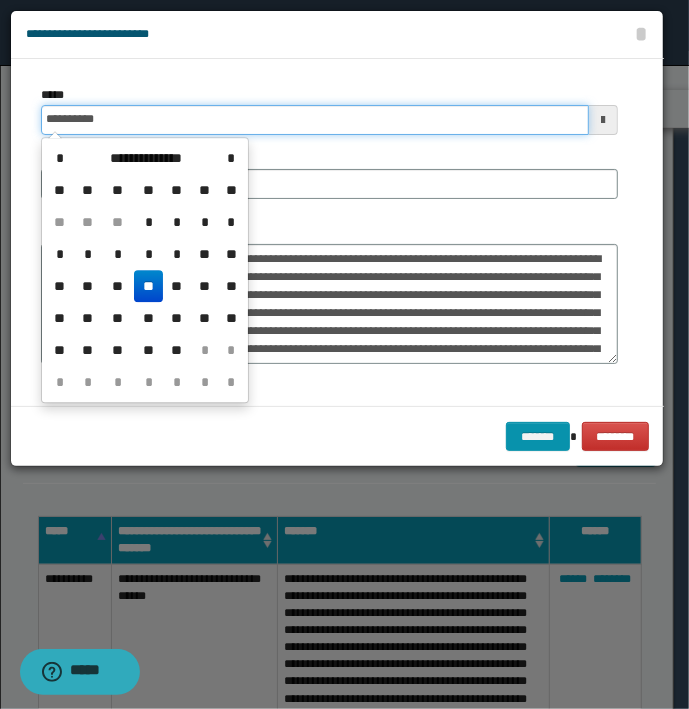 type on "**********" 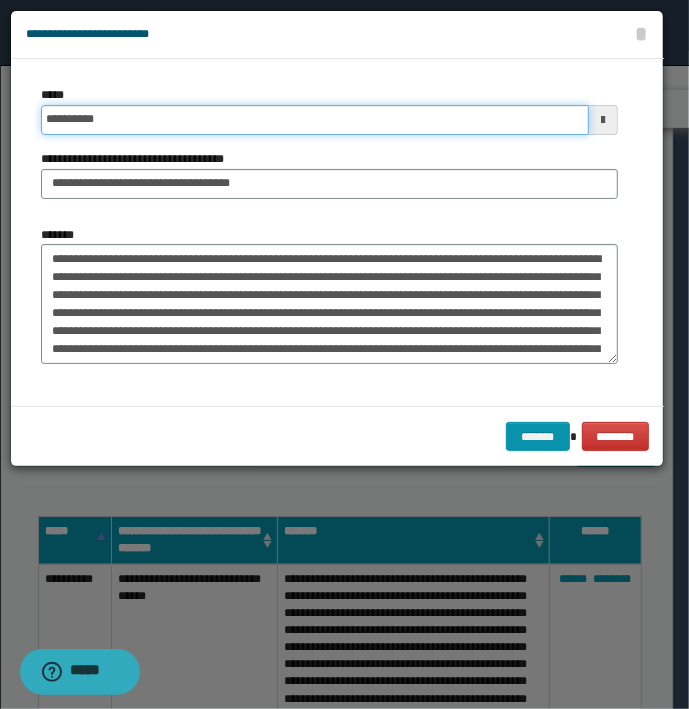 click on "*******" at bounding box center (538, 437) 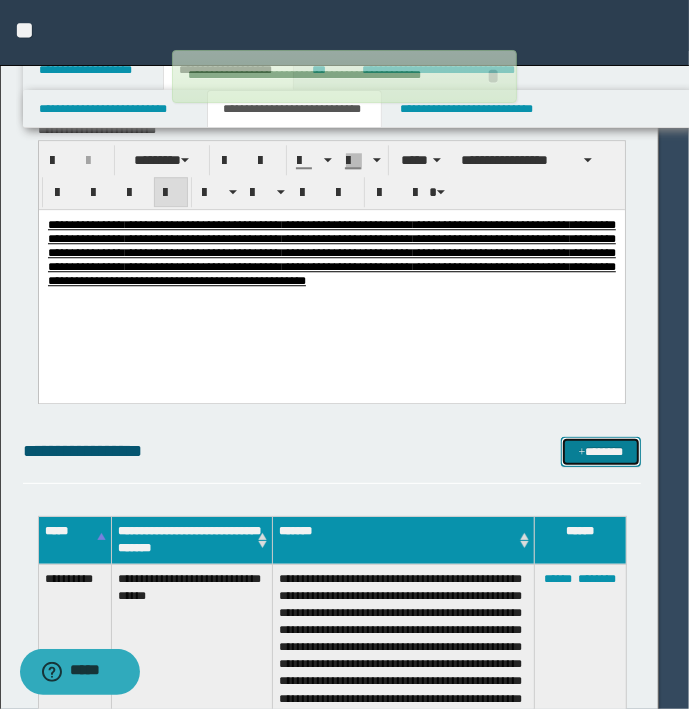 type 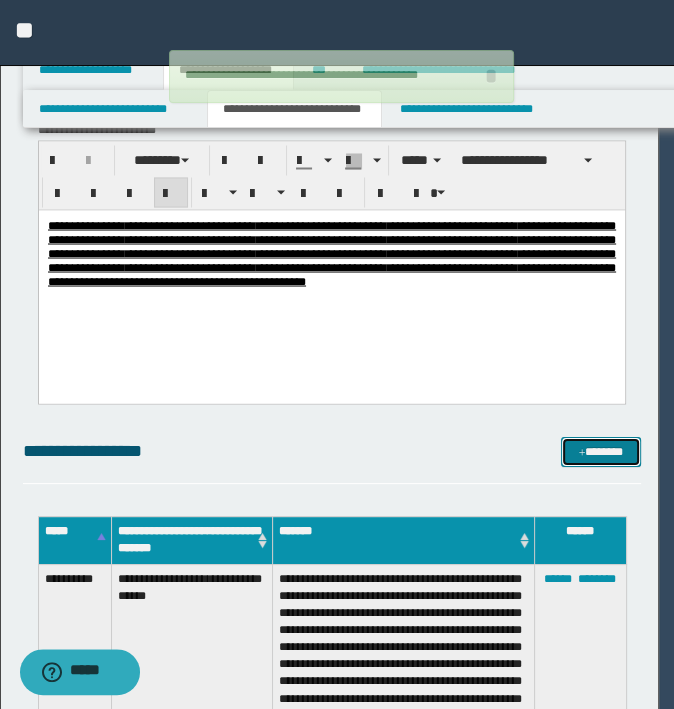 click on "*******" at bounding box center (600, 452) 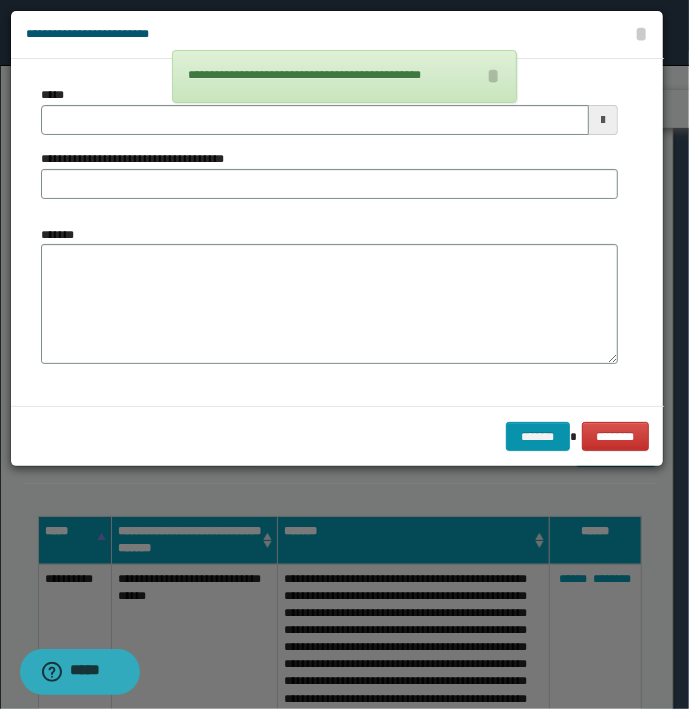 type 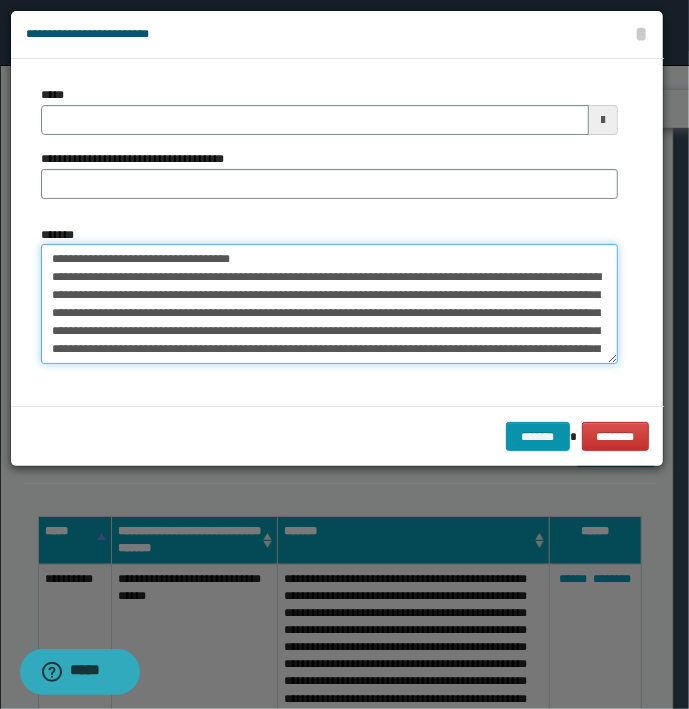 click on "*******" at bounding box center [329, 304] 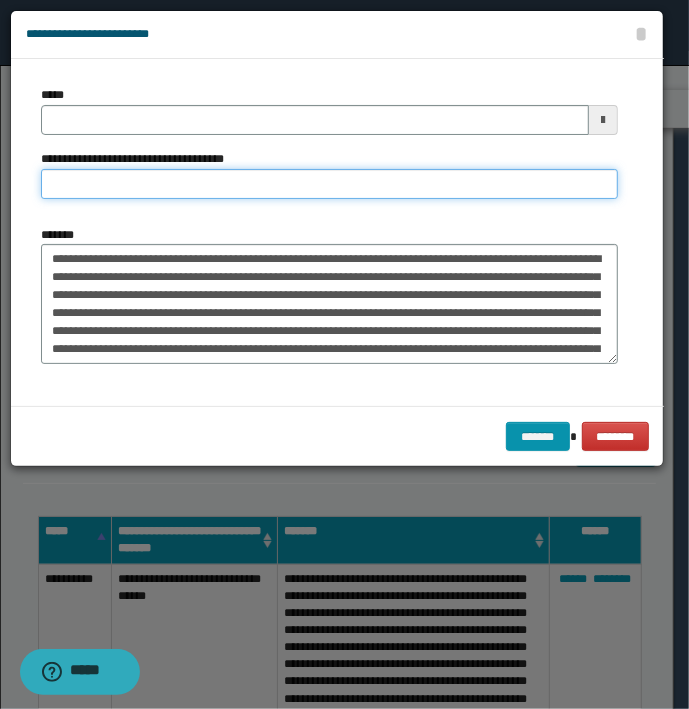 type on "**********" 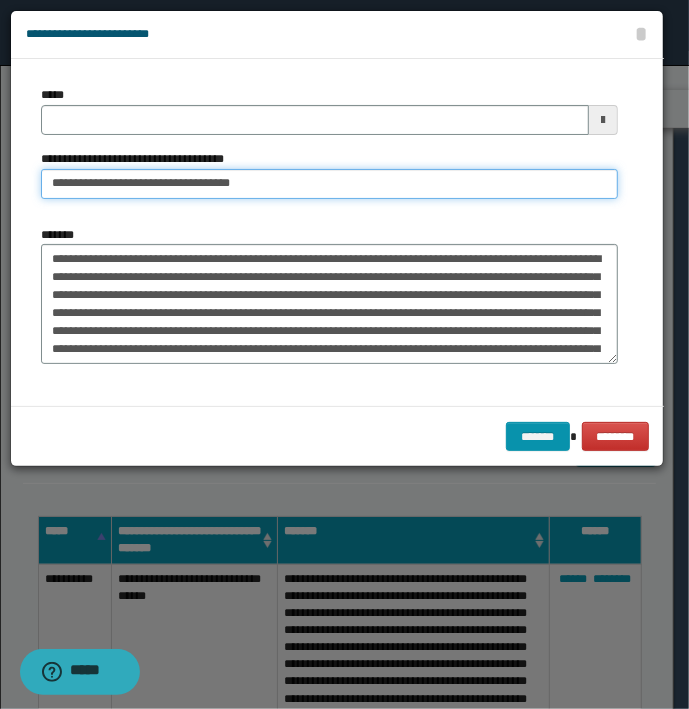 type 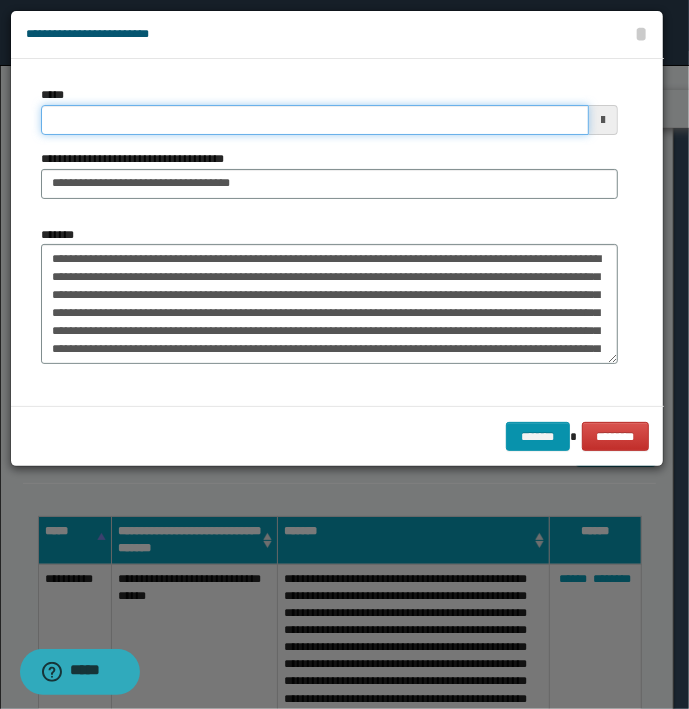 click on "*****" at bounding box center [315, 120] 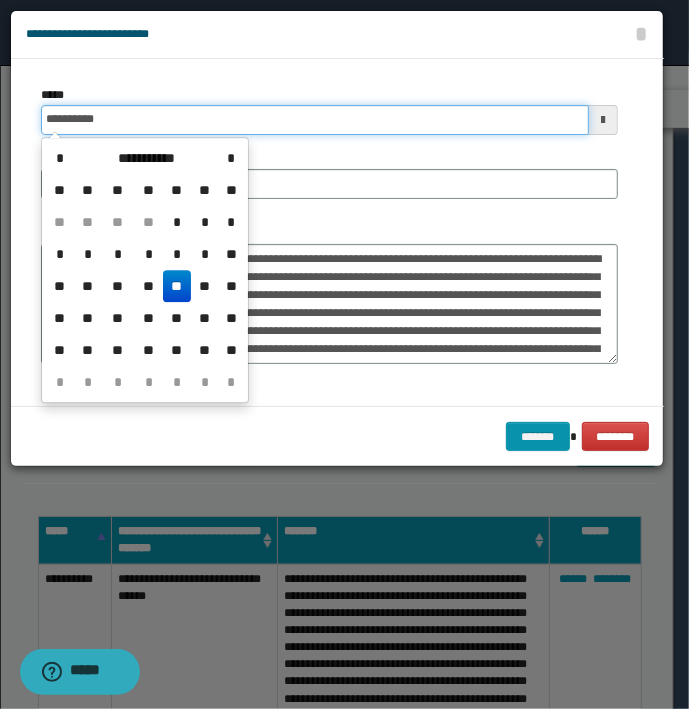 type on "**********" 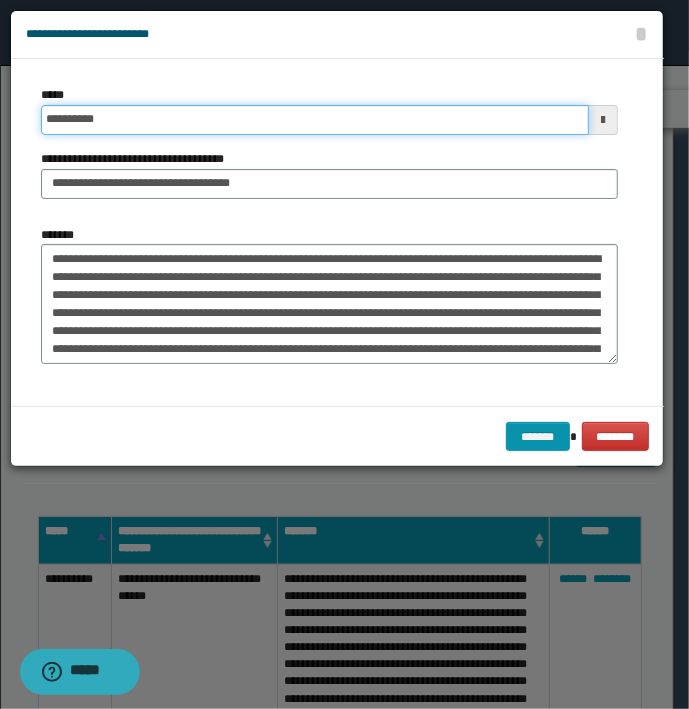 click on "*******" at bounding box center [538, 437] 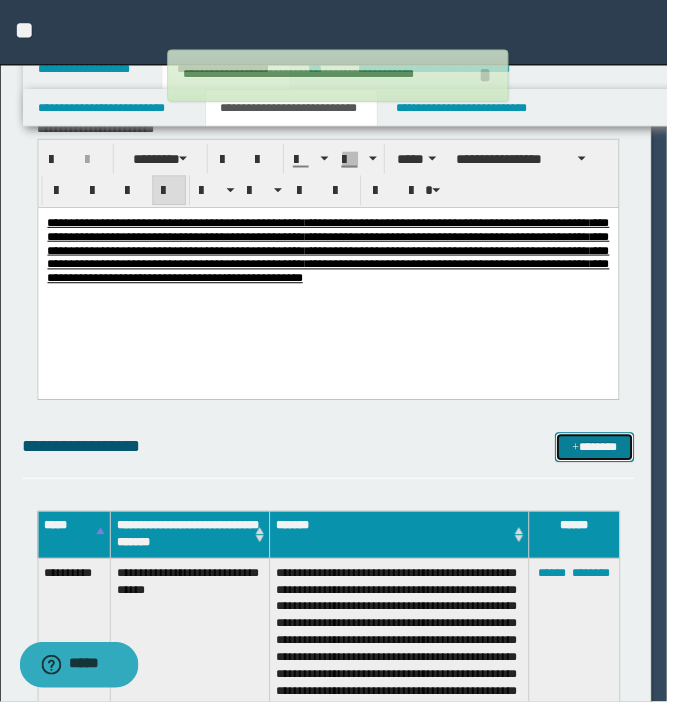 click on "*******" at bounding box center [600, 452] 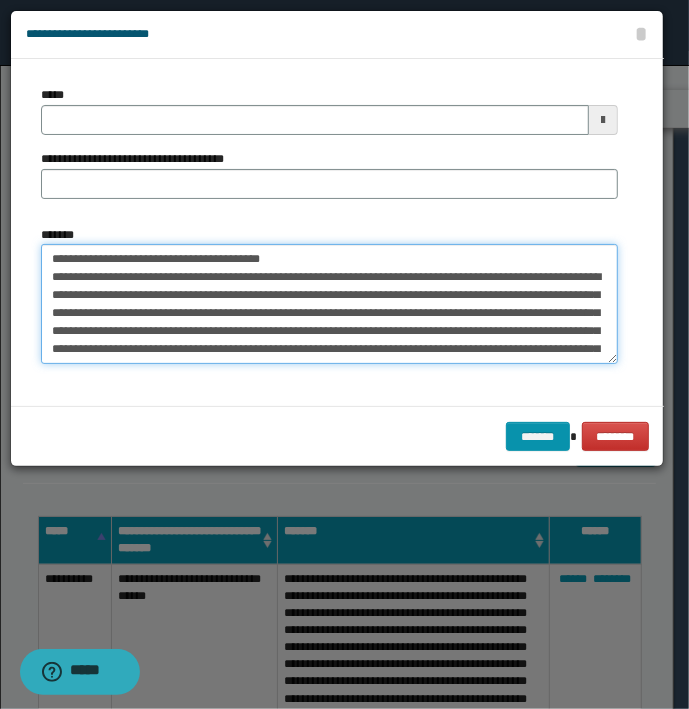 click on "*******" at bounding box center [329, 304] 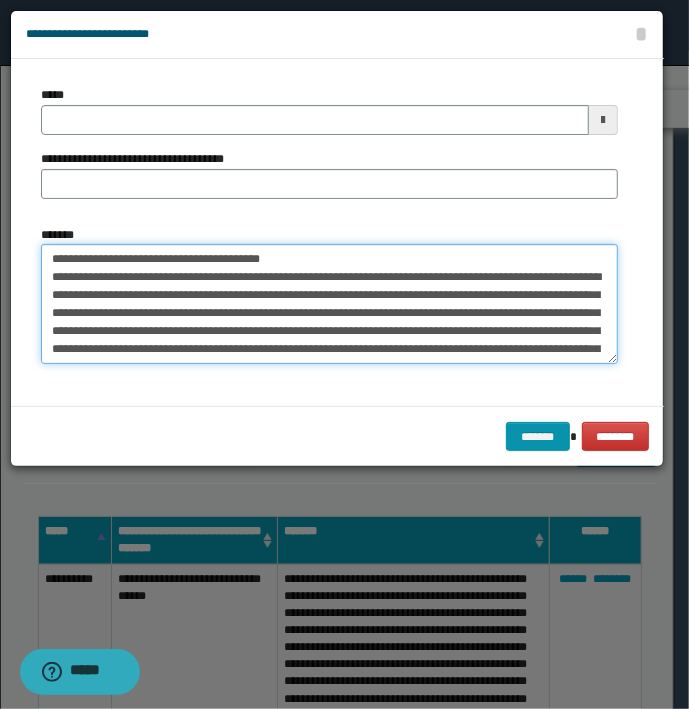type on "**********" 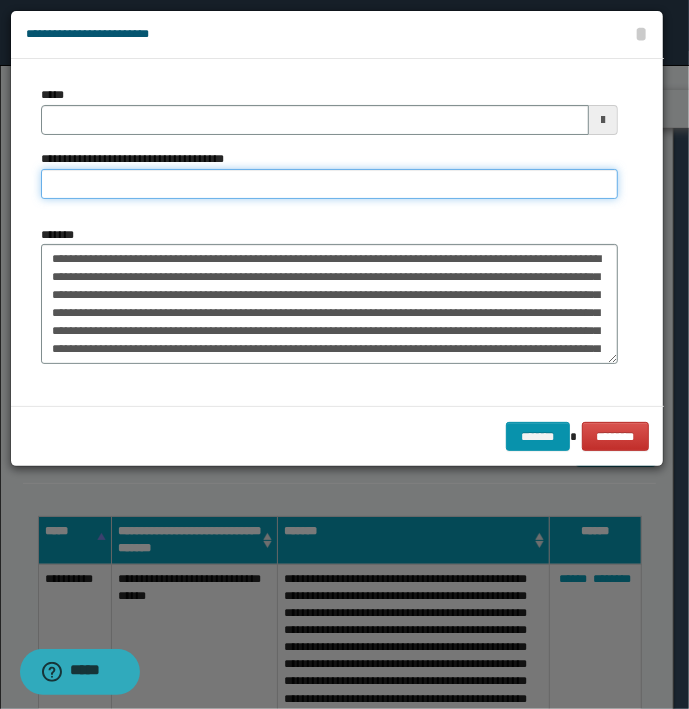 type on "**********" 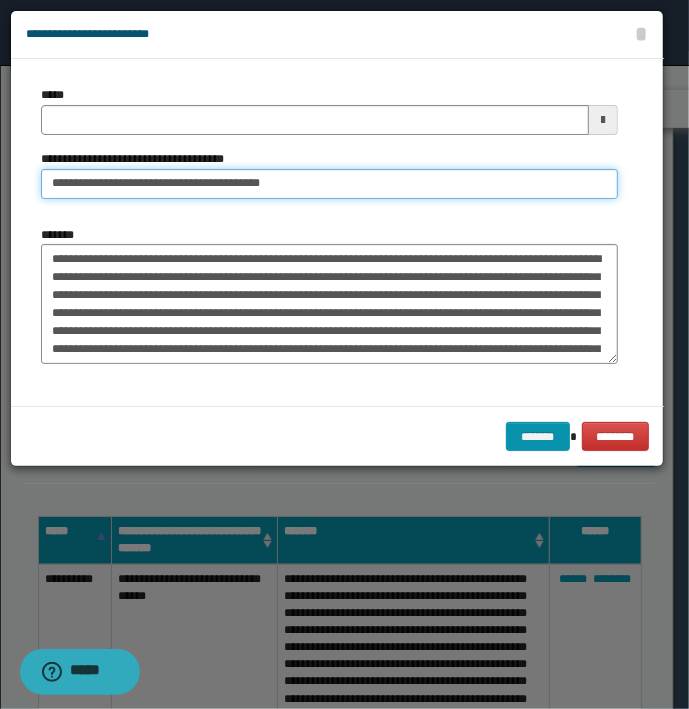 type 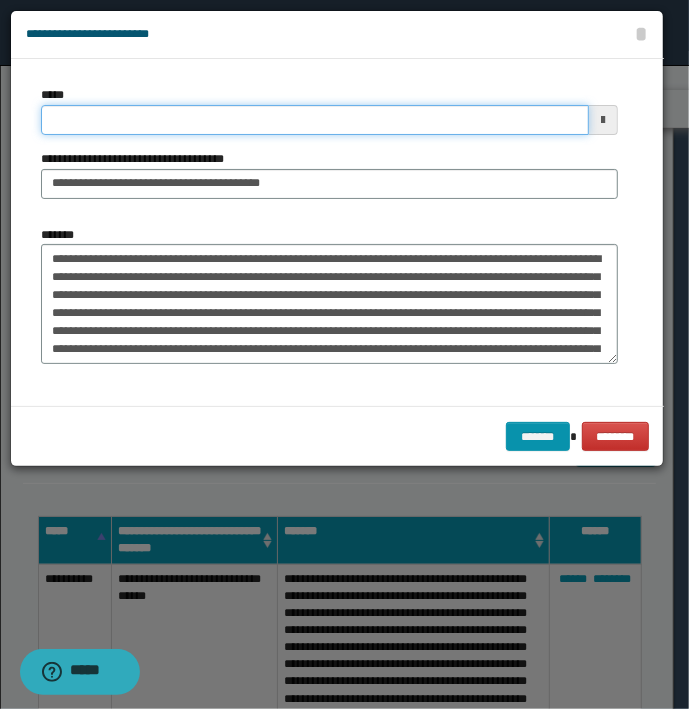 click on "*****" at bounding box center (315, 120) 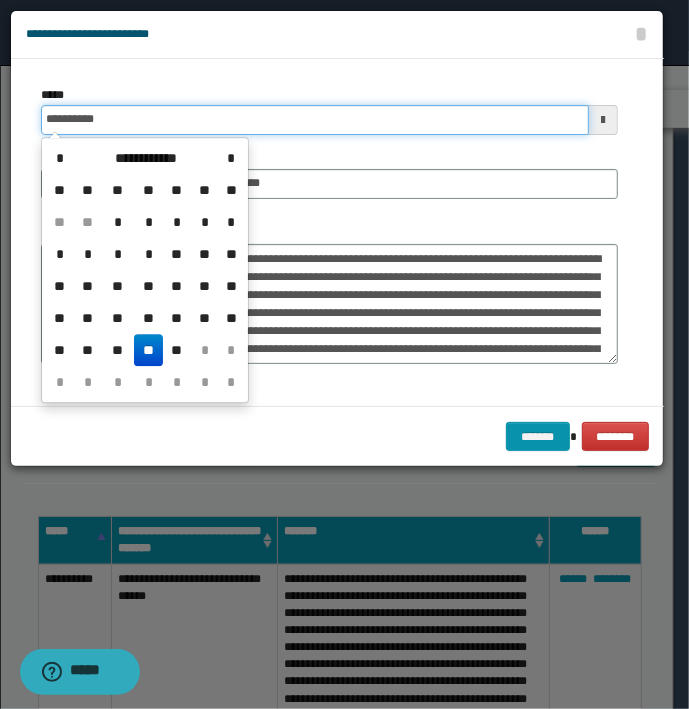 type on "**********" 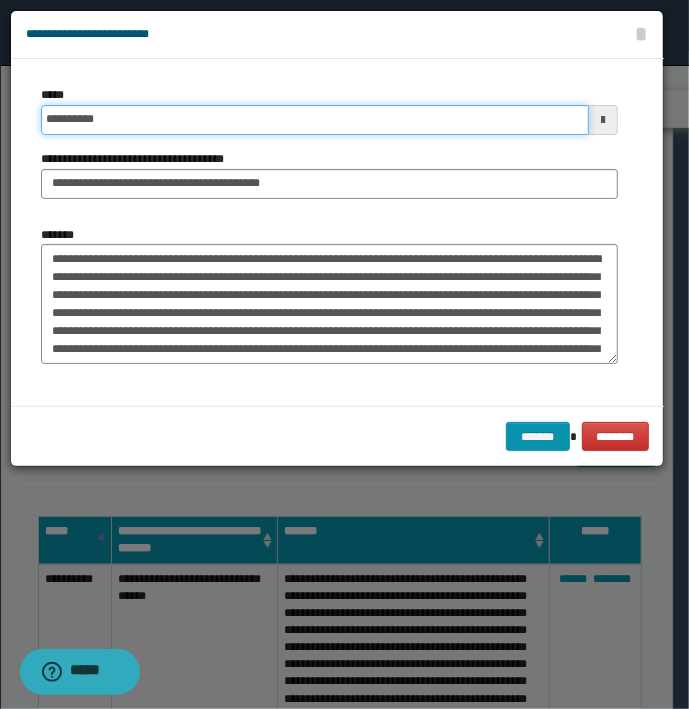click on "*******" at bounding box center [538, 437] 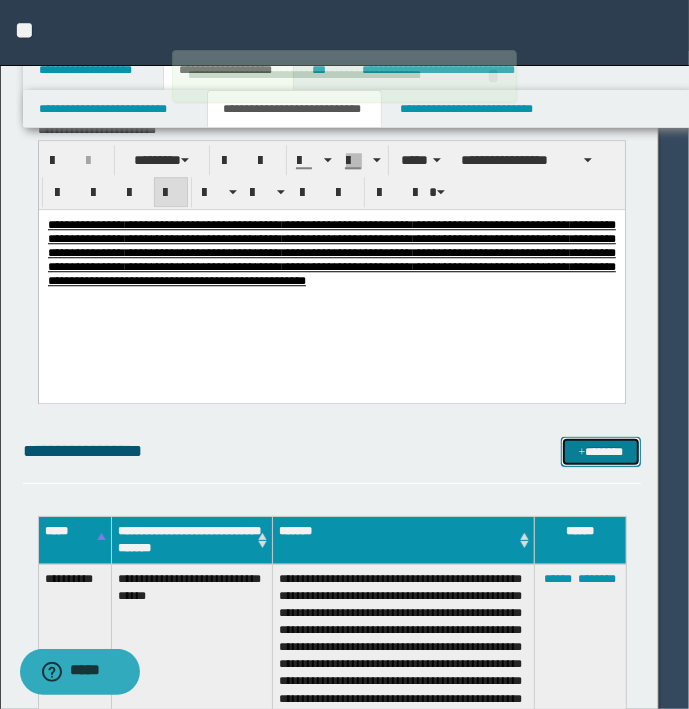 type 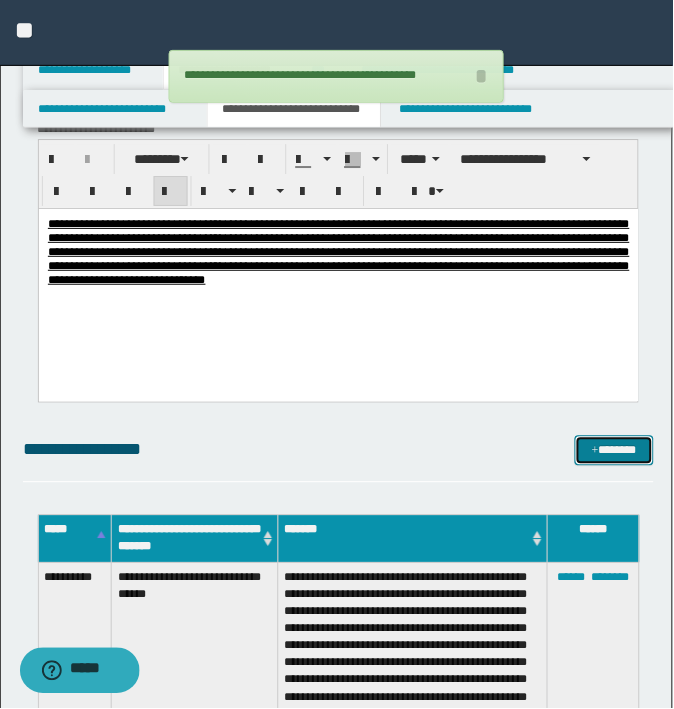 click on "*******" at bounding box center (615, 452) 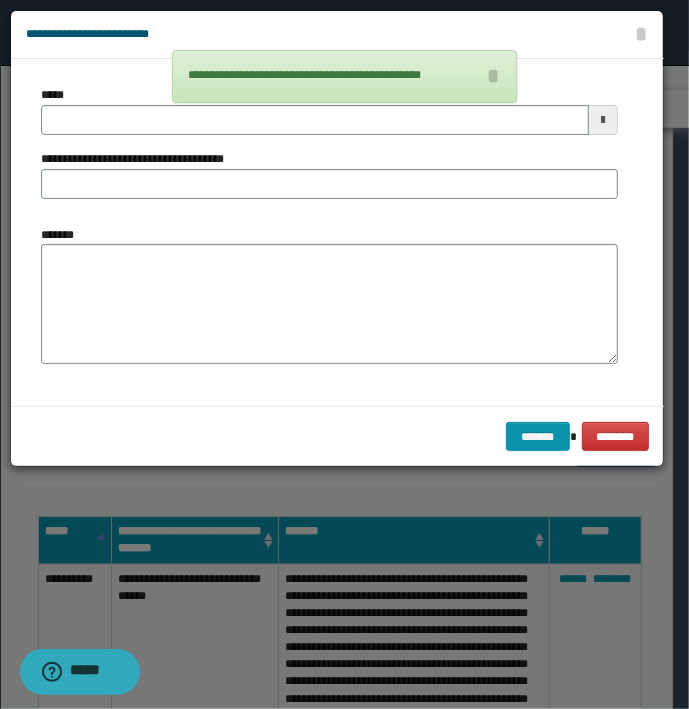 type 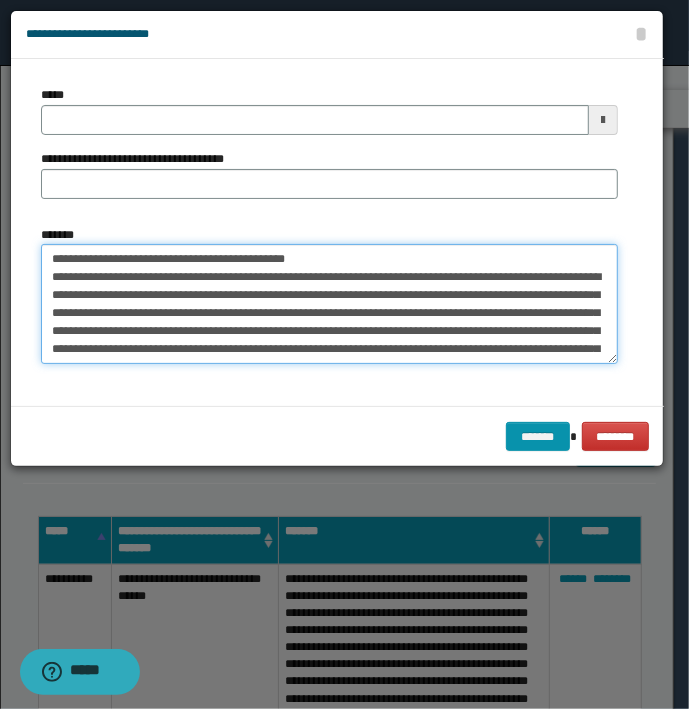 click on "*******" at bounding box center [329, 304] 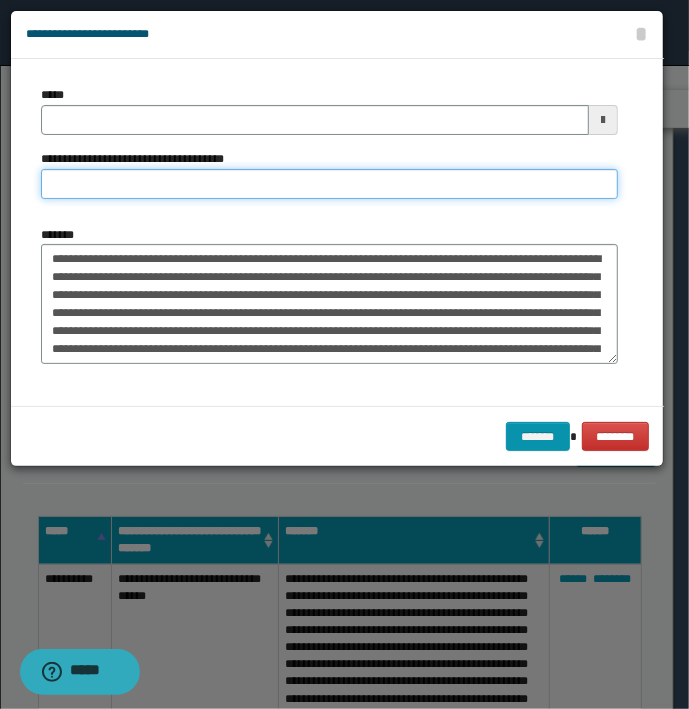type on "**********" 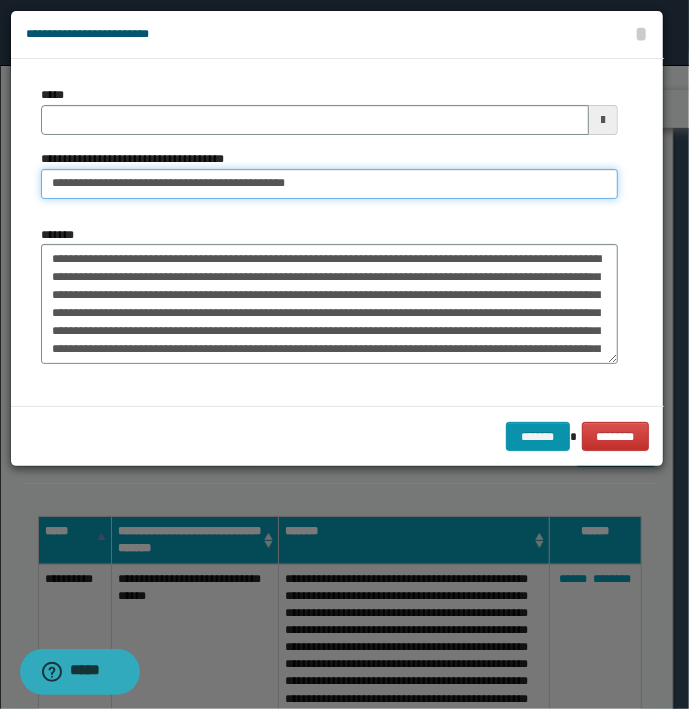 type 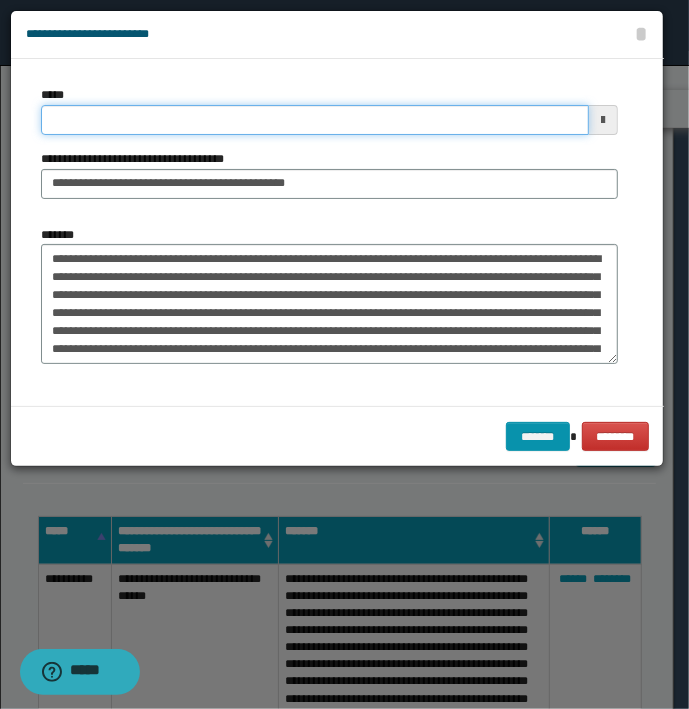 click on "*****" at bounding box center (315, 120) 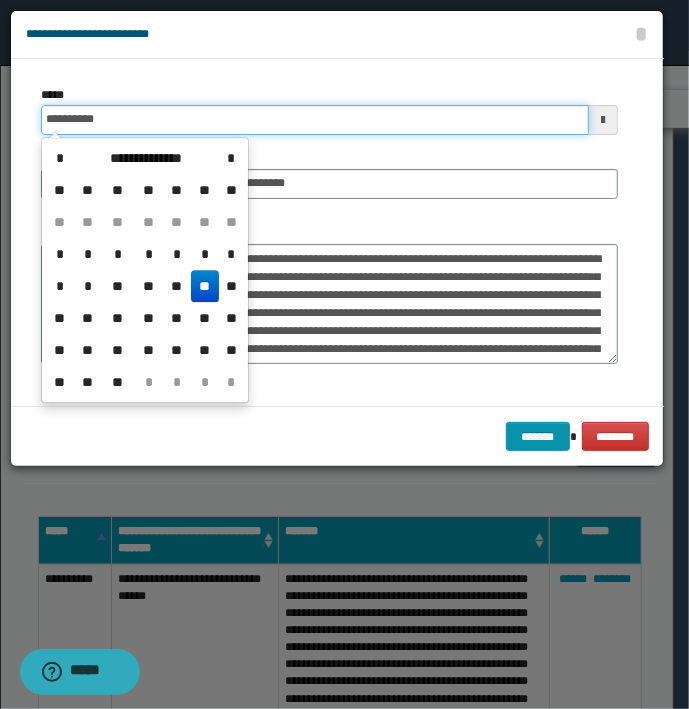 click on "**********" at bounding box center [315, 120] 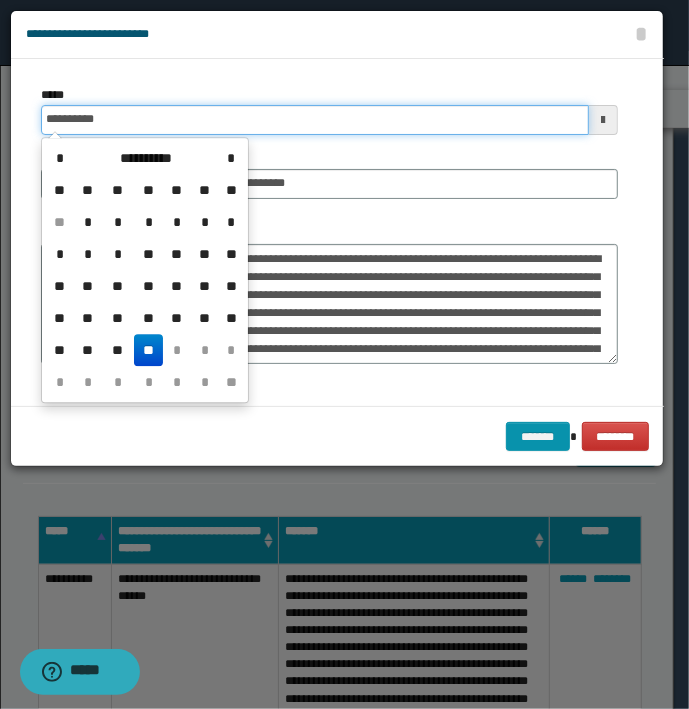 drag, startPoint x: 139, startPoint y: 119, endPoint x: -5, endPoint y: 119, distance: 144 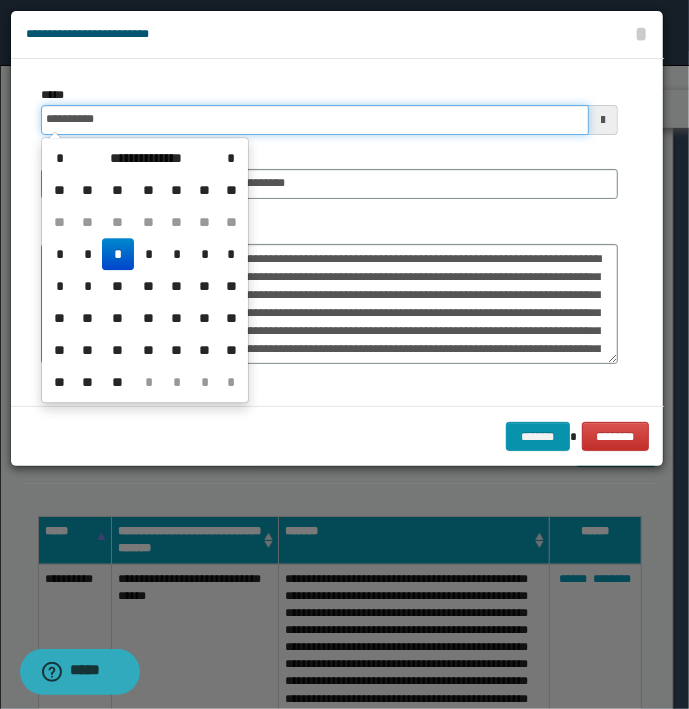type on "**********" 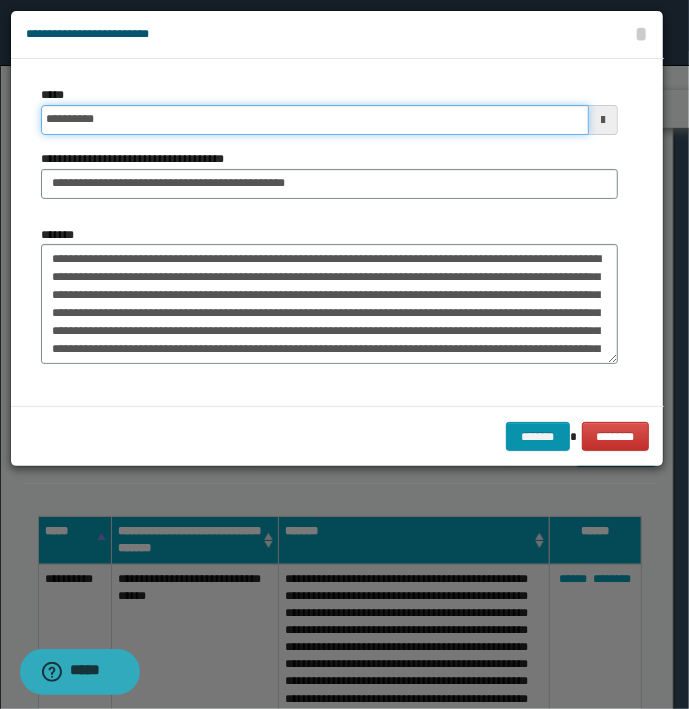 click on "*******" at bounding box center [538, 437] 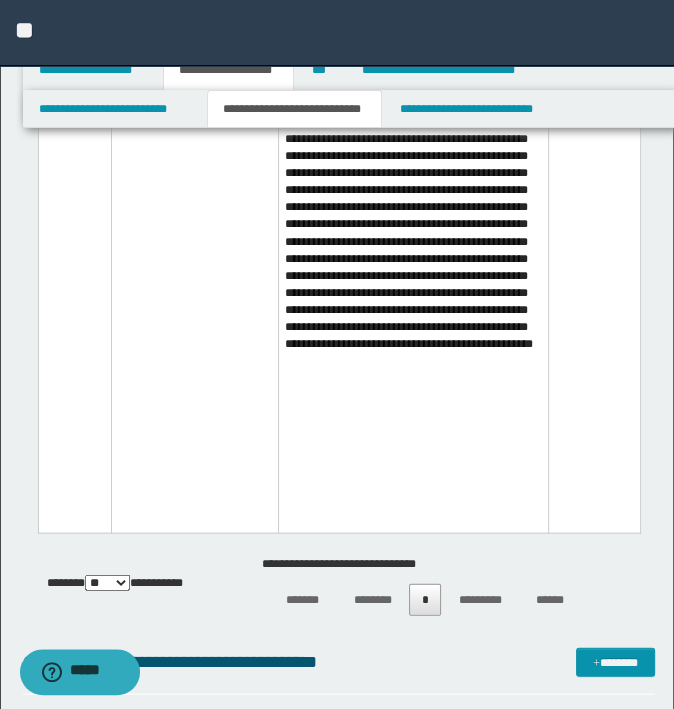 scroll, scrollTop: 7200, scrollLeft: 0, axis: vertical 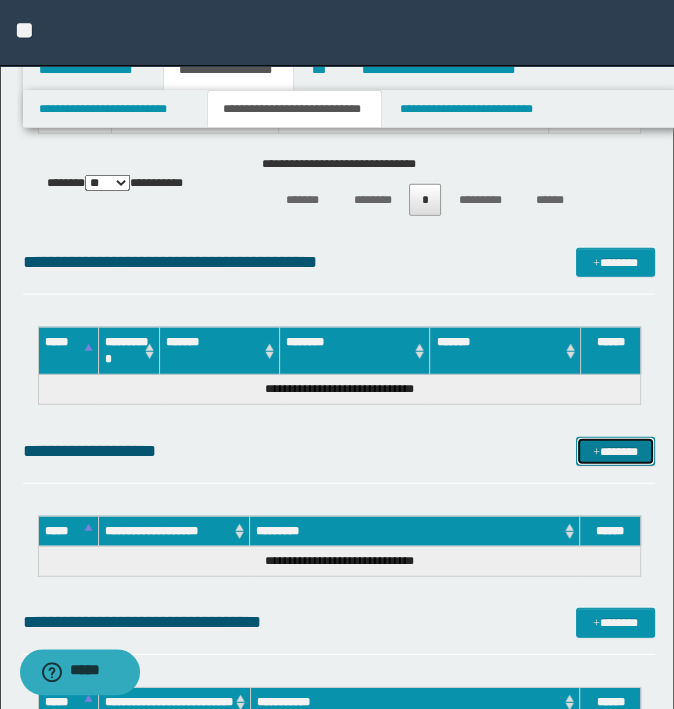 click on "*******" at bounding box center [615, 452] 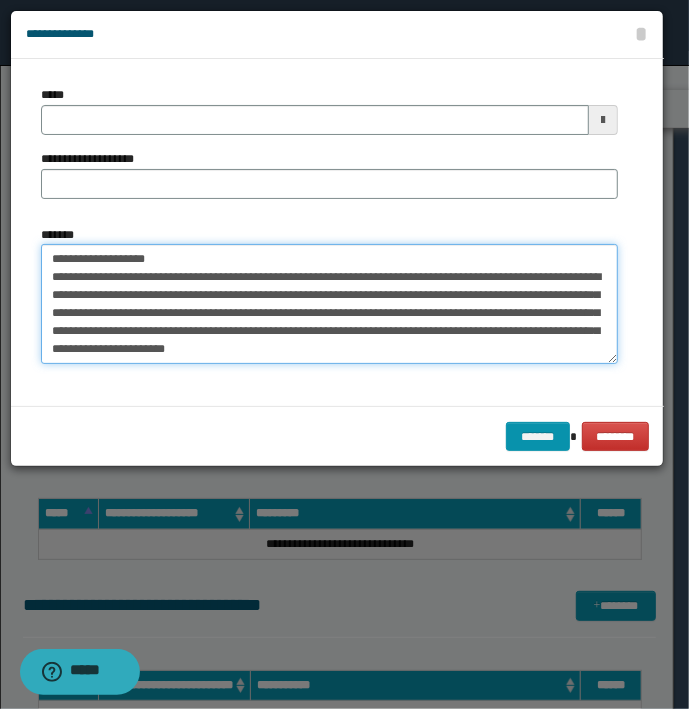 click on "**********" at bounding box center (329, 304) 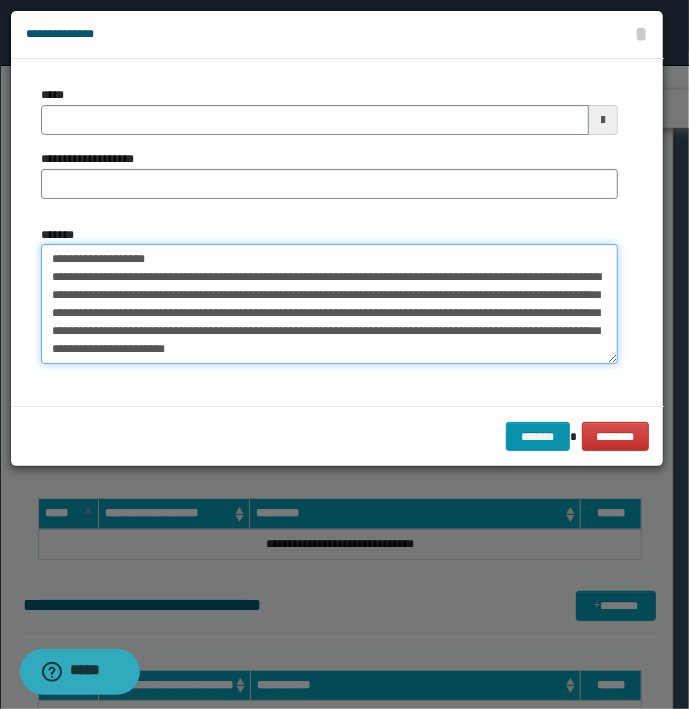 click on "**********" at bounding box center [344, 354] 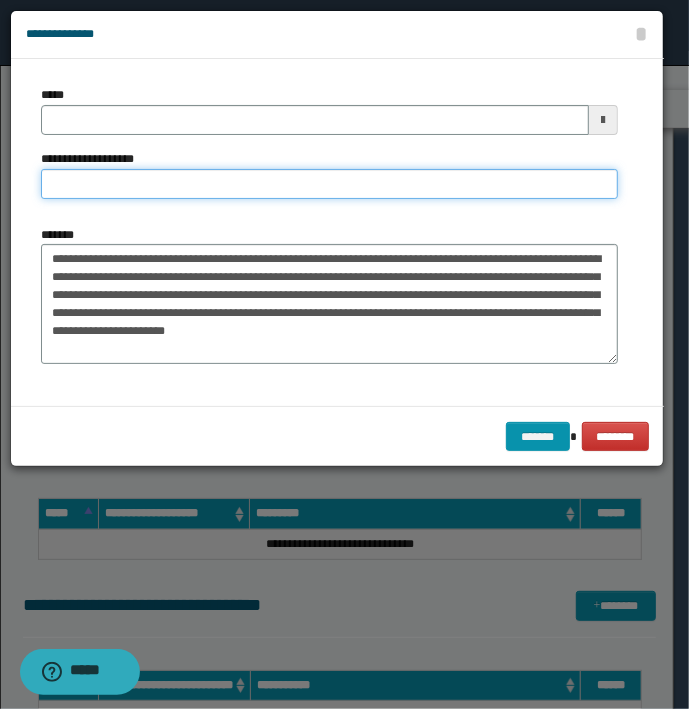type on "**********" 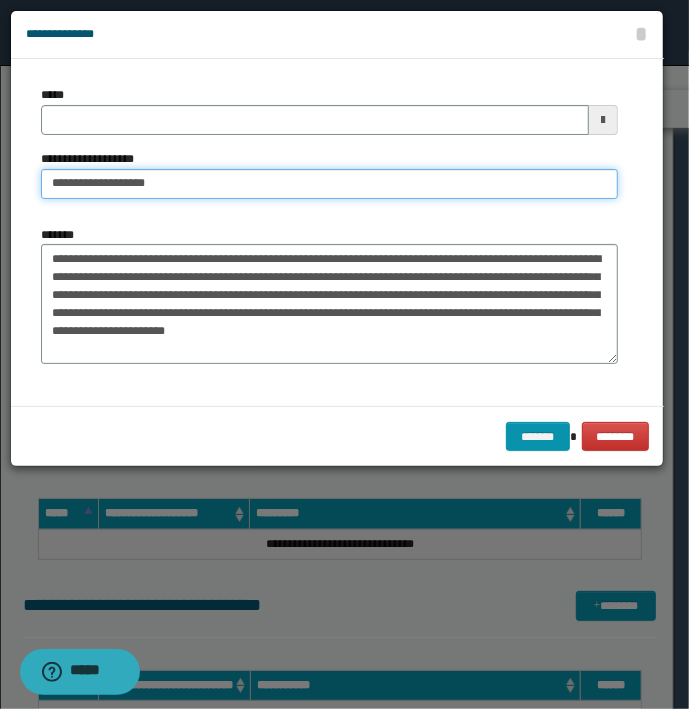 type 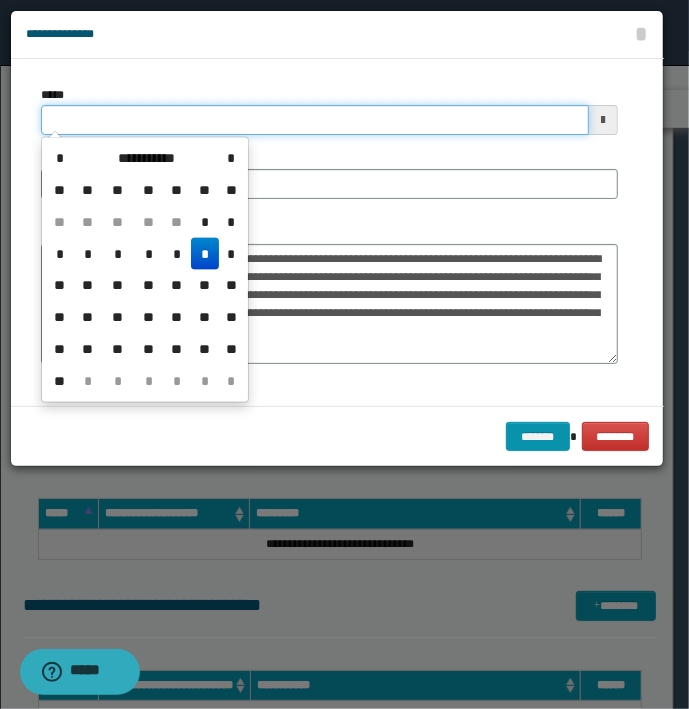 click on "*****" at bounding box center (315, 120) 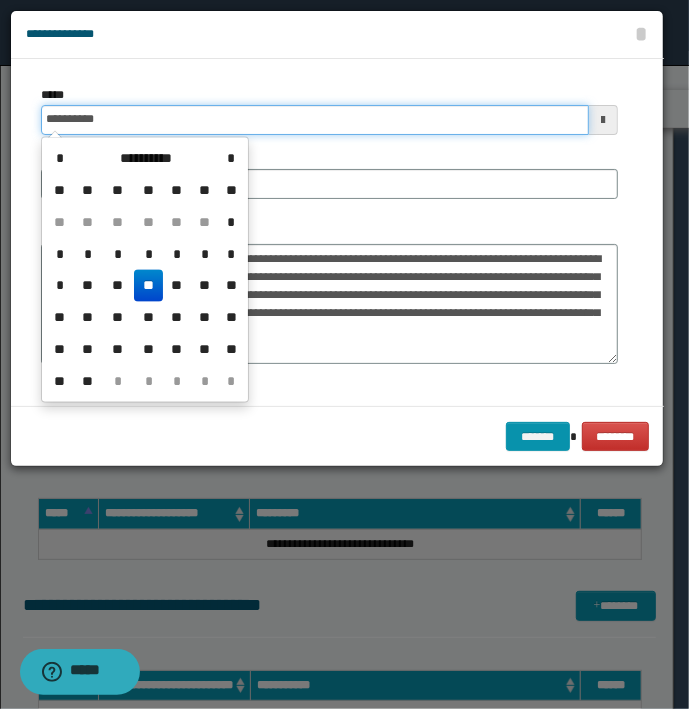 type on "**********" 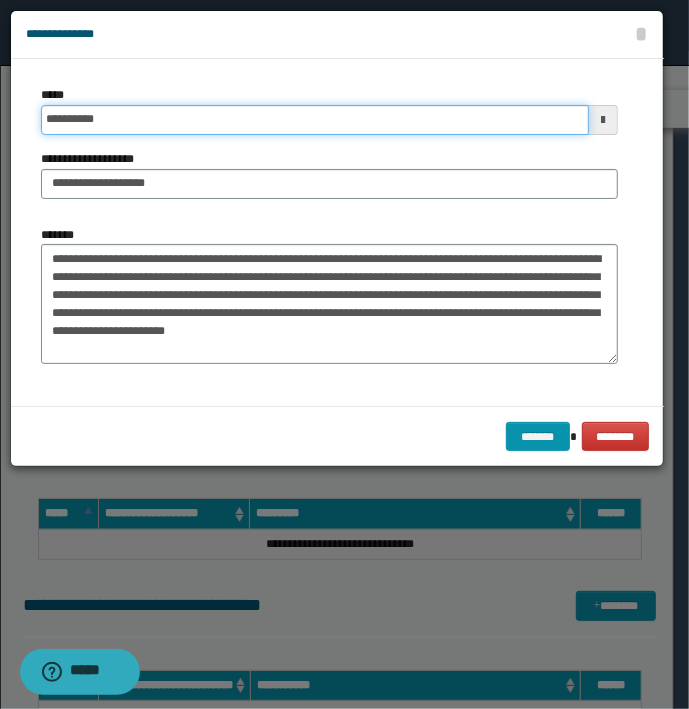click on "*******" at bounding box center (538, 437) 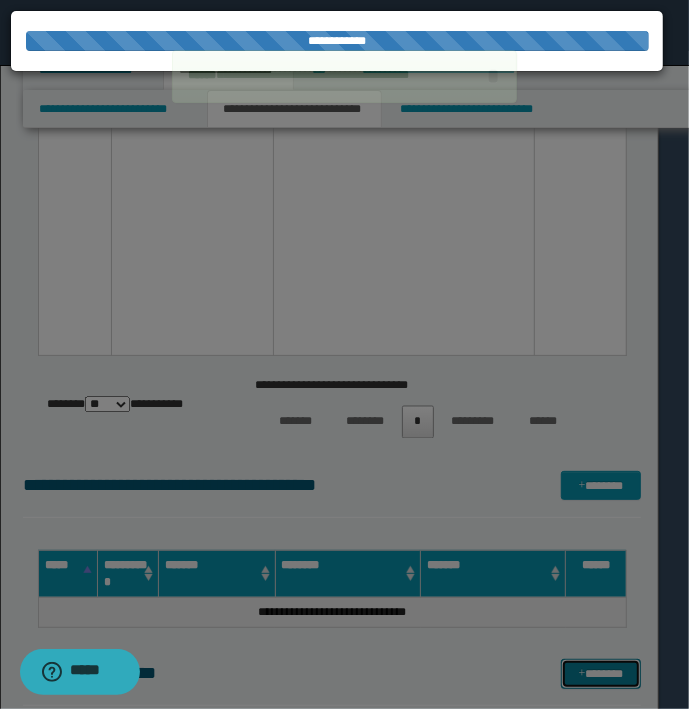 type 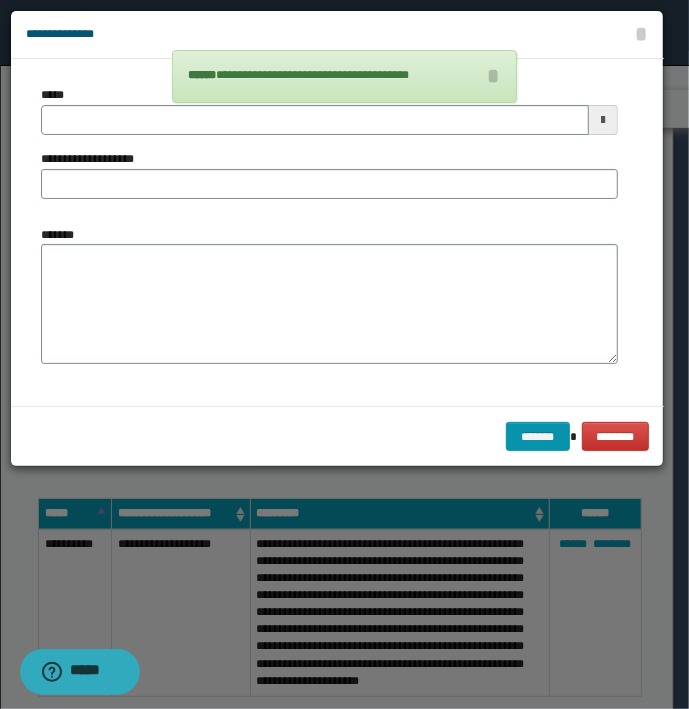 type 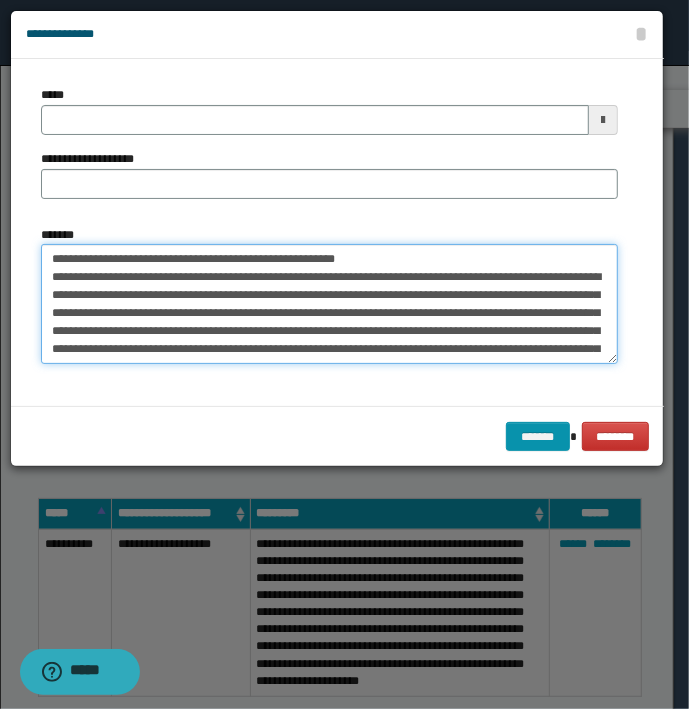 click on "*******" at bounding box center (329, 304) 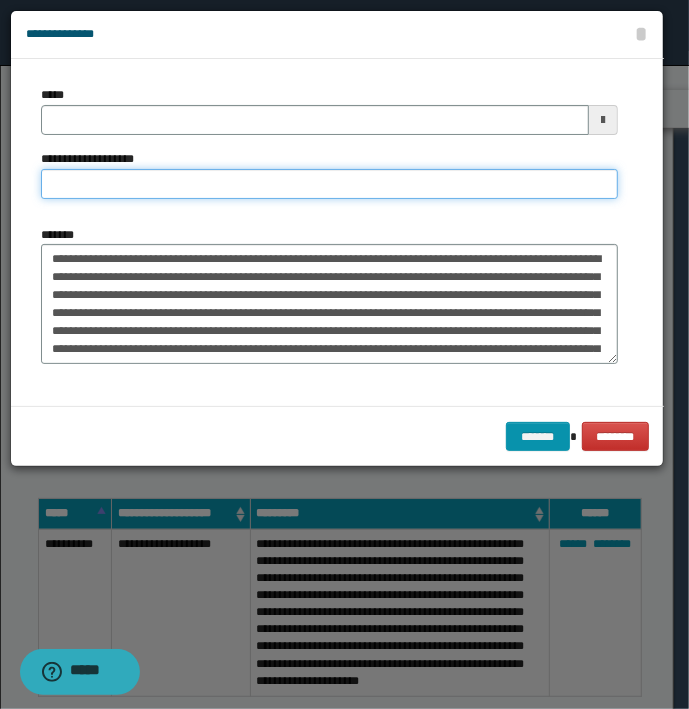 type on "**********" 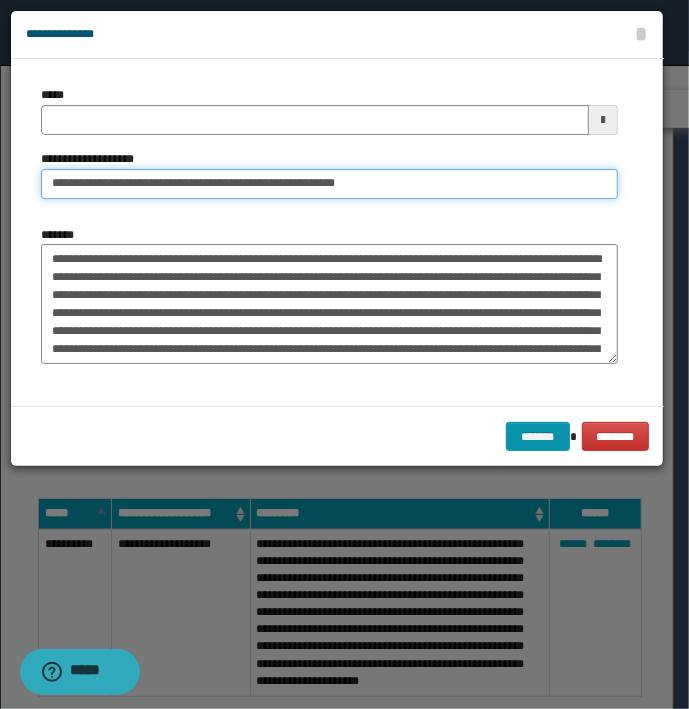 type 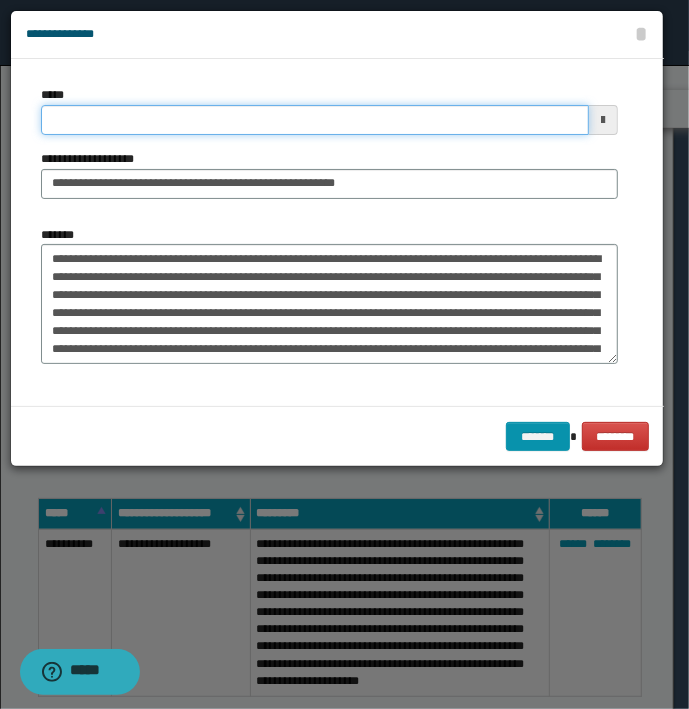 click on "*****" at bounding box center [315, 120] 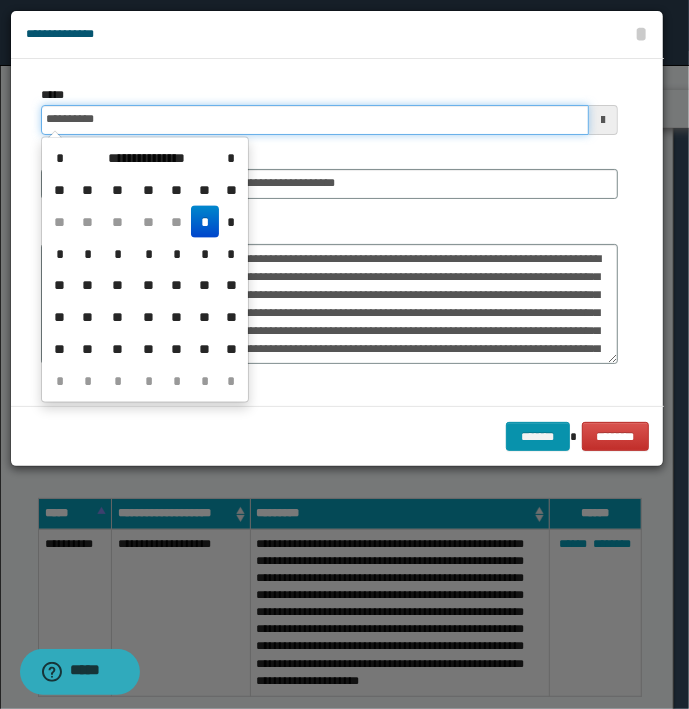 type on "**********" 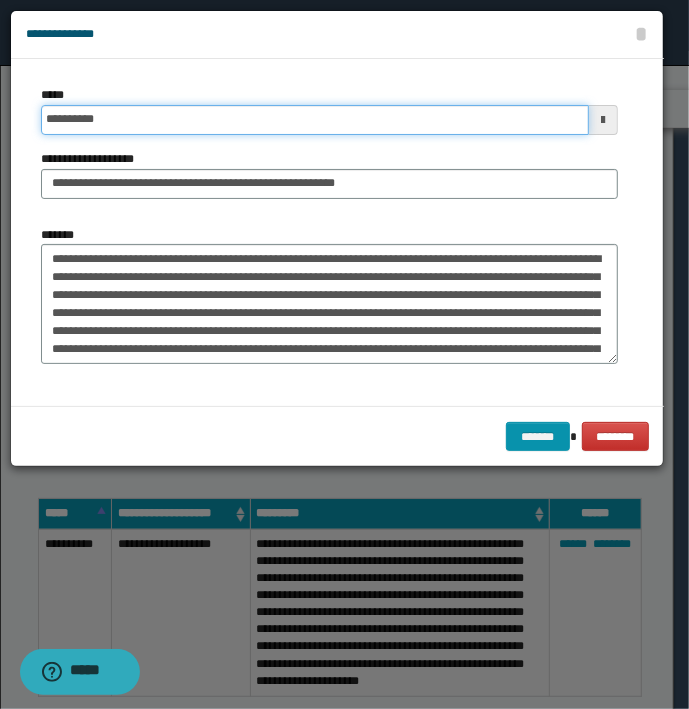 click on "*******" at bounding box center [538, 437] 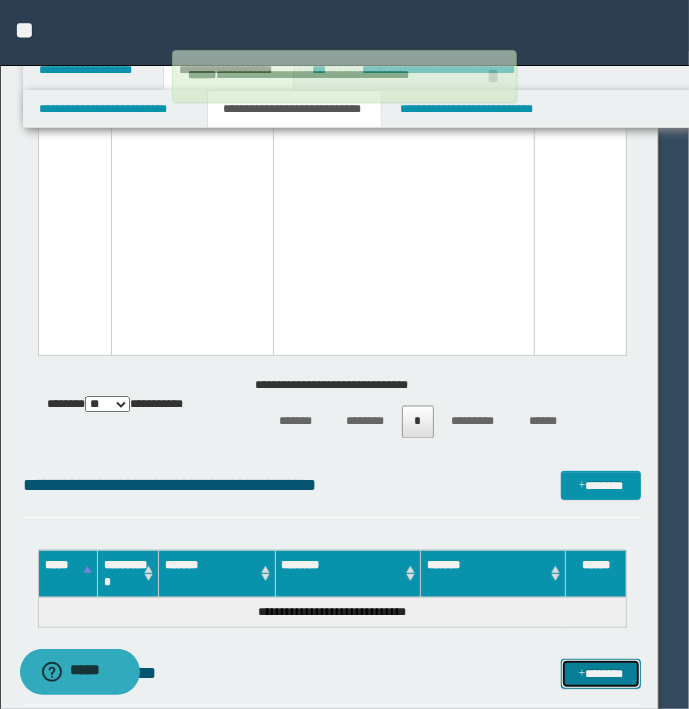 type 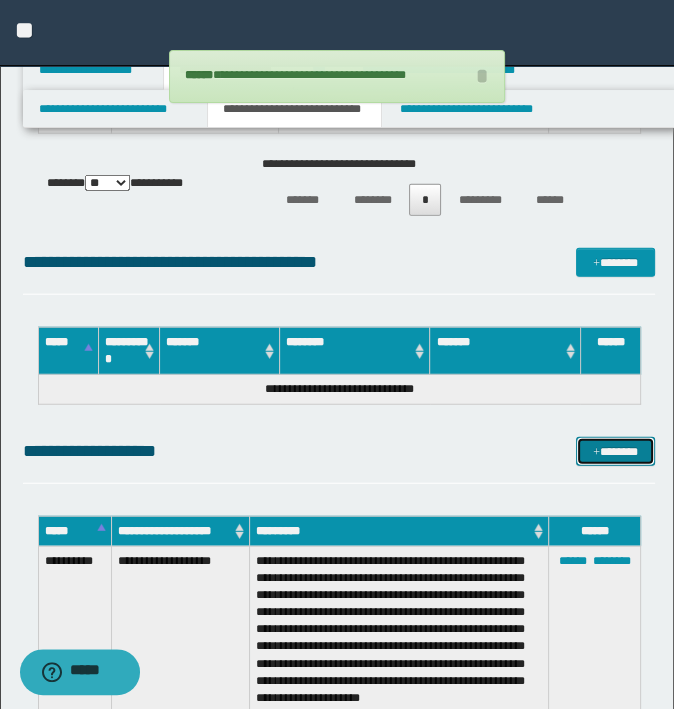 click on "*******" at bounding box center [615, 452] 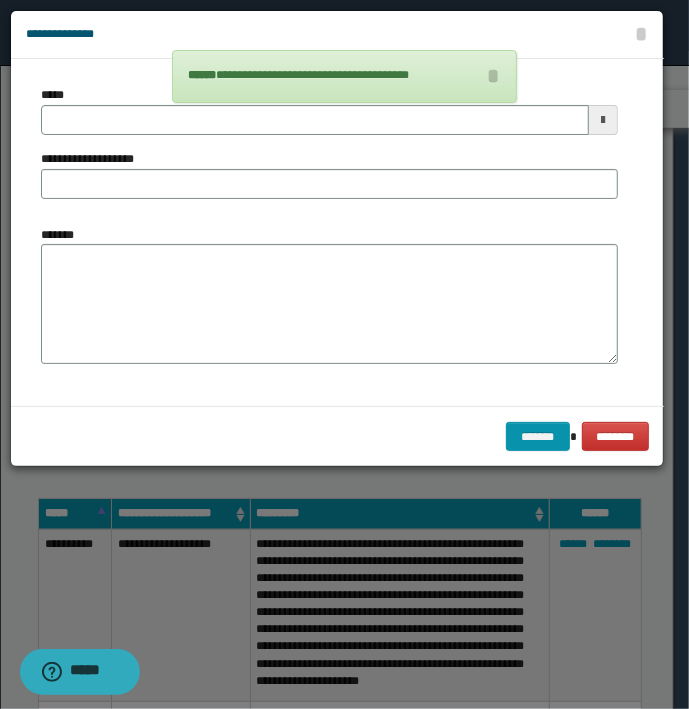 type 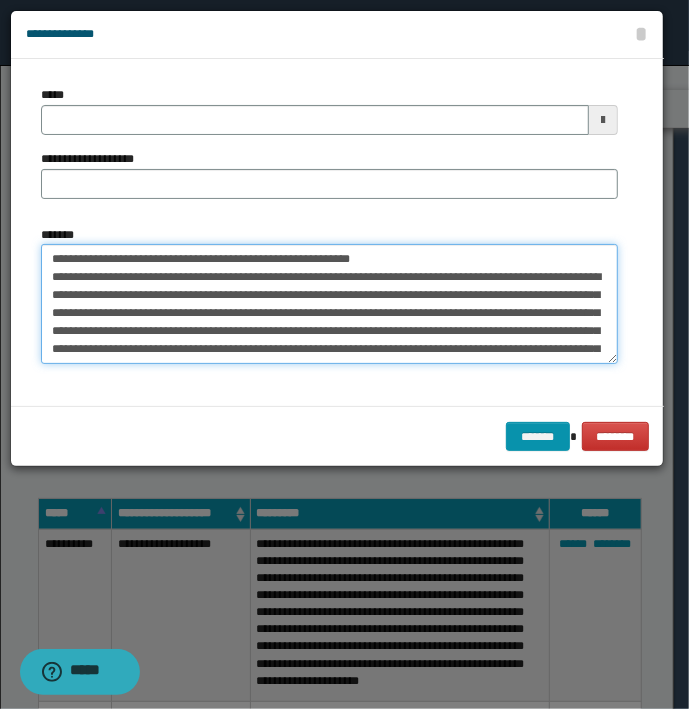 click on "*******" at bounding box center (329, 304) 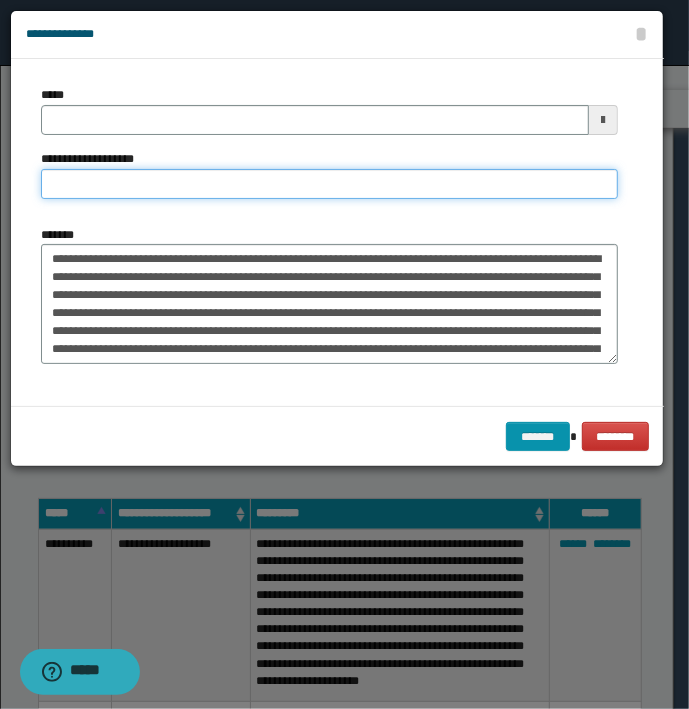 type on "**********" 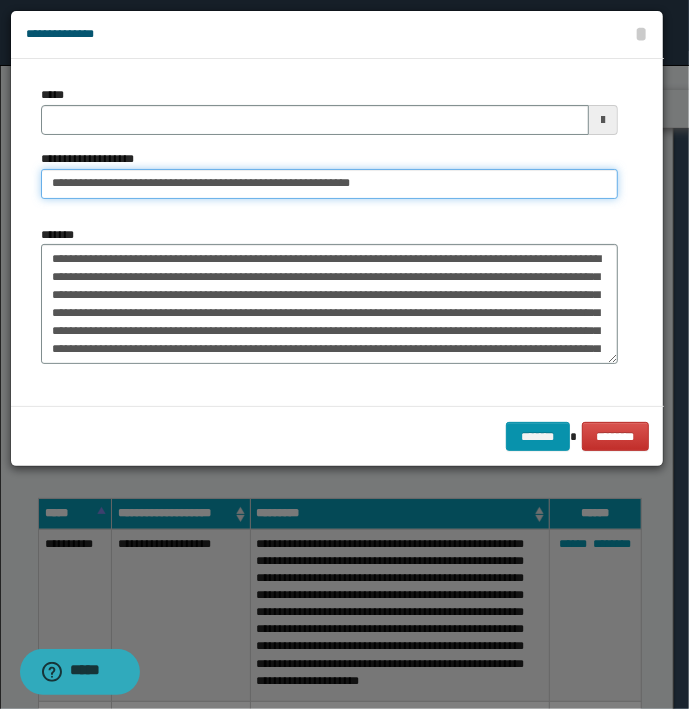 type 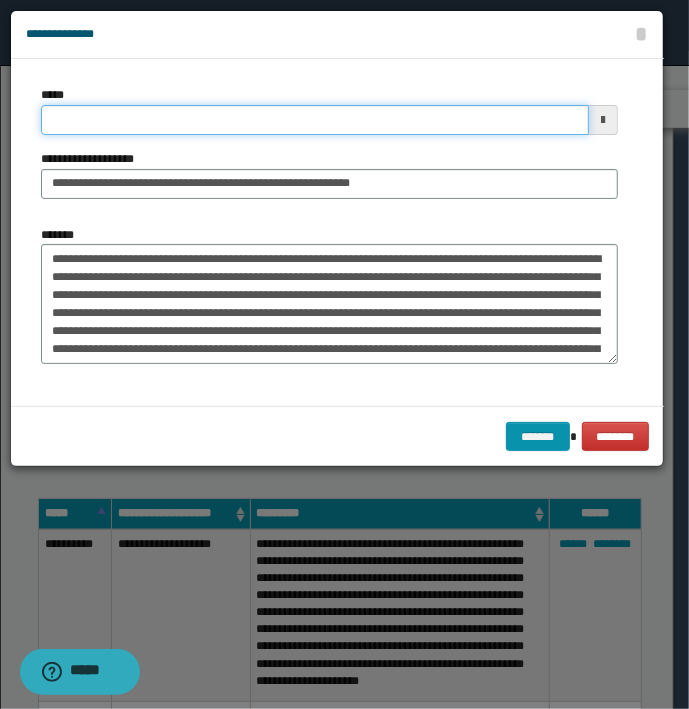 click on "*****" at bounding box center [315, 120] 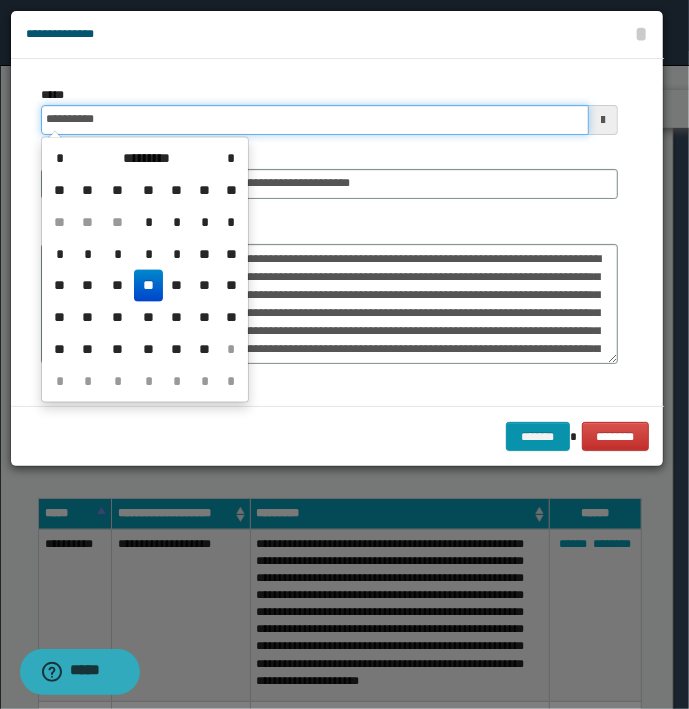 type on "**********" 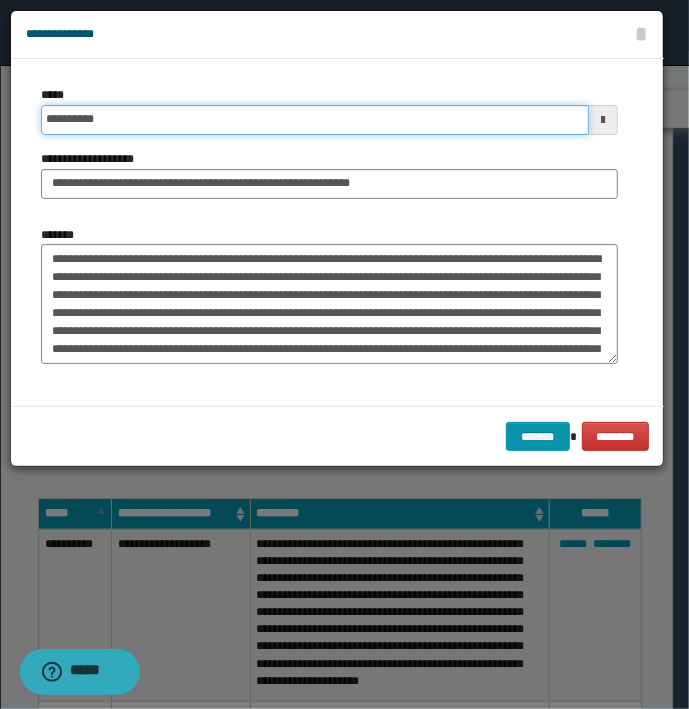 click on "*******" at bounding box center [538, 437] 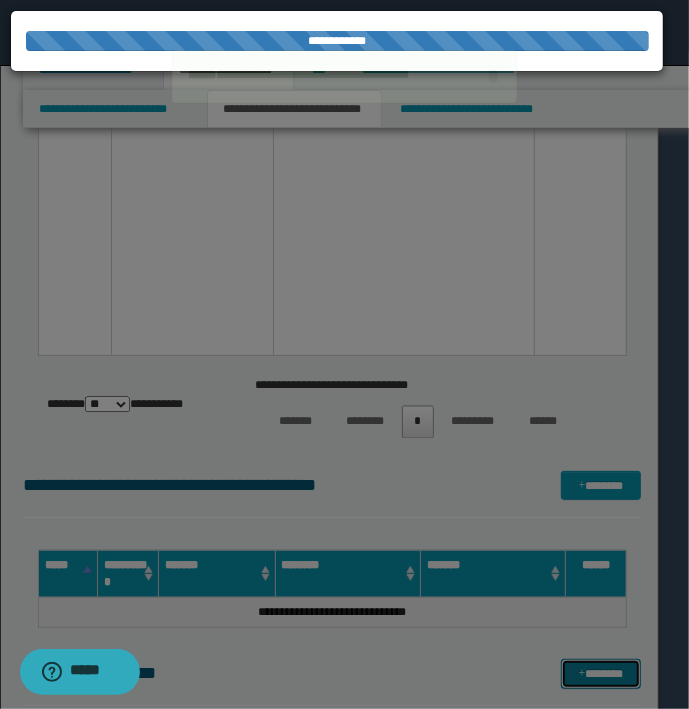 type 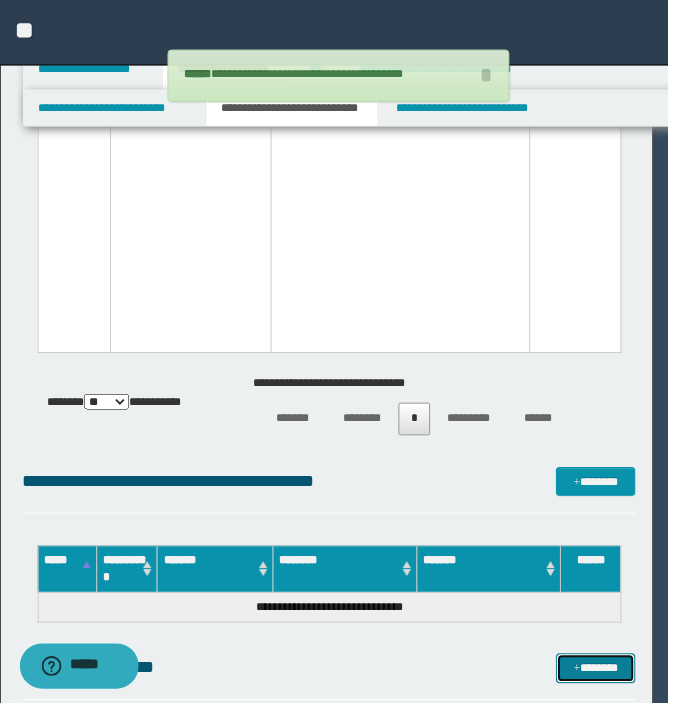 click on "*******" at bounding box center [600, 674] 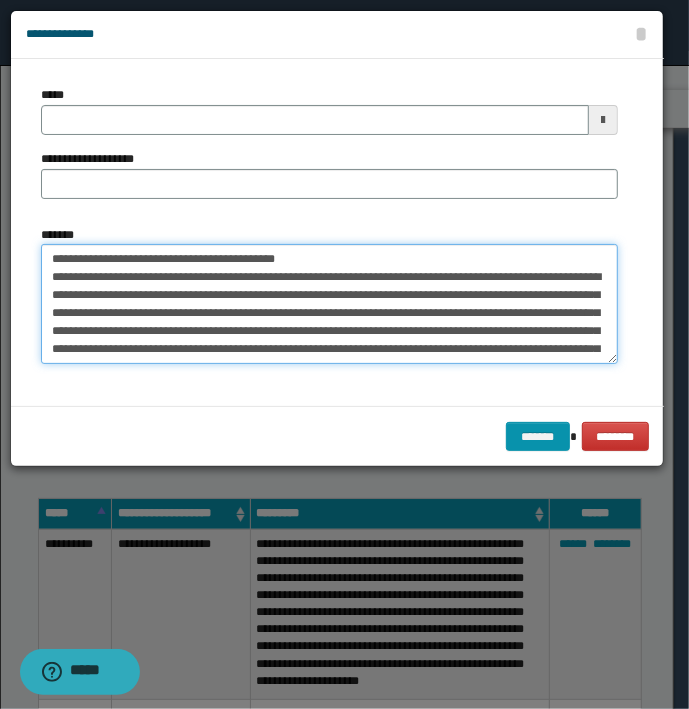 click on "*******" at bounding box center (329, 304) 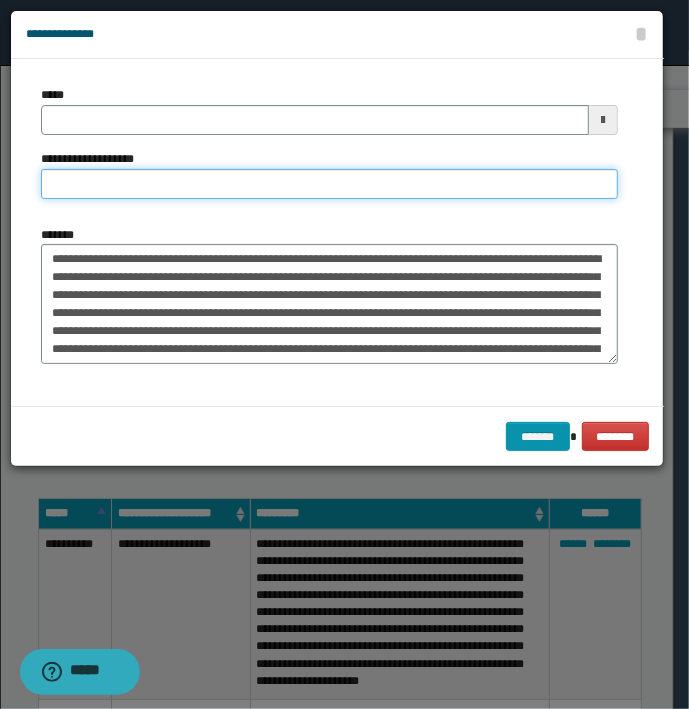 type on "**********" 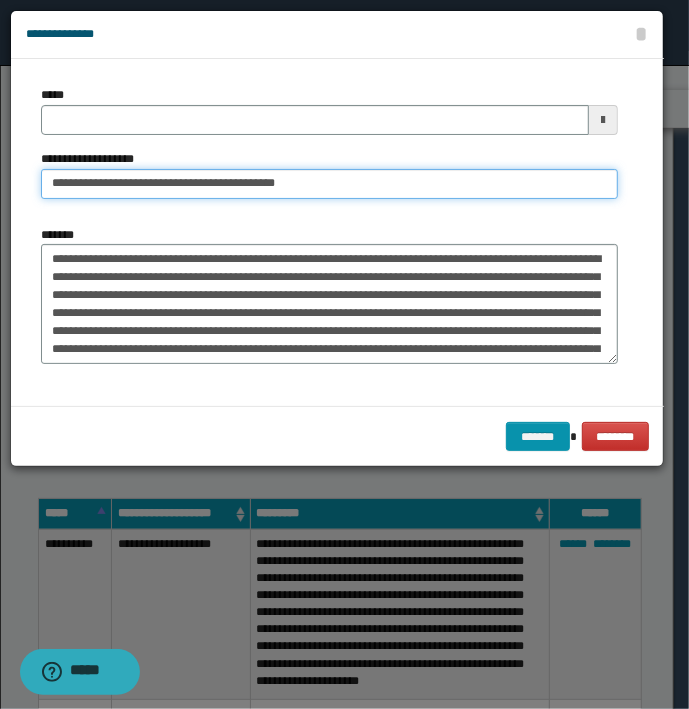 type 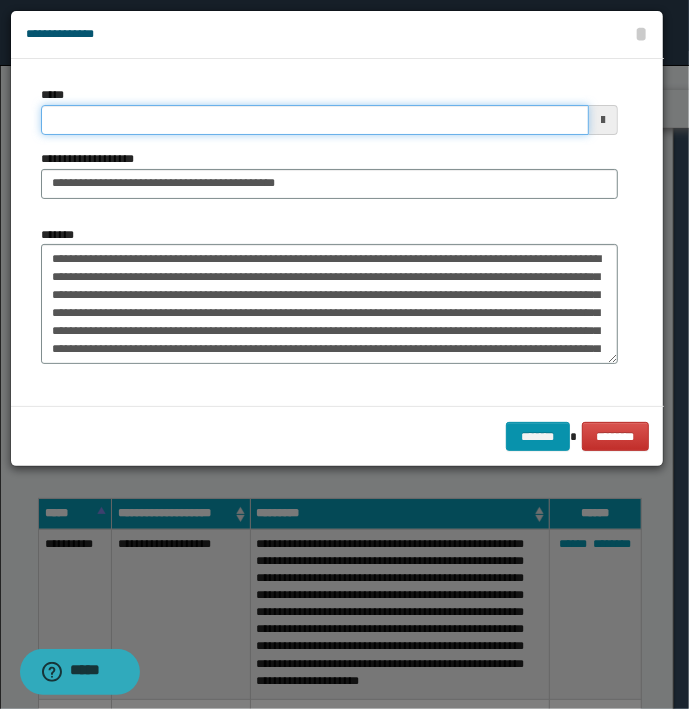 click on "*****" at bounding box center (315, 120) 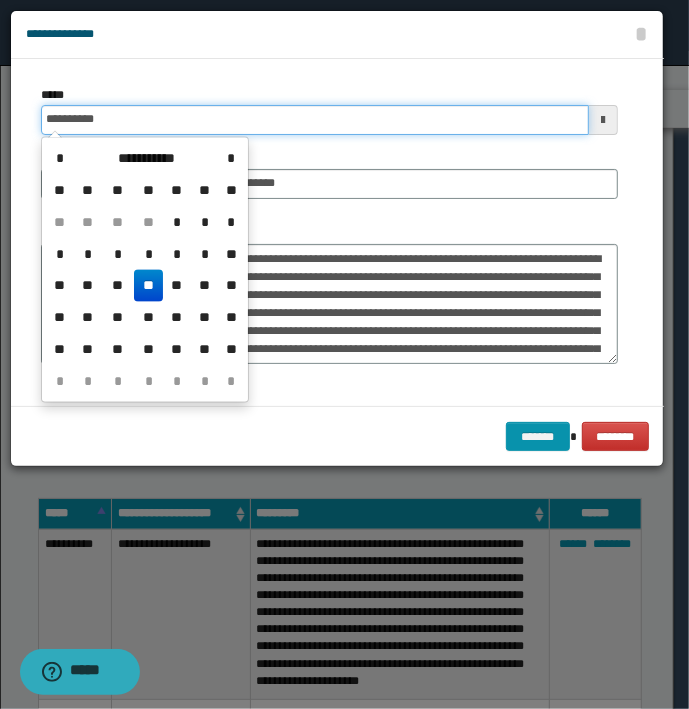 type on "**********" 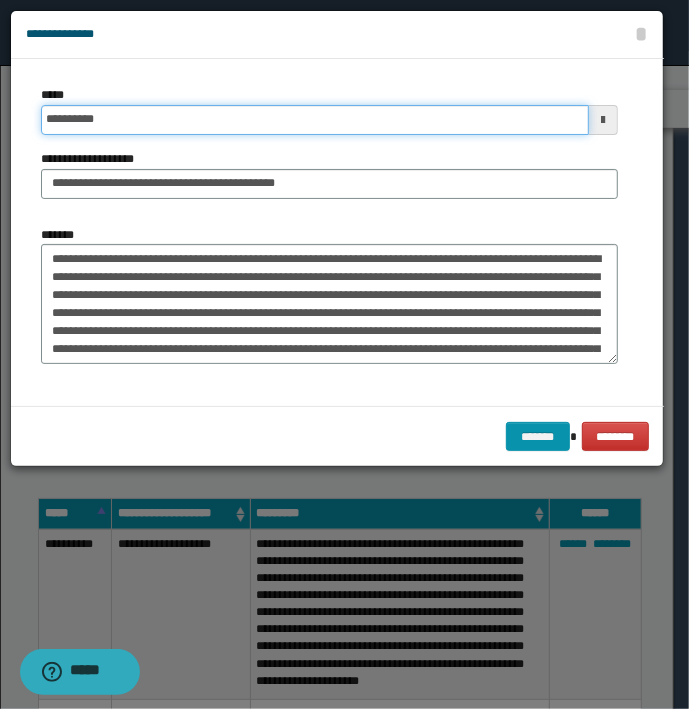 click on "*******" at bounding box center (538, 437) 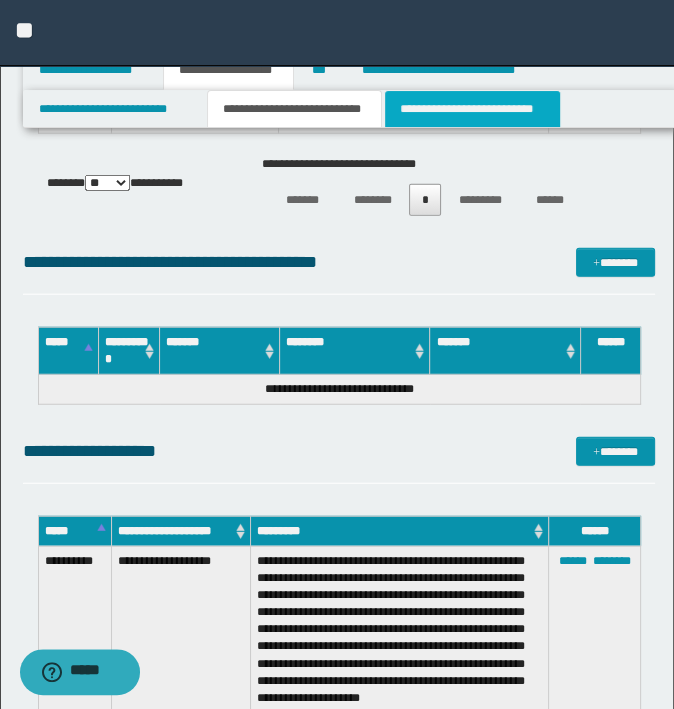 click on "**********" at bounding box center (472, 109) 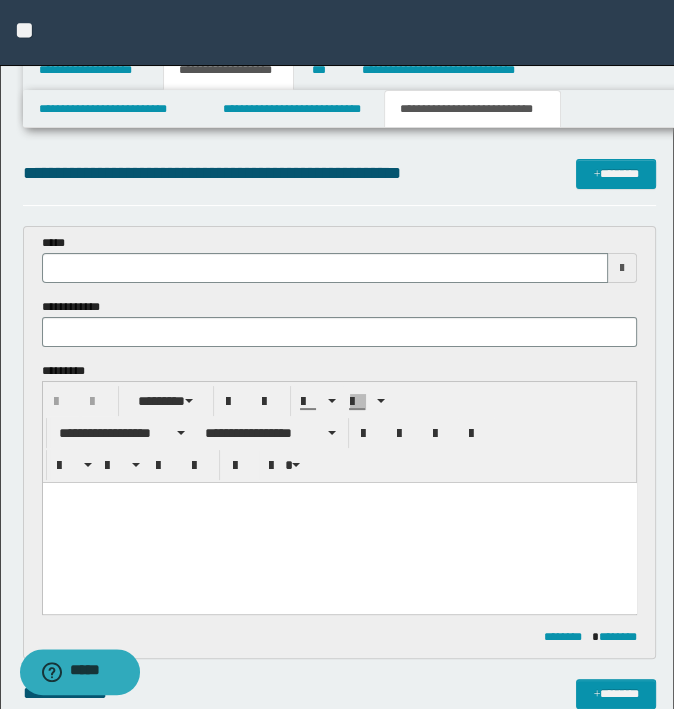 scroll, scrollTop: 0, scrollLeft: 0, axis: both 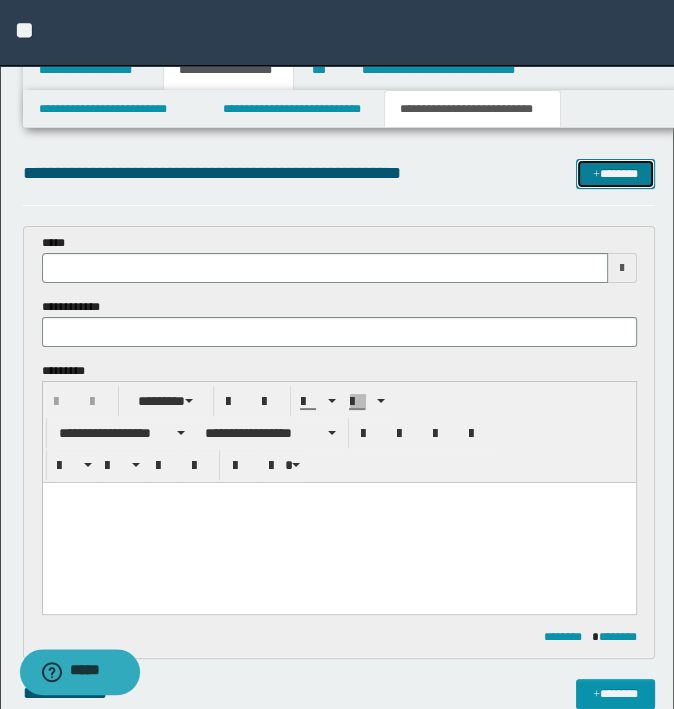 click on "*******" at bounding box center [615, 174] 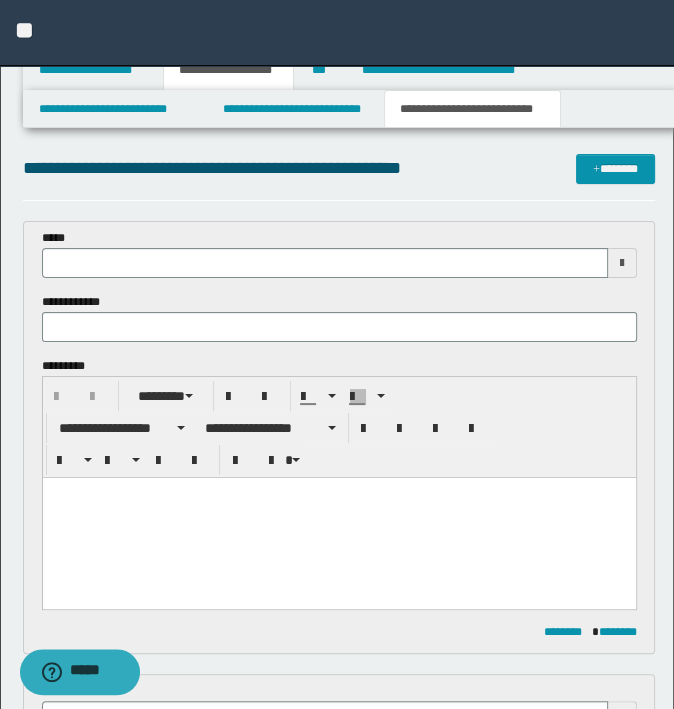 scroll, scrollTop: 0, scrollLeft: 0, axis: both 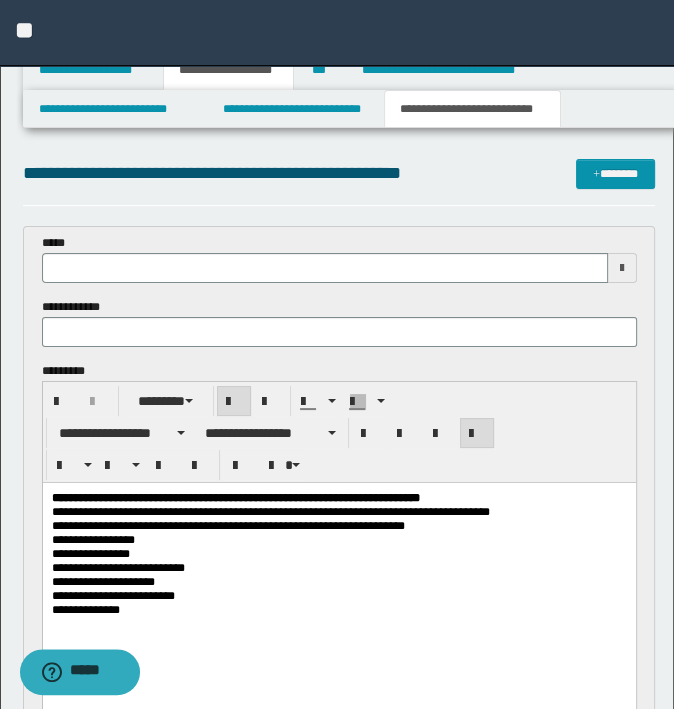 click on "**********" at bounding box center [338, 497] 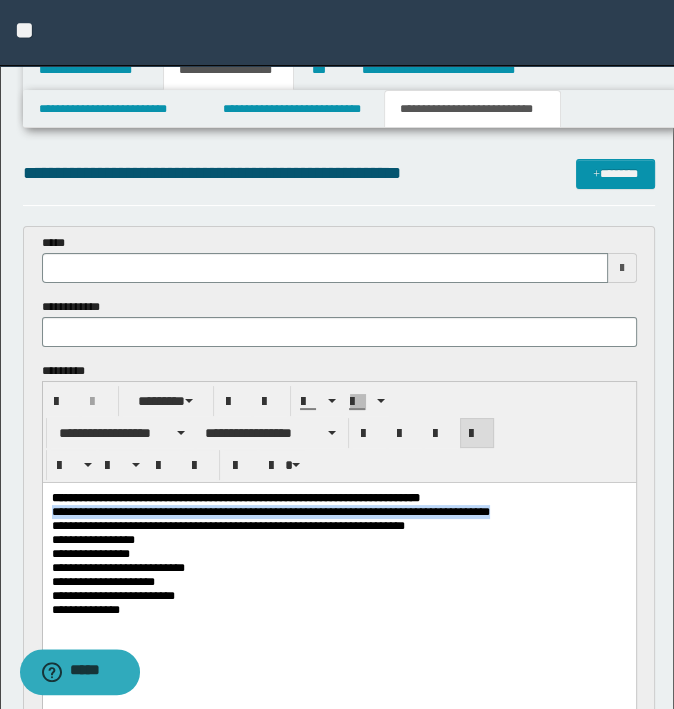 drag, startPoint x: 488, startPoint y: 511, endPoint x: -5, endPoint y: 511, distance: 493 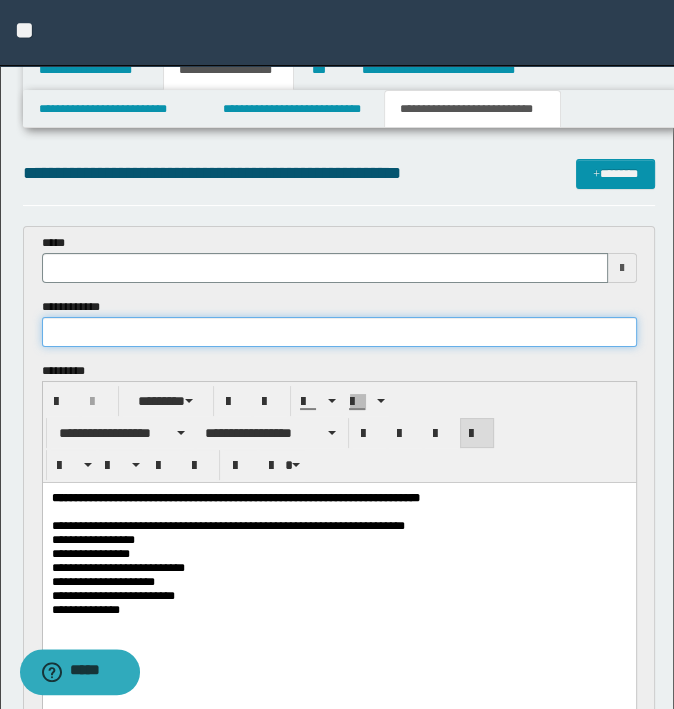 click at bounding box center [339, 332] 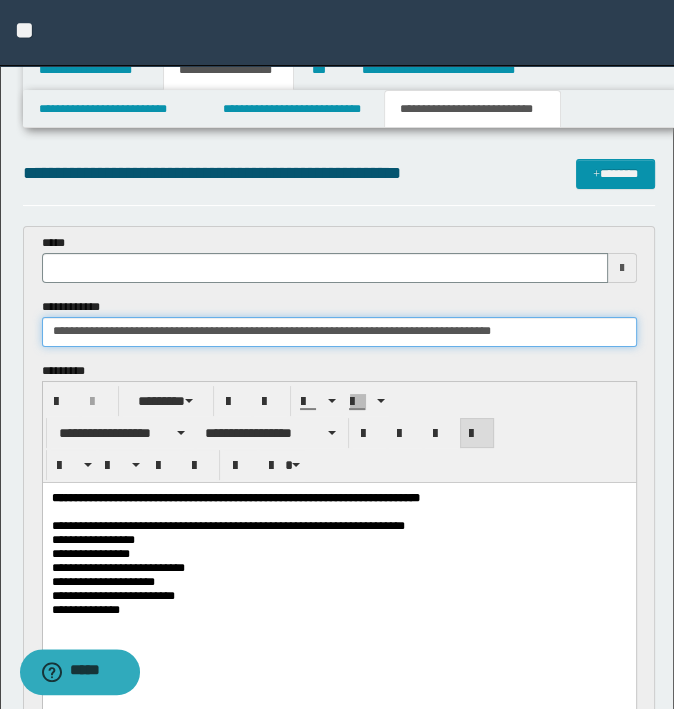 type on "**********" 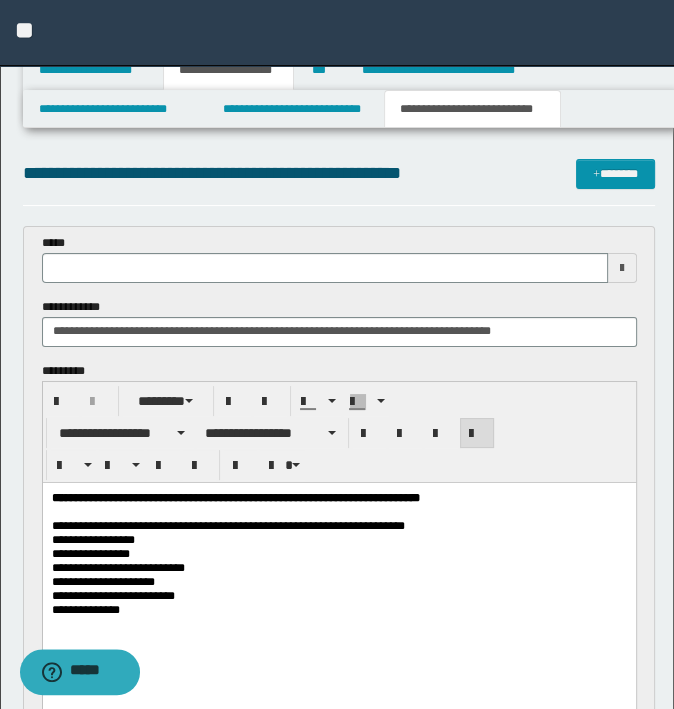 click at bounding box center (338, 511) 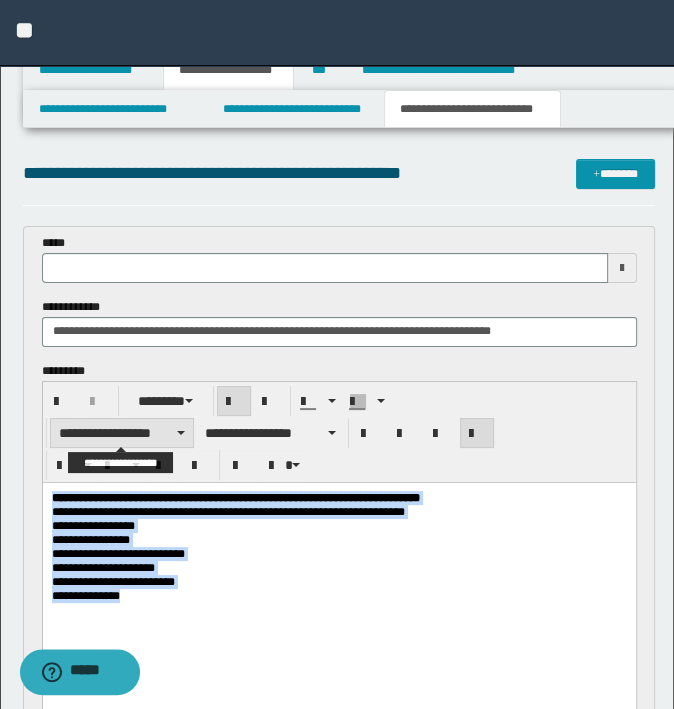 click on "**********" at bounding box center [122, 433] 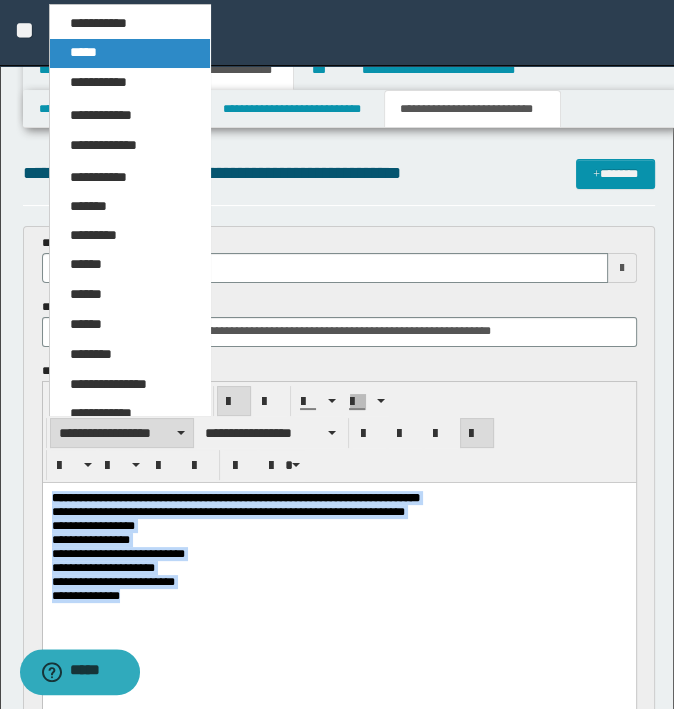 click on "*****" at bounding box center [130, 53] 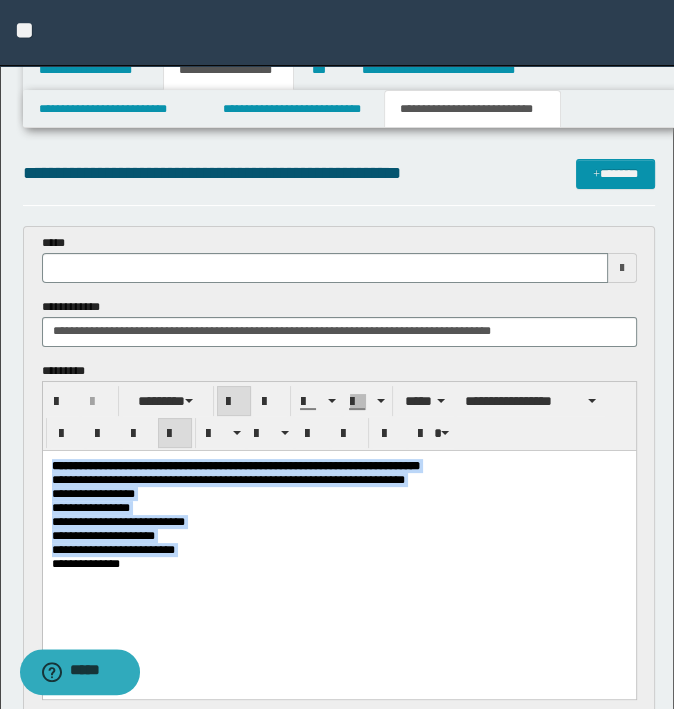 type 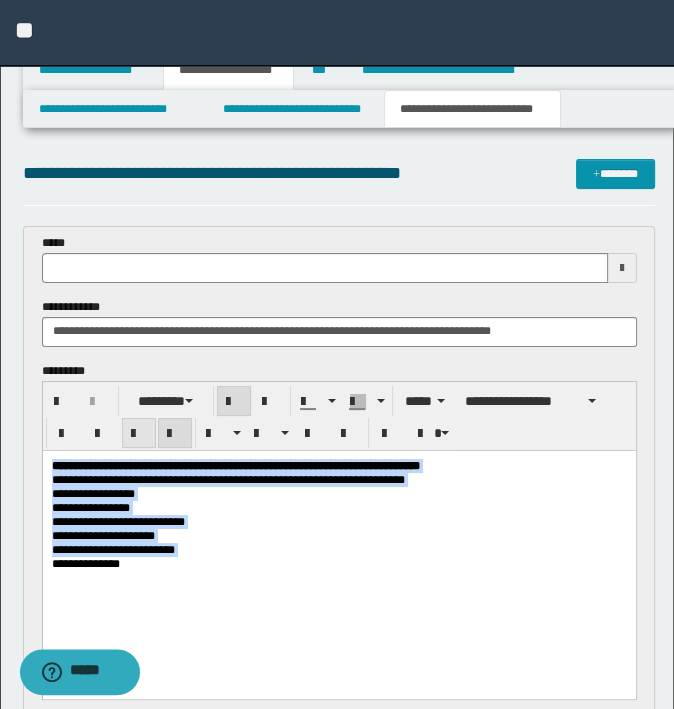 drag, startPoint x: 125, startPoint y: 423, endPoint x: 149, endPoint y: 423, distance: 24 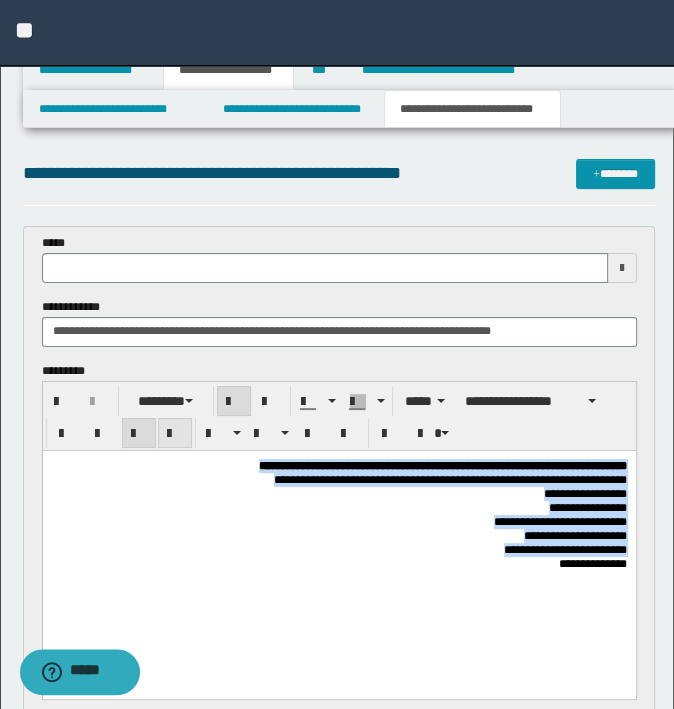 click at bounding box center (175, 434) 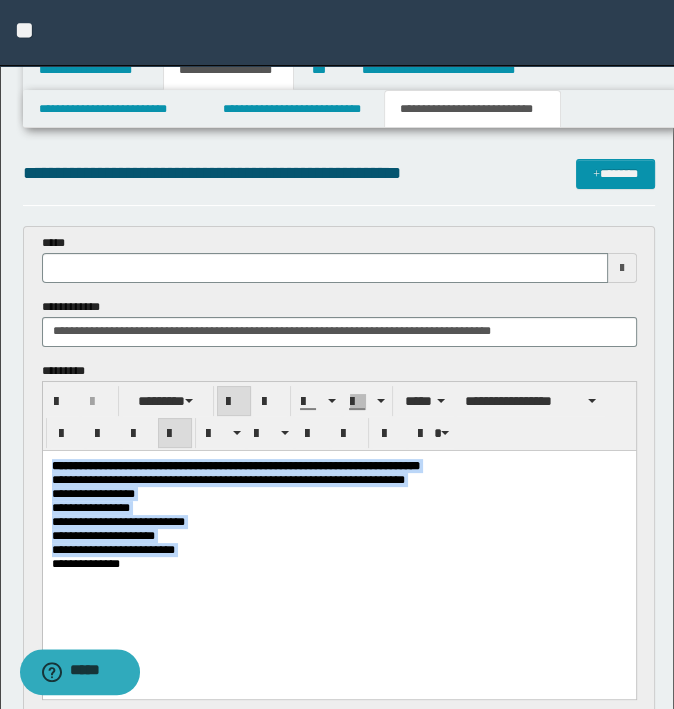 copy on "**********" 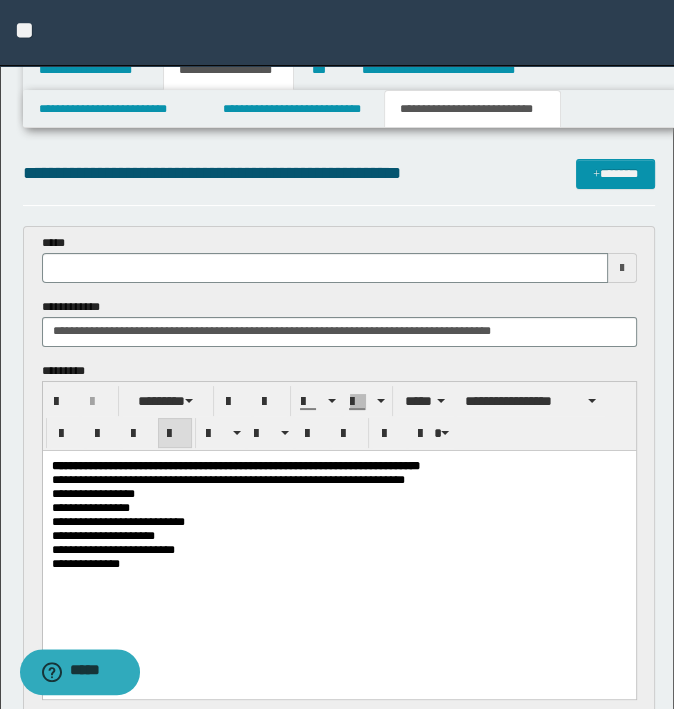 scroll, scrollTop: 500, scrollLeft: 0, axis: vertical 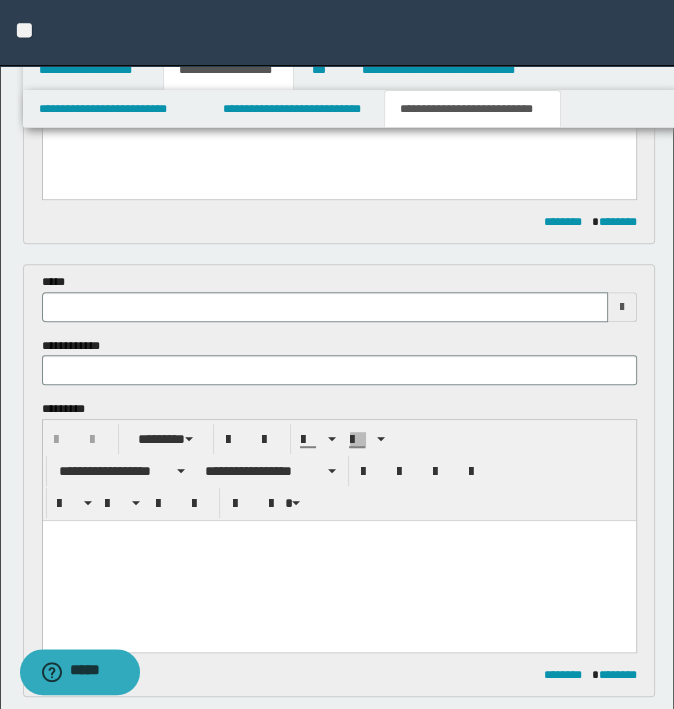 click at bounding box center [338, 561] 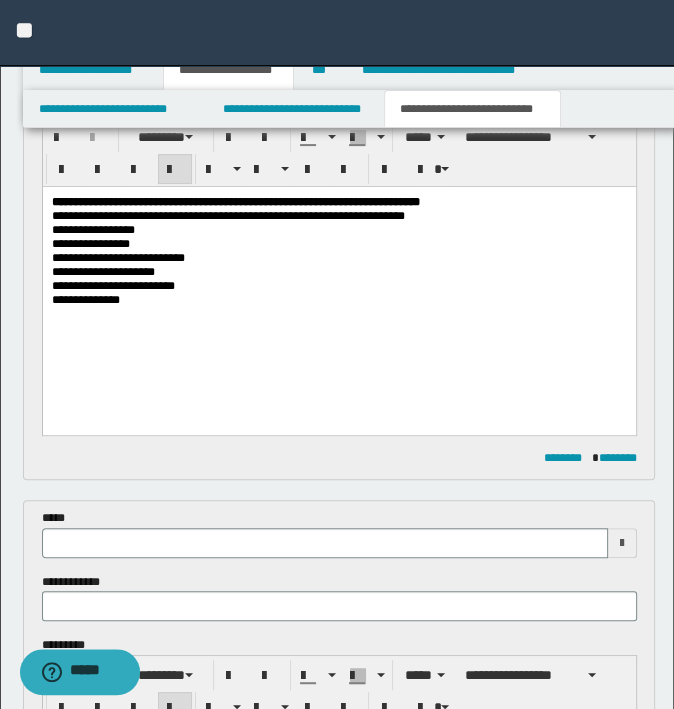 scroll, scrollTop: 0, scrollLeft: 0, axis: both 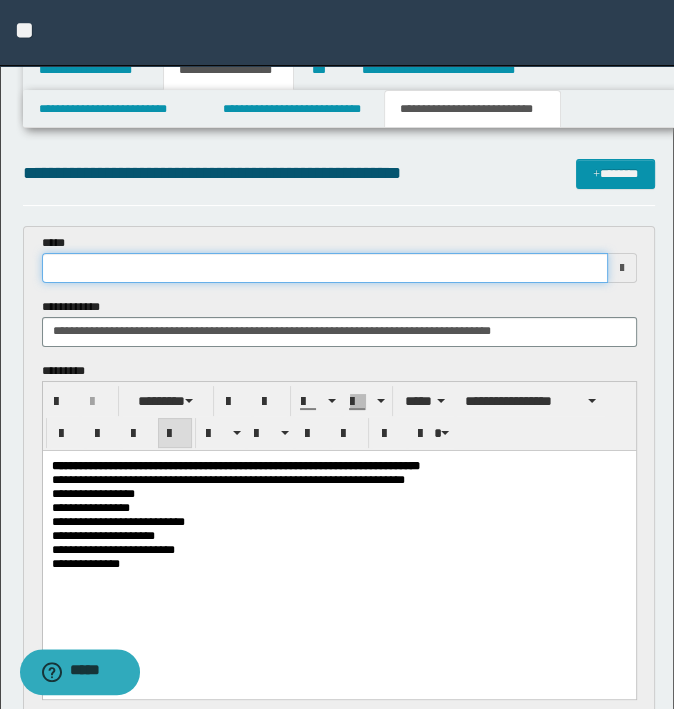 click at bounding box center (325, 268) 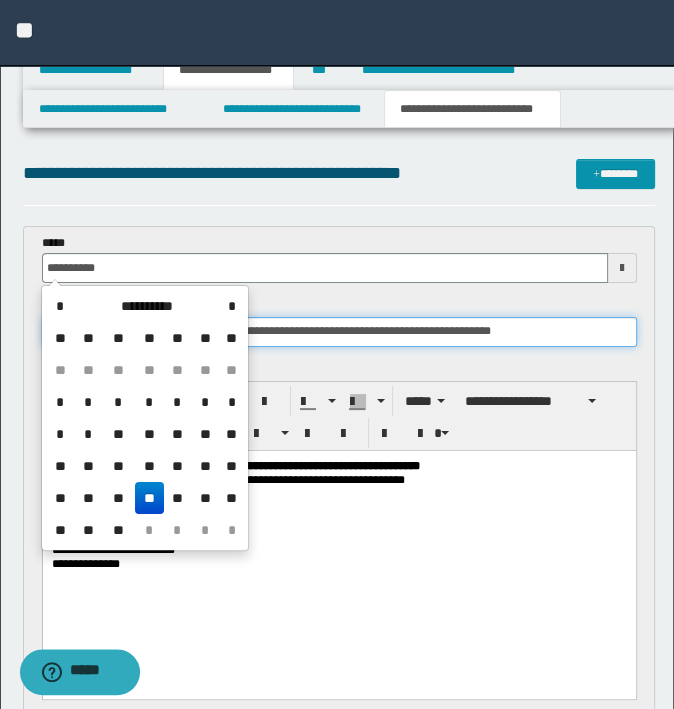 type on "**********" 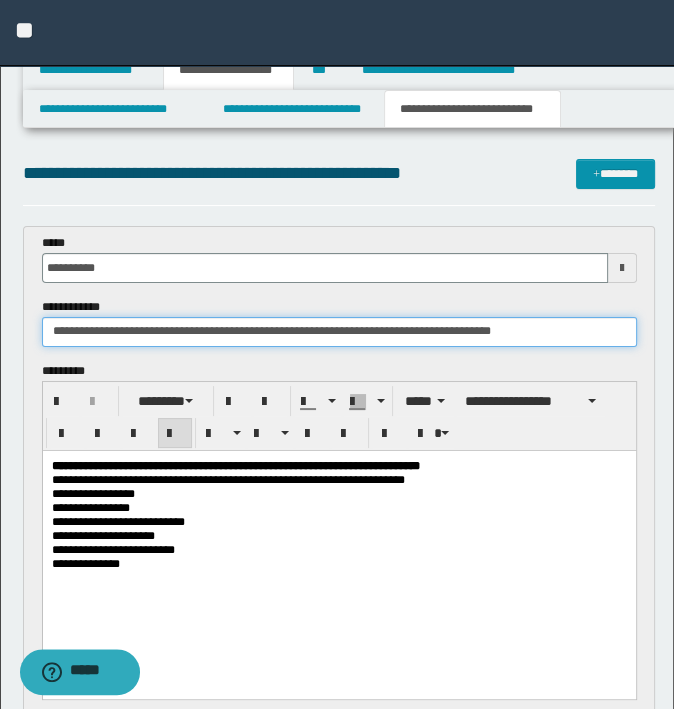 drag, startPoint x: 179, startPoint y: 327, endPoint x: 155, endPoint y: 325, distance: 24.083189 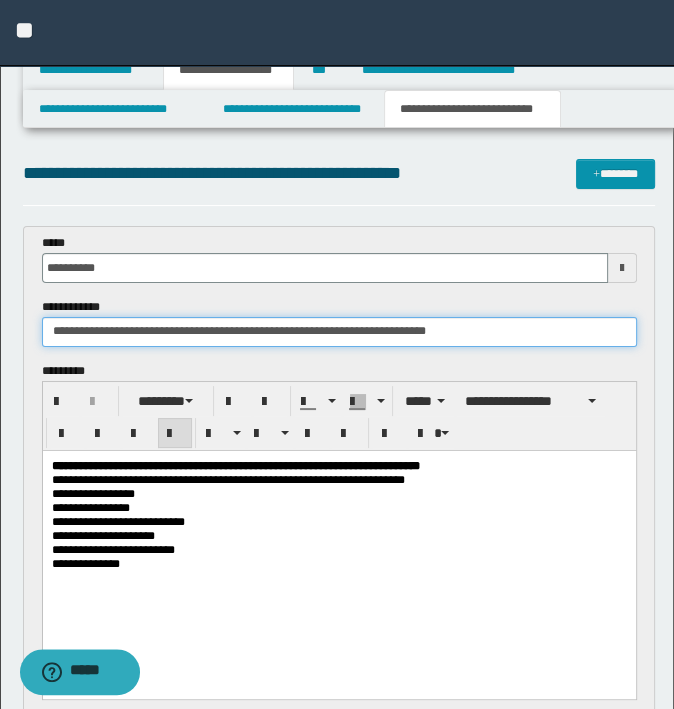 drag, startPoint x: 295, startPoint y: 329, endPoint x: 150, endPoint y: 329, distance: 145 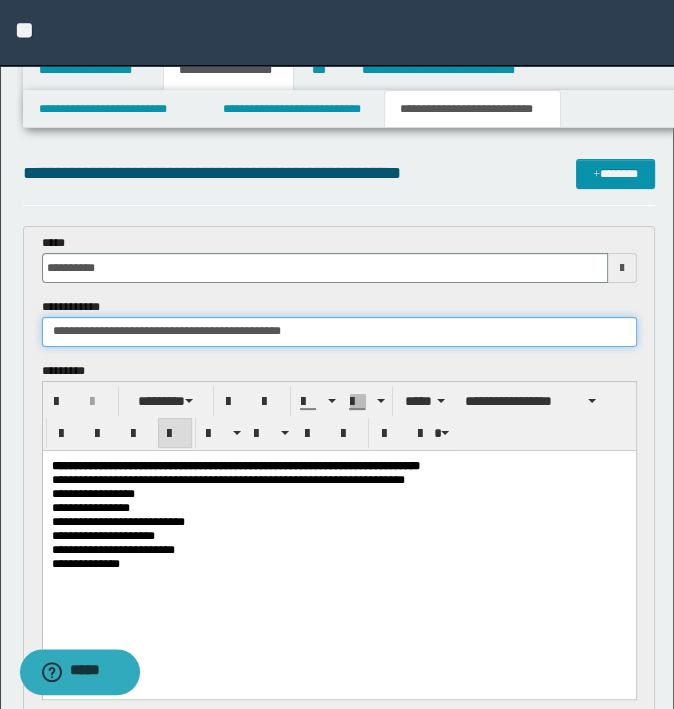 type on "**********" 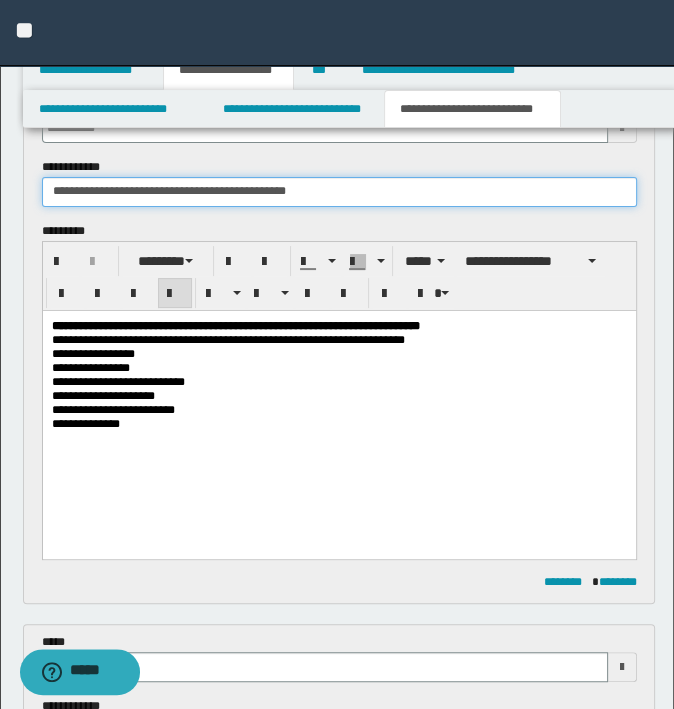 scroll, scrollTop: 400, scrollLeft: 0, axis: vertical 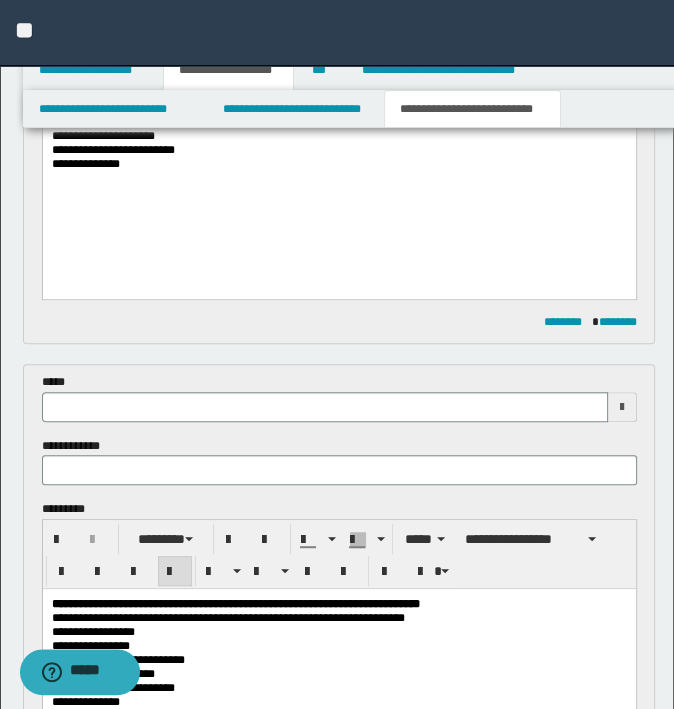 type 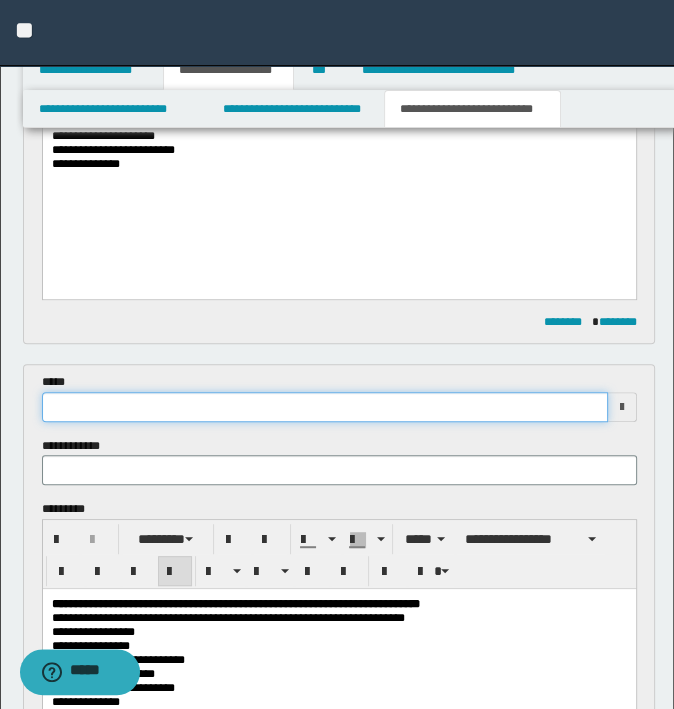 click at bounding box center [325, 407] 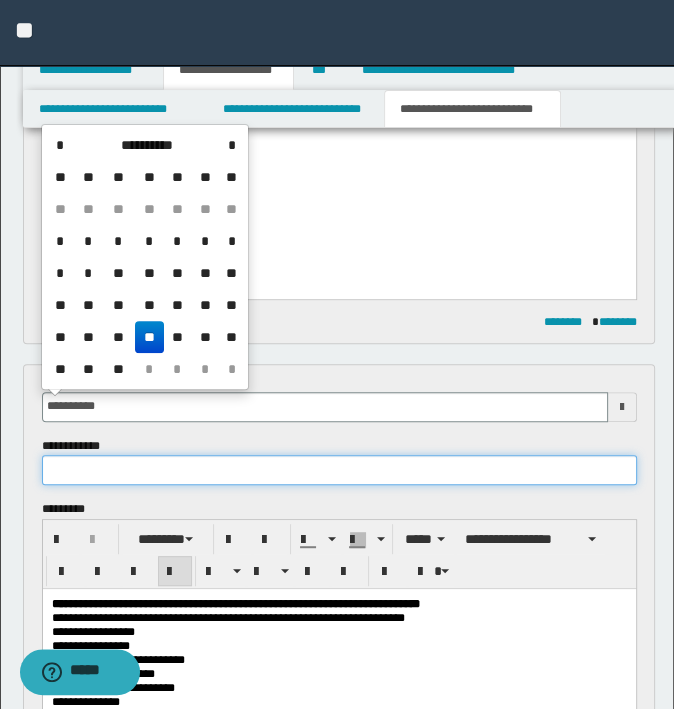 type on "**********" 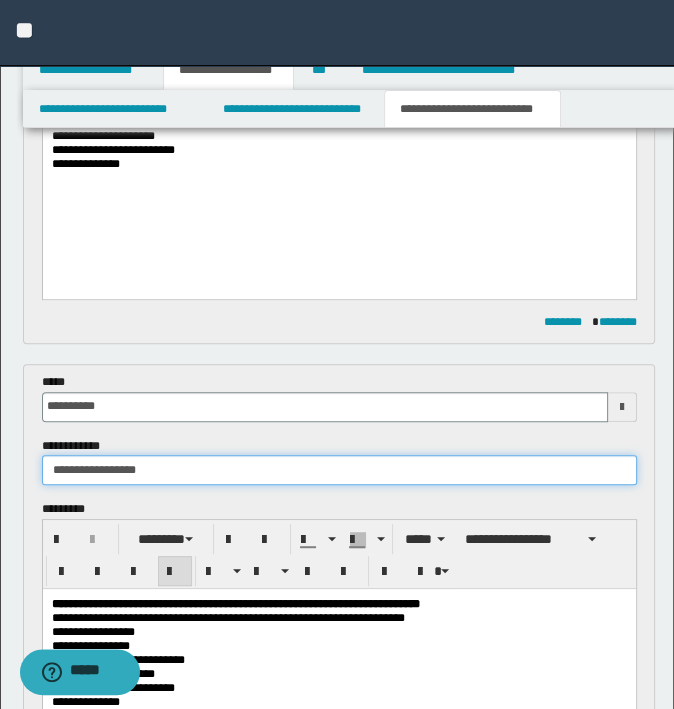 click on "**********" at bounding box center (339, 470) 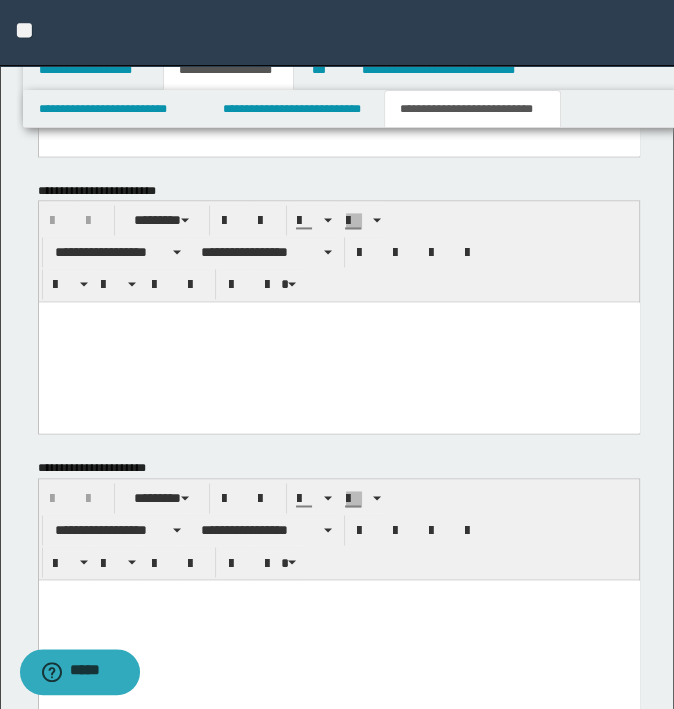 scroll, scrollTop: 1760, scrollLeft: 0, axis: vertical 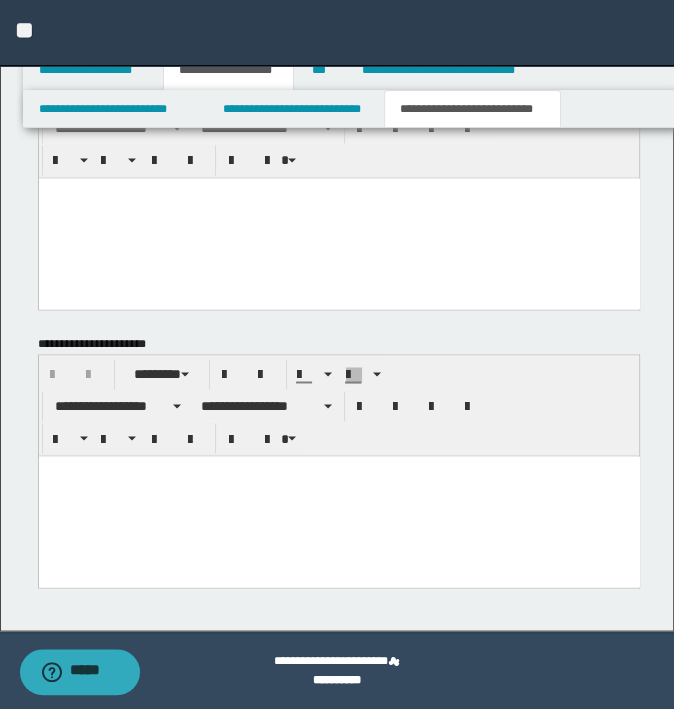 type on "**********" 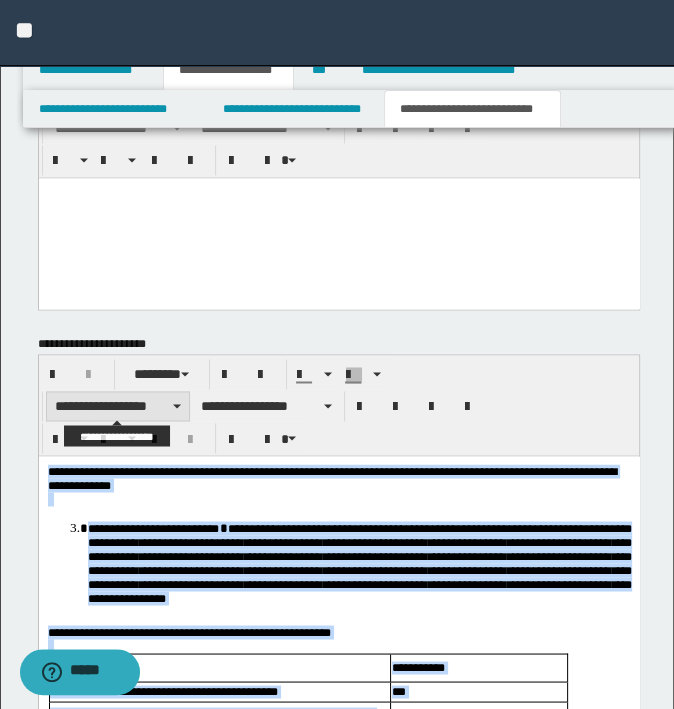 click on "**********" at bounding box center (118, 406) 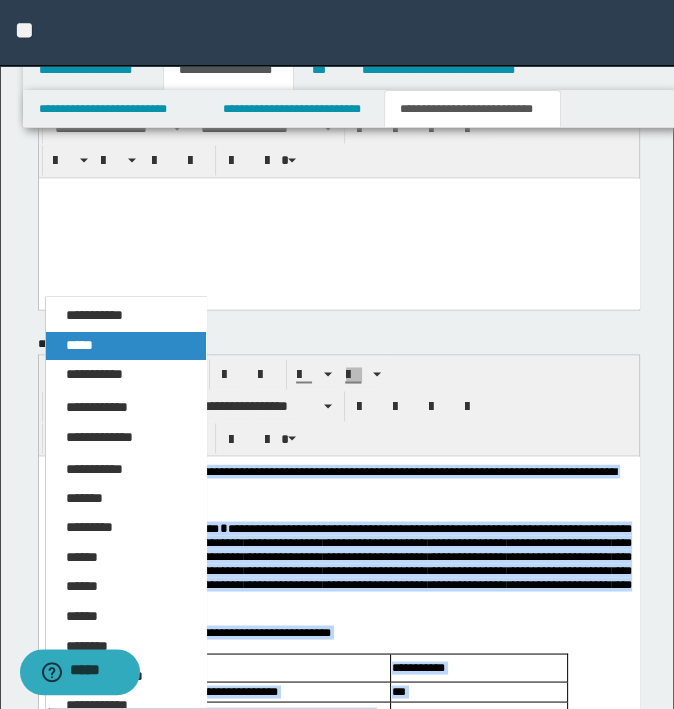 click on "*****" at bounding box center (126, 346) 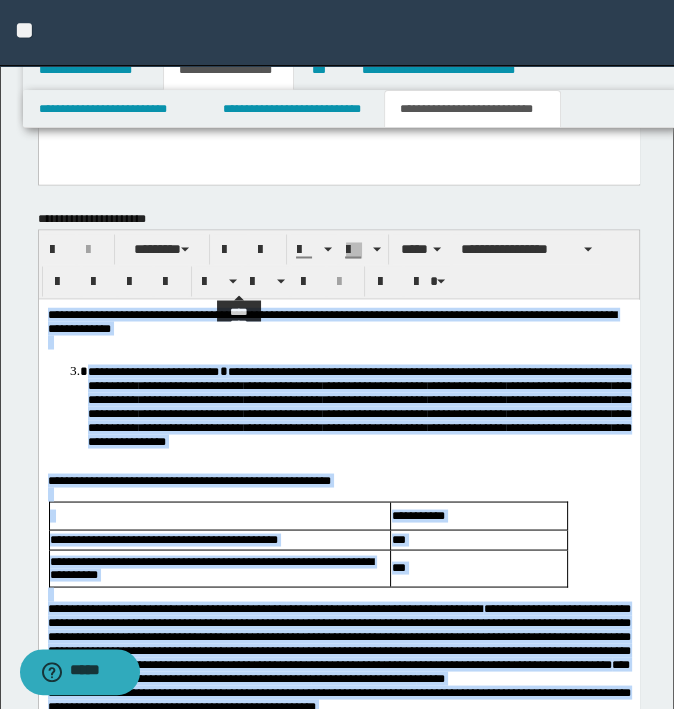 scroll, scrollTop: 1890, scrollLeft: 0, axis: vertical 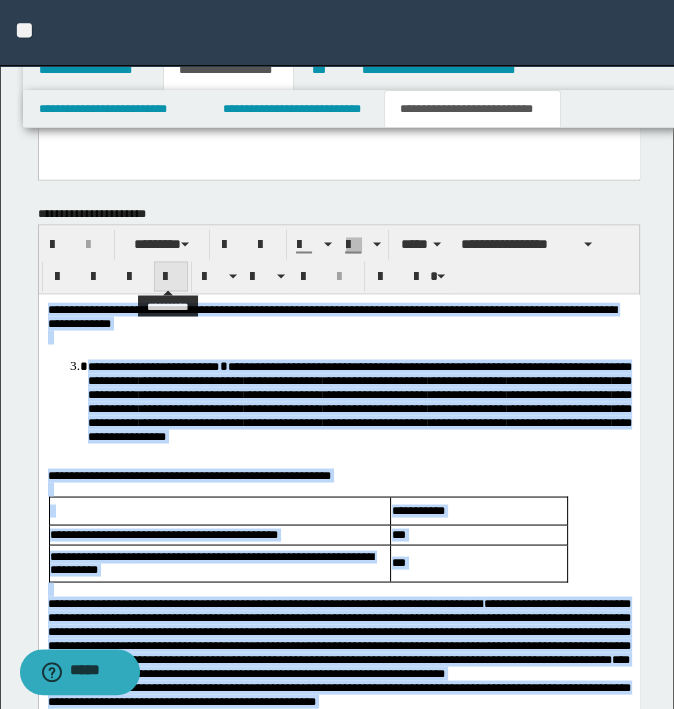 click at bounding box center [171, 277] 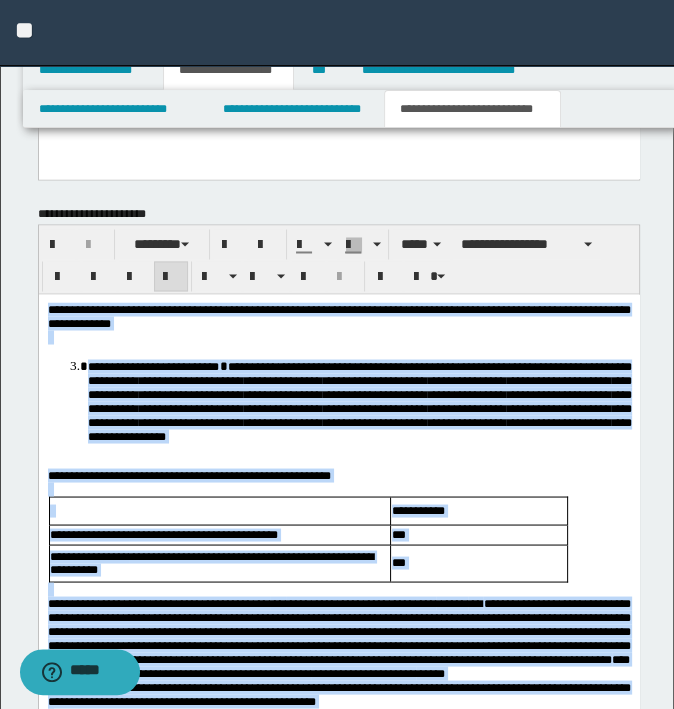 click on "**********" at bounding box center [359, 401] 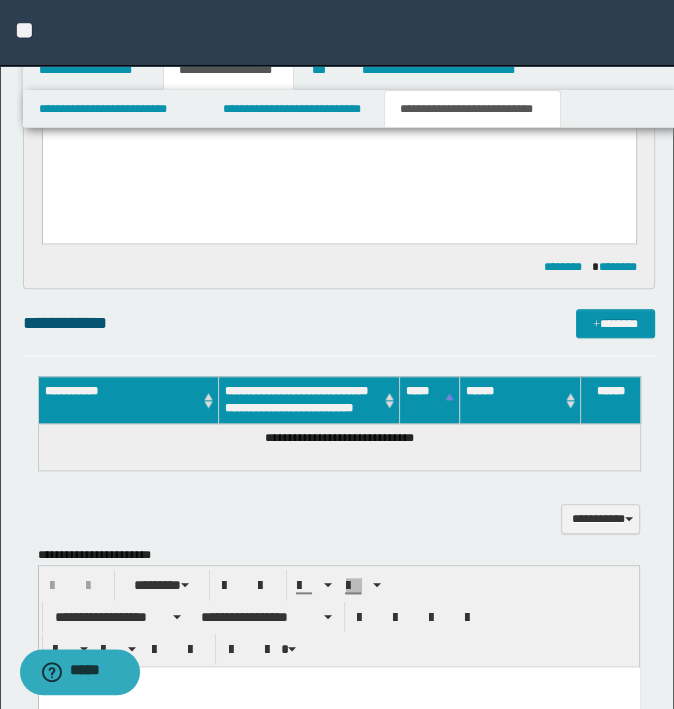 scroll, scrollTop: 990, scrollLeft: 0, axis: vertical 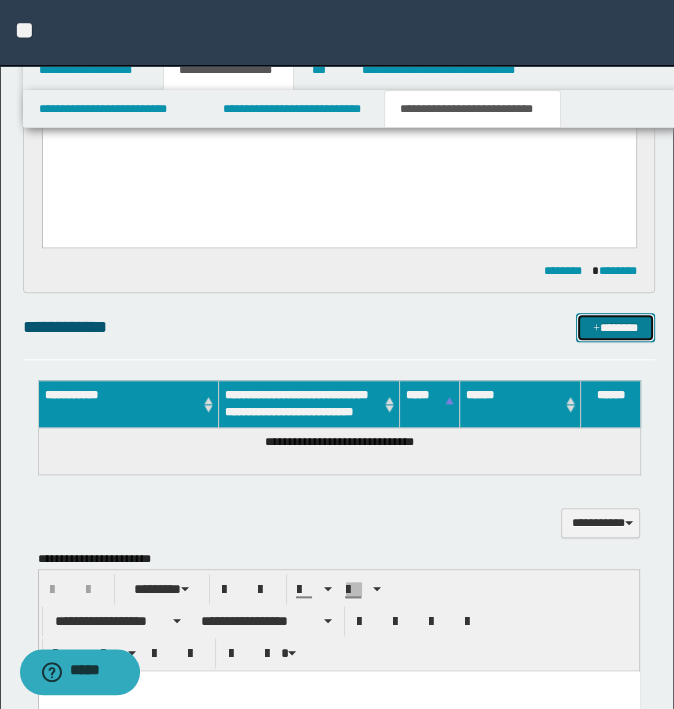 click on "*******" at bounding box center [615, 328] 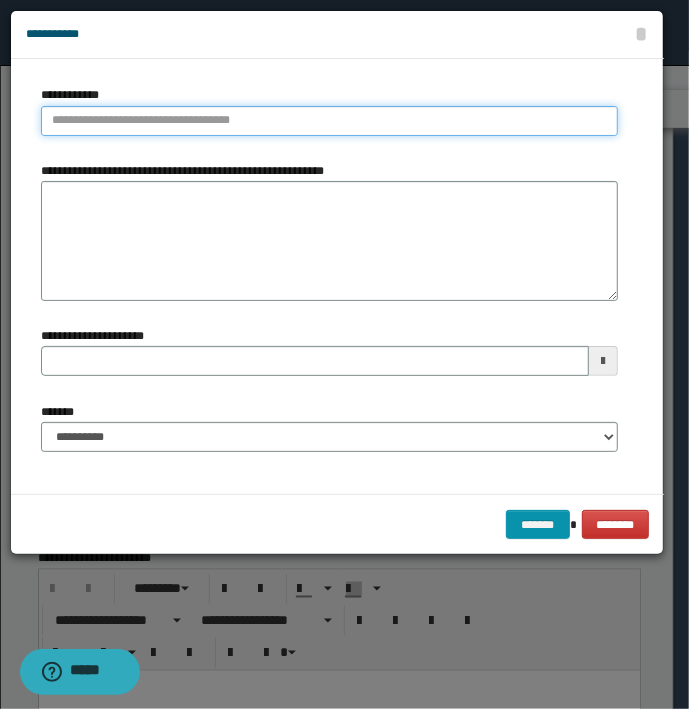 click on "**********" at bounding box center (329, 121) 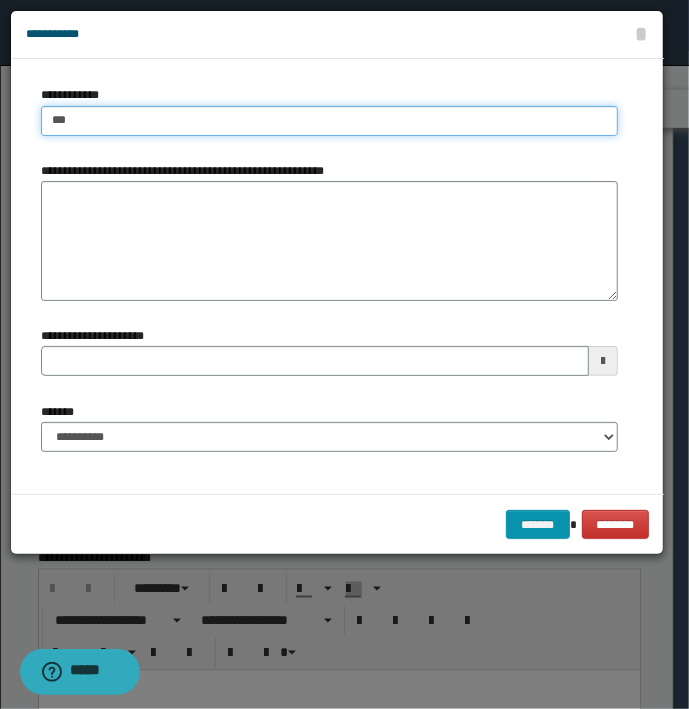 type on "****" 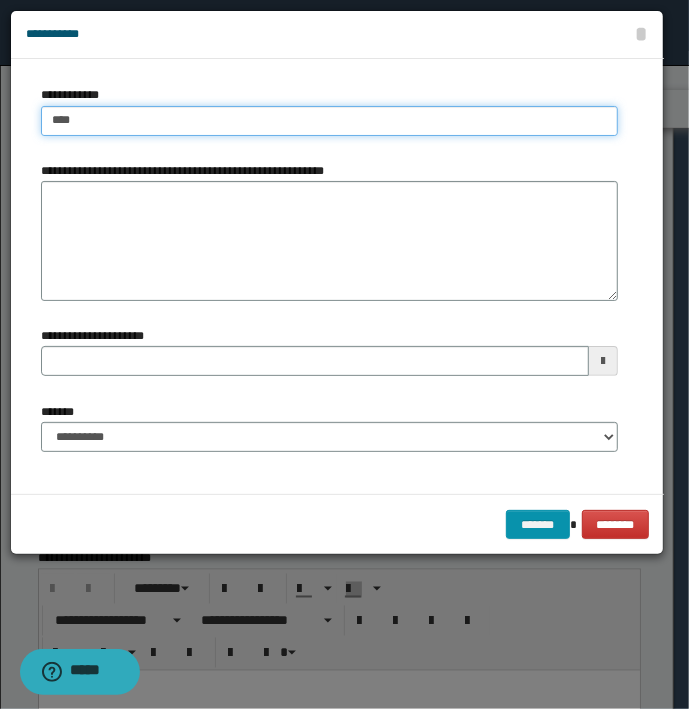 type on "****" 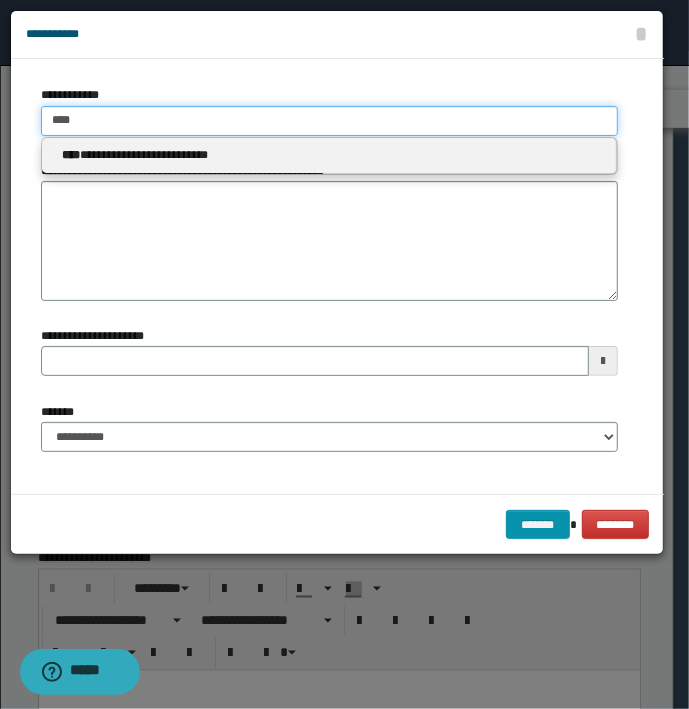 type 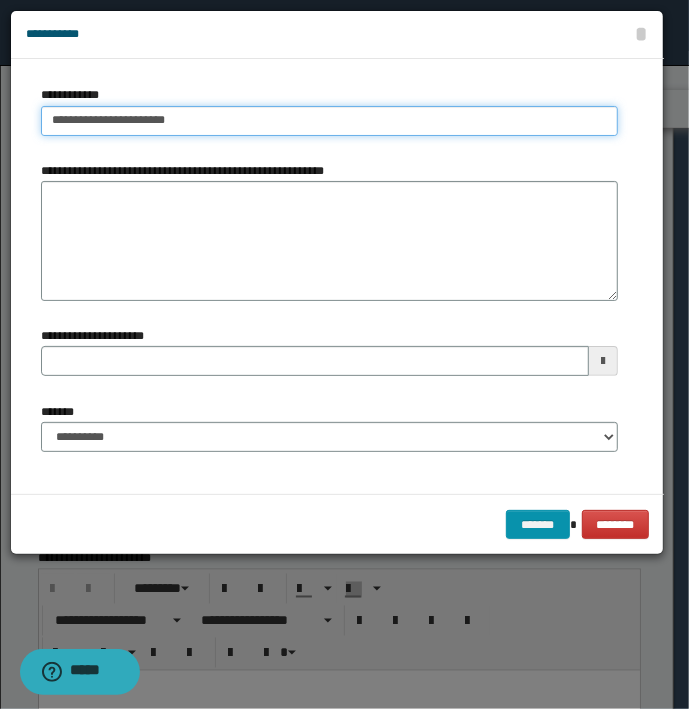 type on "**********" 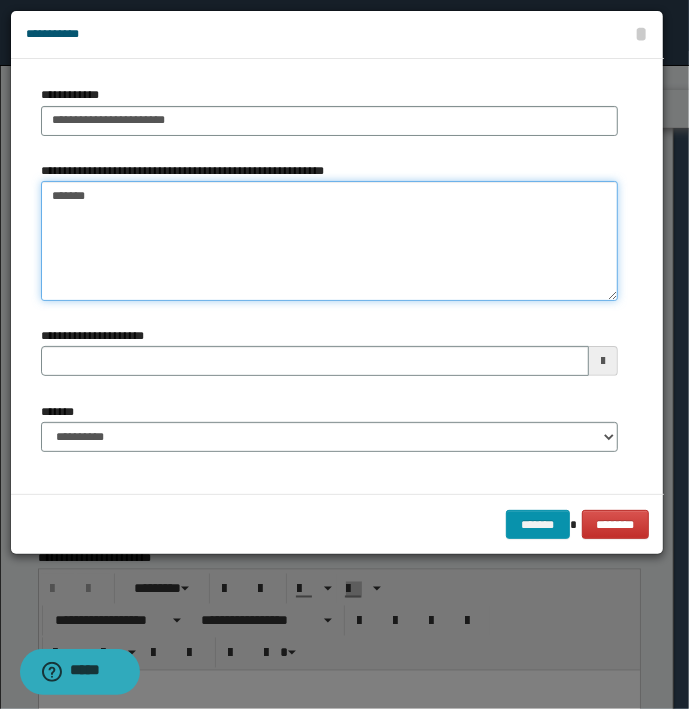 type on "*******" 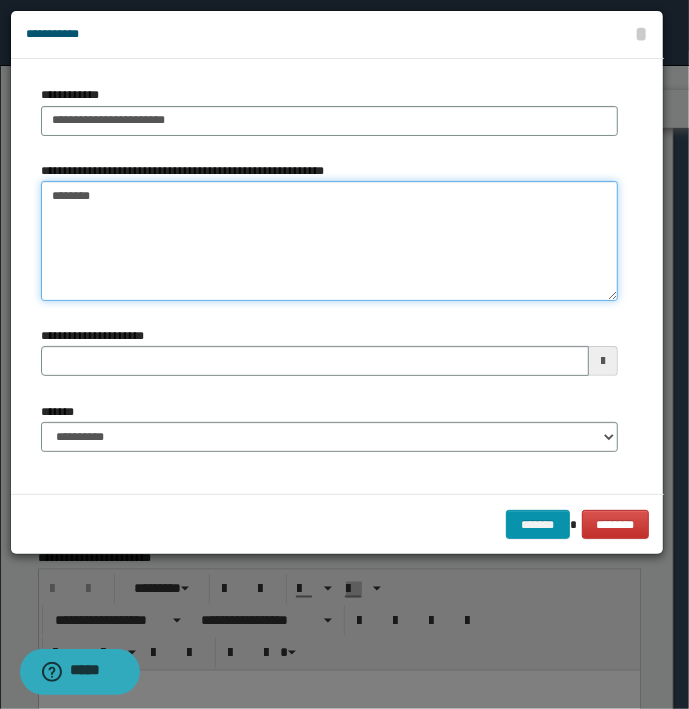 type 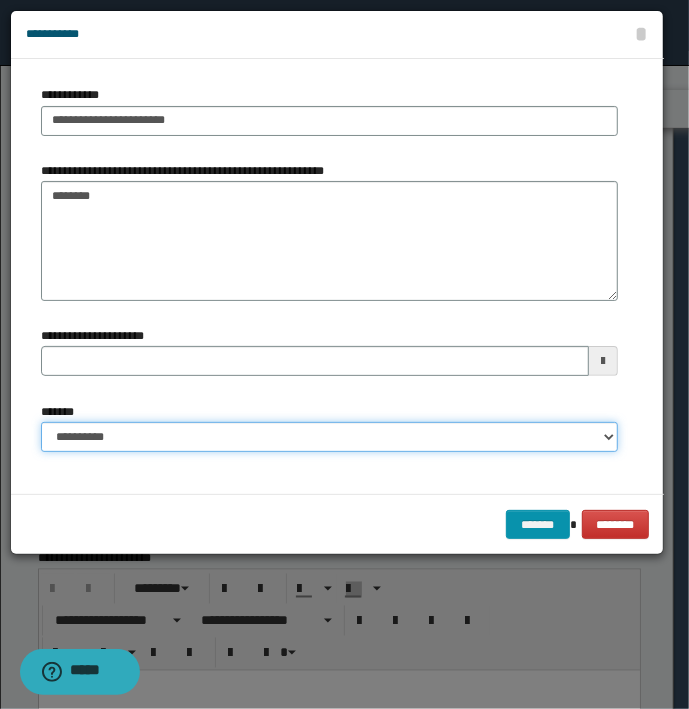 click on "**********" at bounding box center [329, 437] 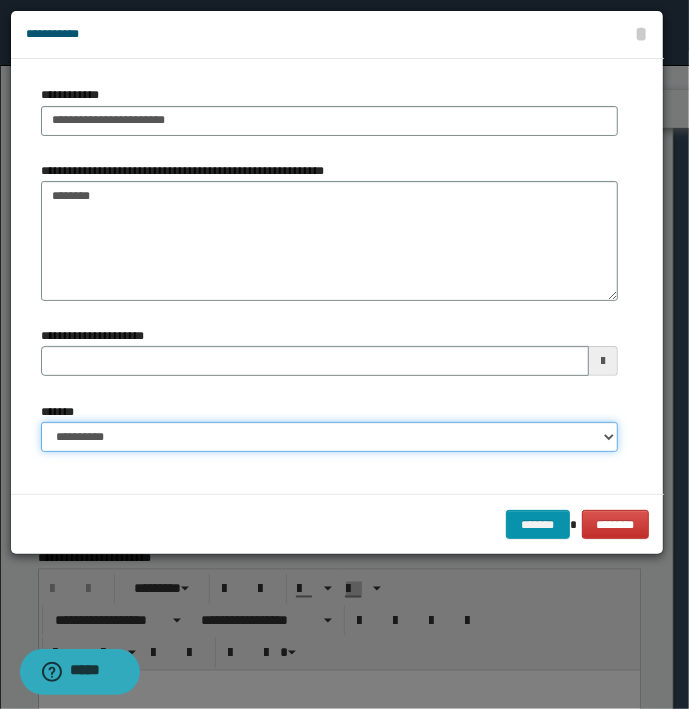select on "*" 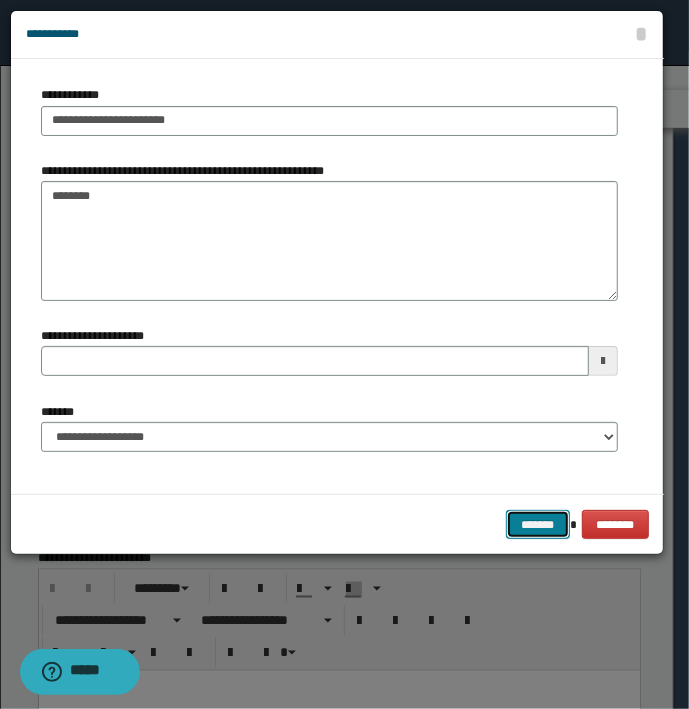 click on "*******" at bounding box center [538, 525] 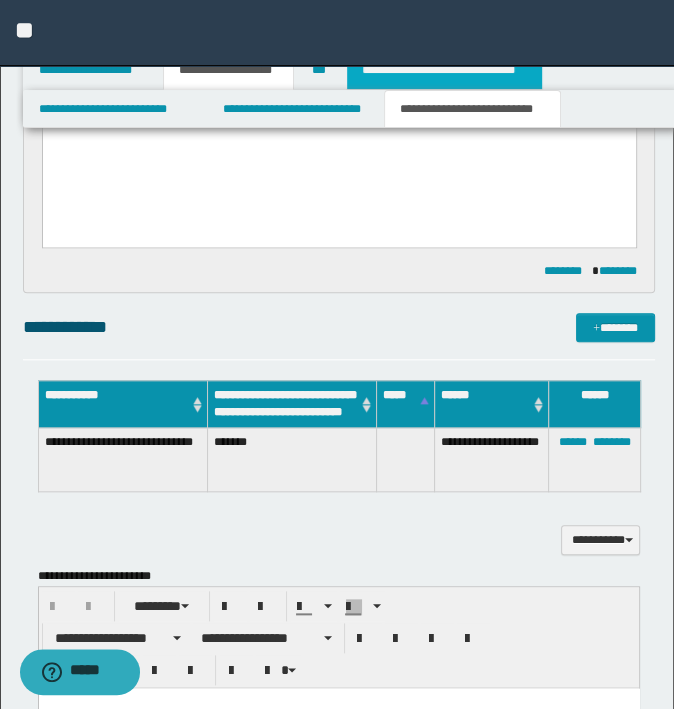 click on "**********" at bounding box center [444, 70] 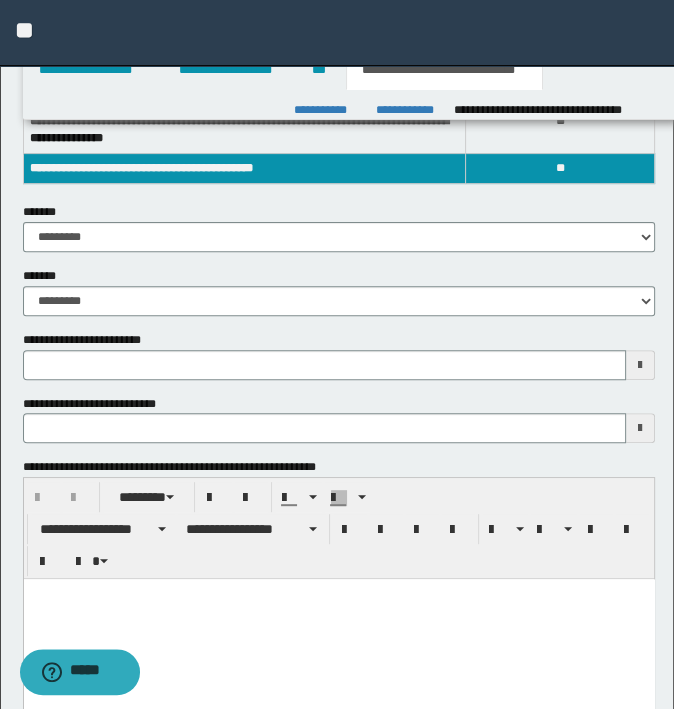 scroll, scrollTop: 300, scrollLeft: 0, axis: vertical 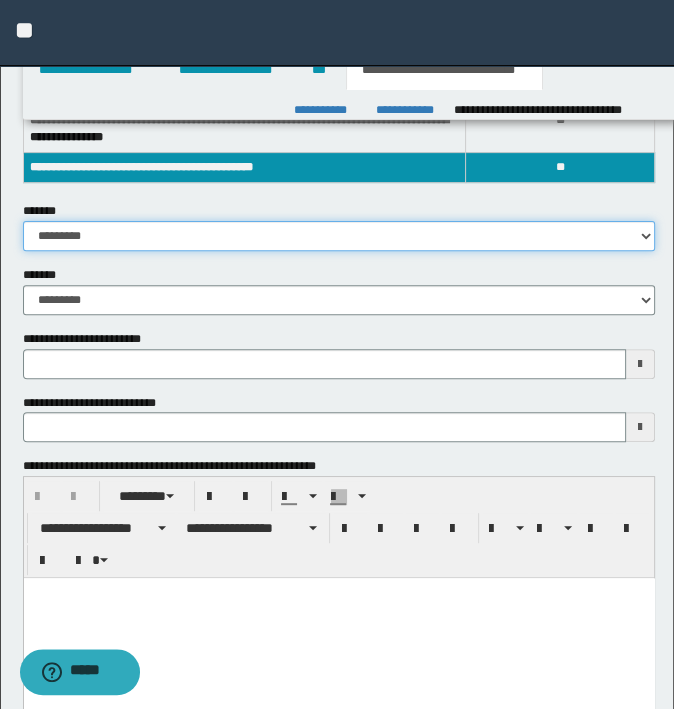 click on "**********" at bounding box center [339, 236] 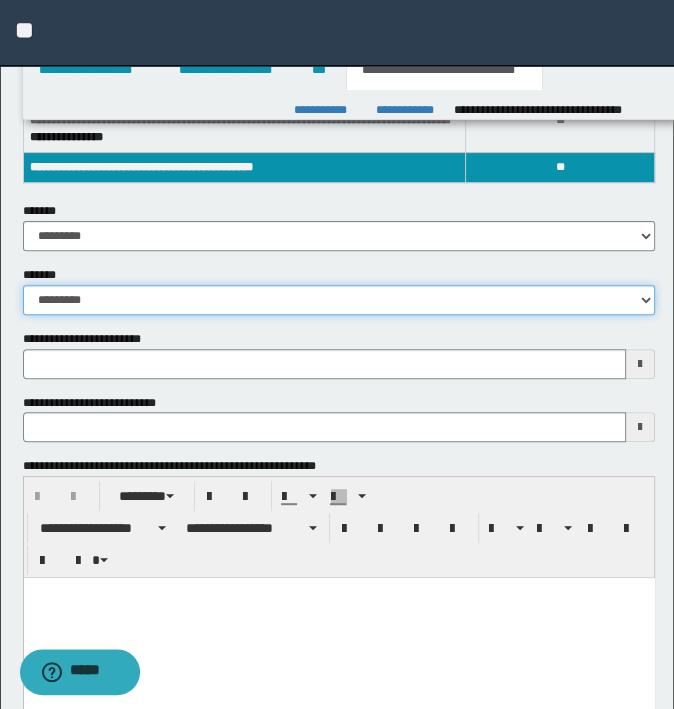 click on "**********" at bounding box center [339, 300] 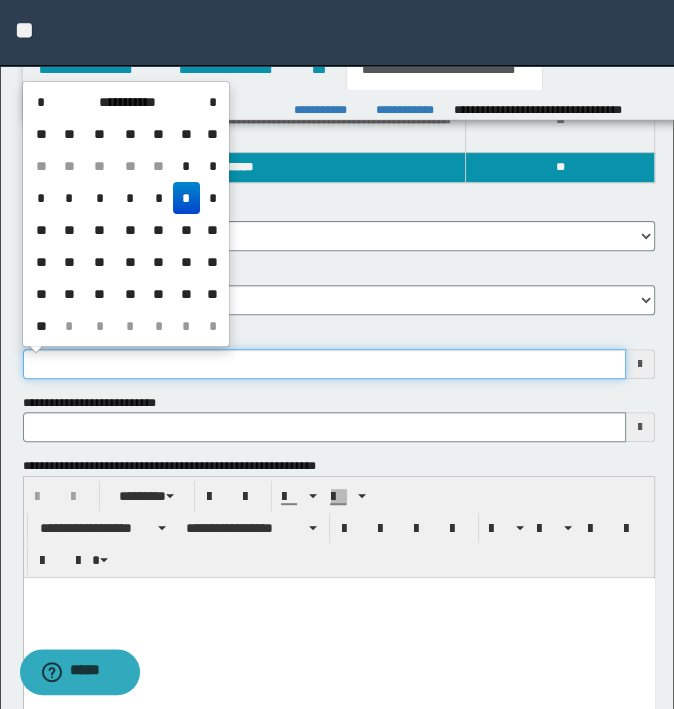 click on "**********" at bounding box center (325, 364) 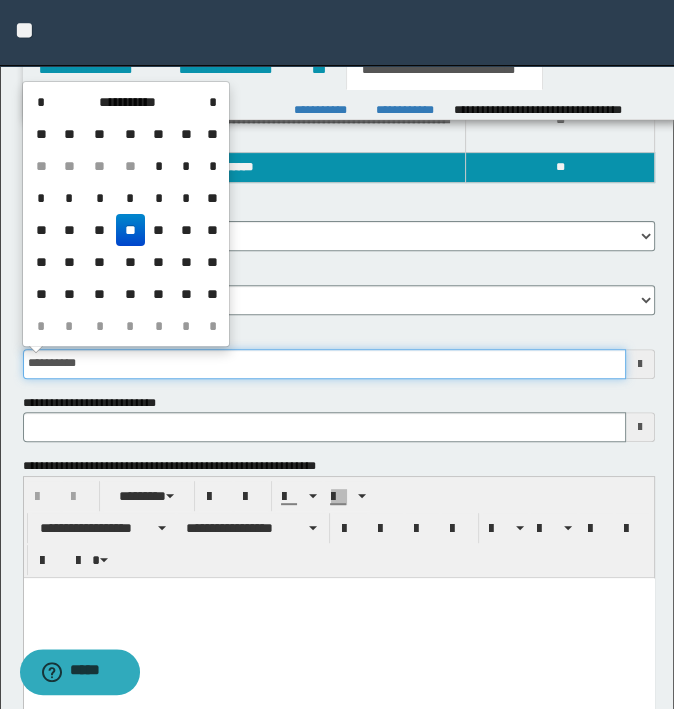 type on "**********" 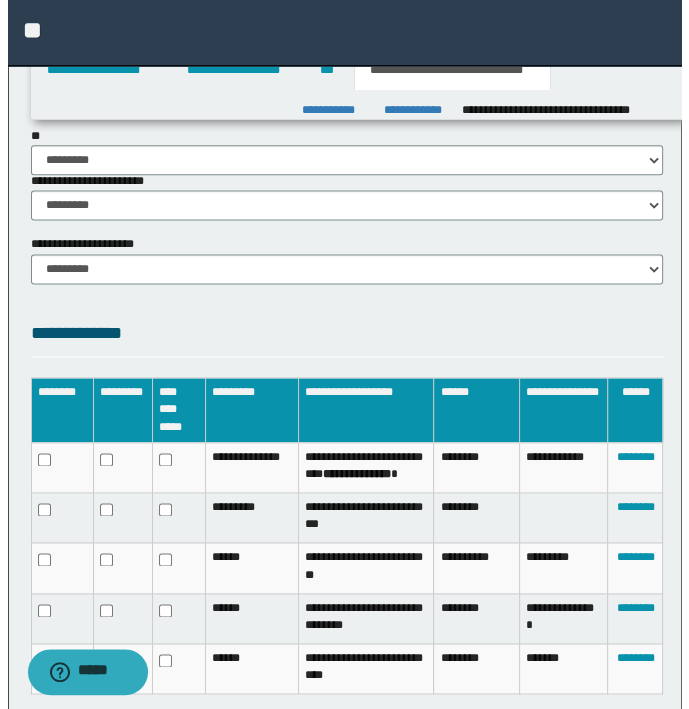 scroll, scrollTop: 1603, scrollLeft: 0, axis: vertical 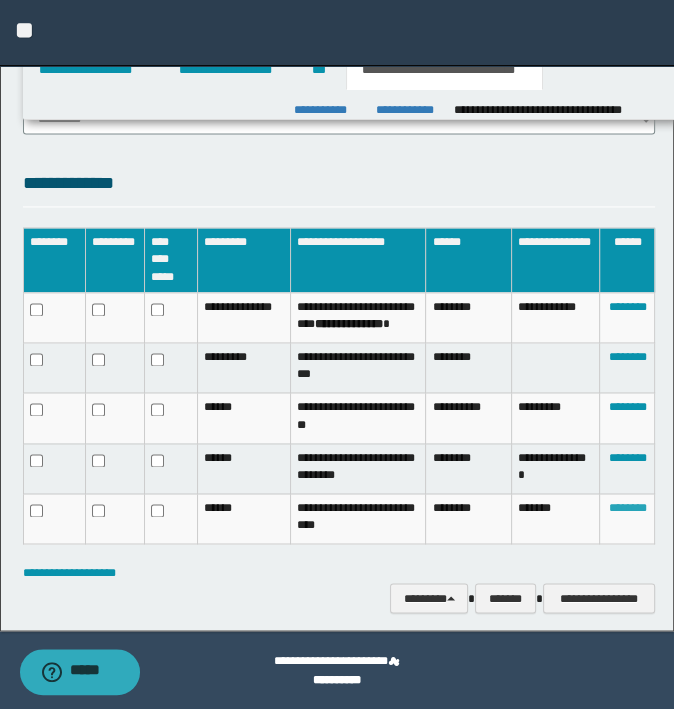 click on "********" at bounding box center [627, 508] 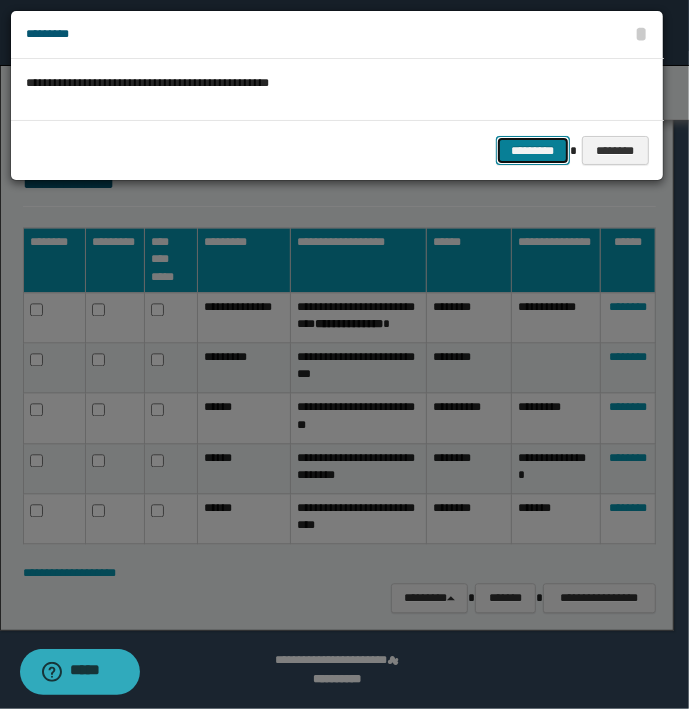 click on "*********" at bounding box center (533, 151) 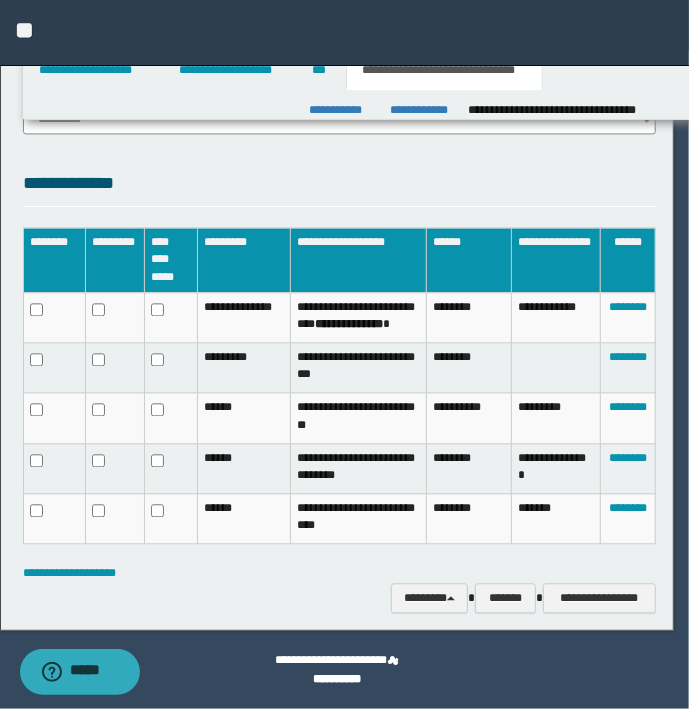 scroll, scrollTop: 1506, scrollLeft: 0, axis: vertical 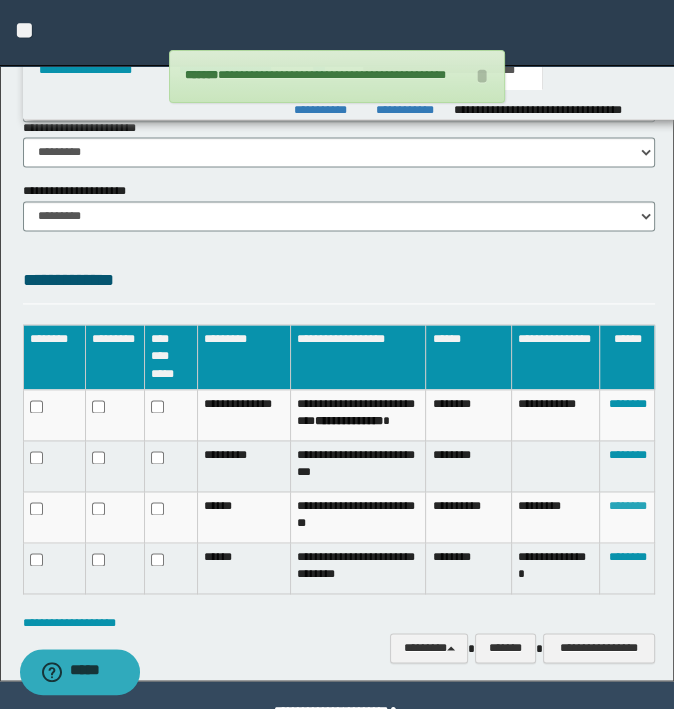 click on "********" at bounding box center [627, 506] 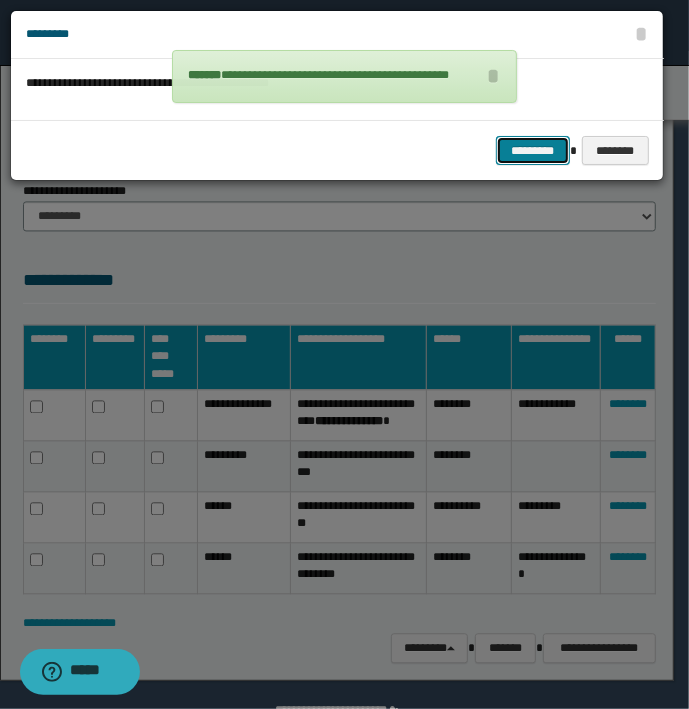 click on "*********" at bounding box center [533, 151] 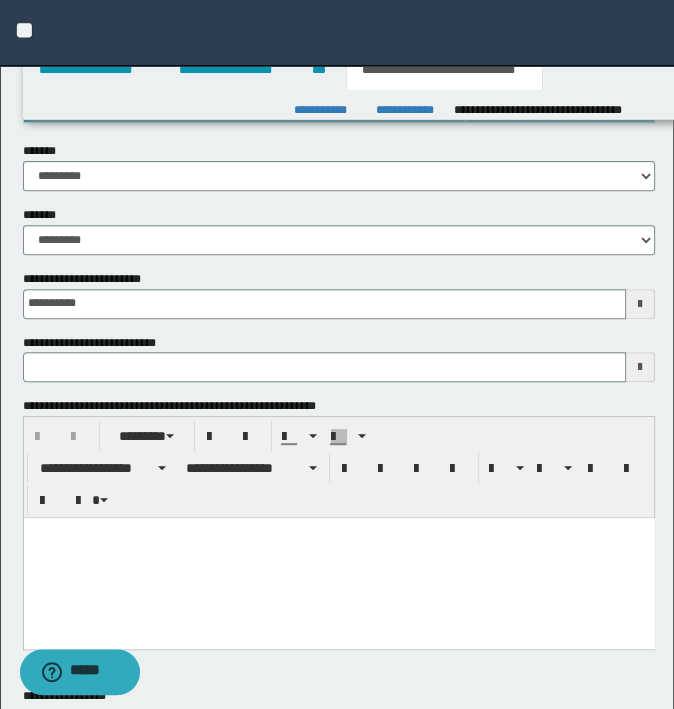 scroll, scrollTop: 0, scrollLeft: 0, axis: both 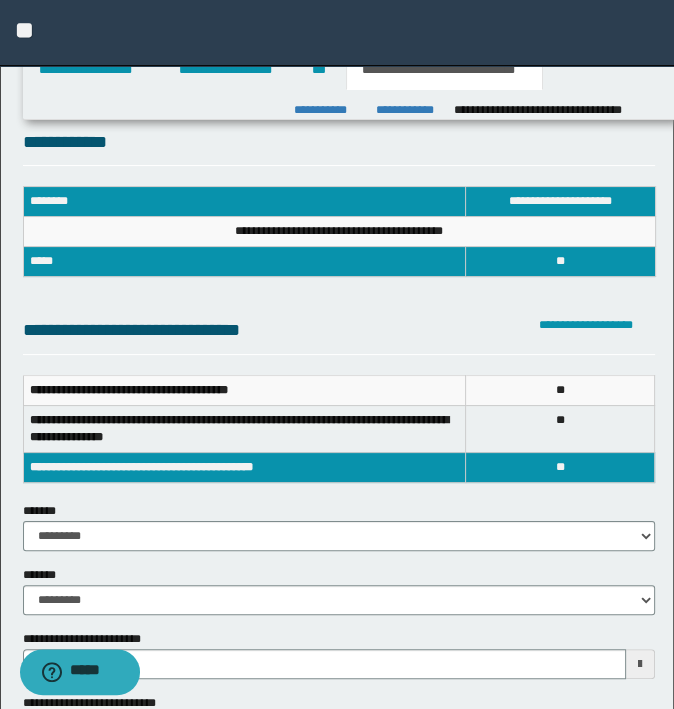 click on "**********" at bounding box center (337, 33) 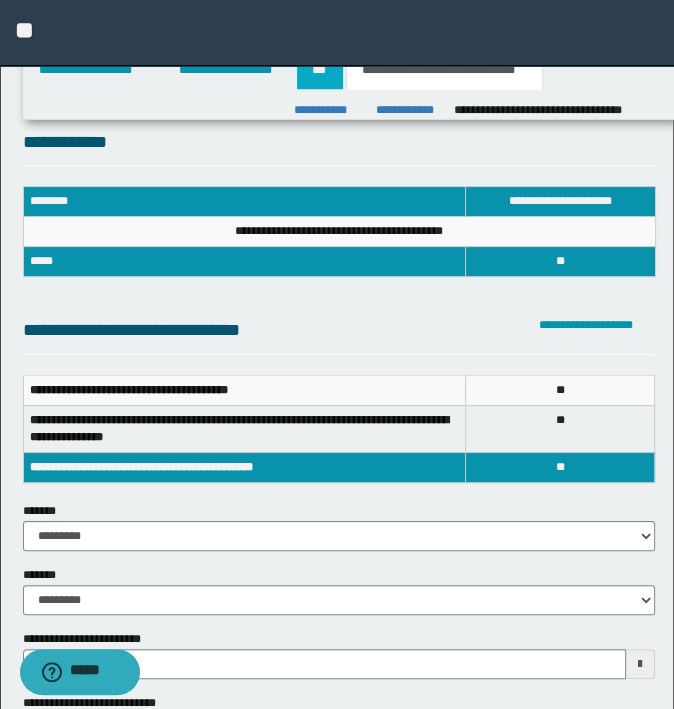 click on "***" at bounding box center [320, 70] 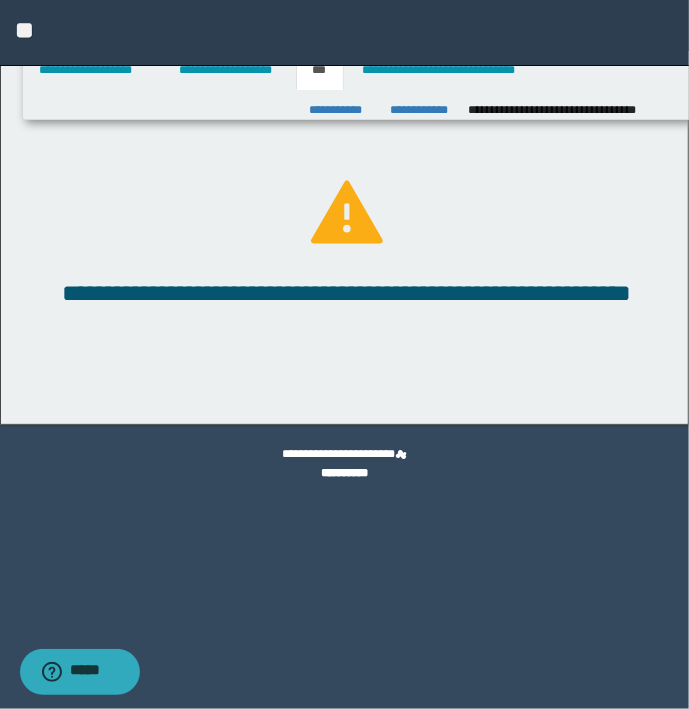 click on "**********" at bounding box center [344, 33] 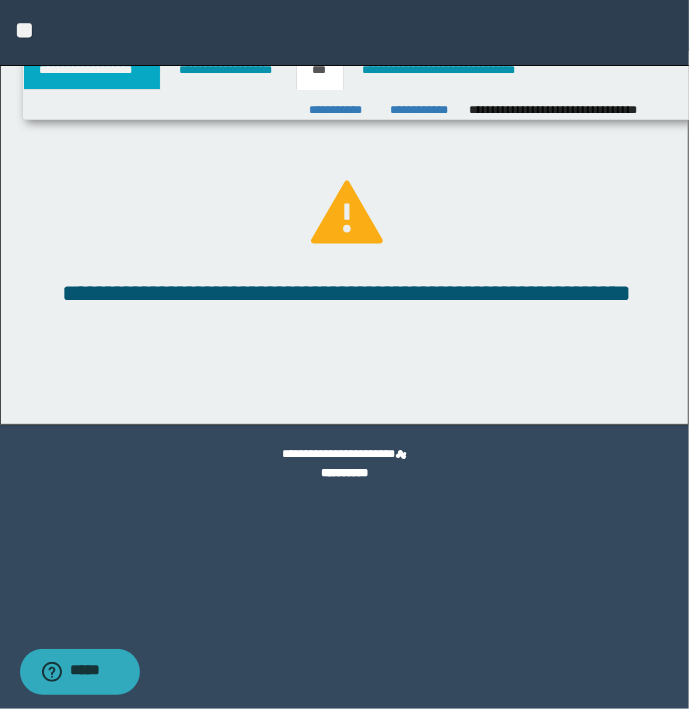 click on "**********" at bounding box center (92, 70) 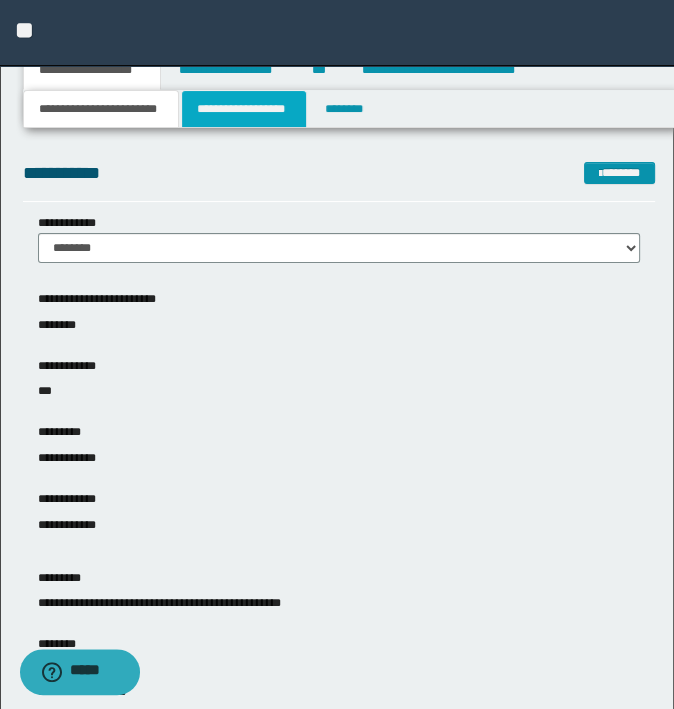 click on "**********" at bounding box center [244, 109] 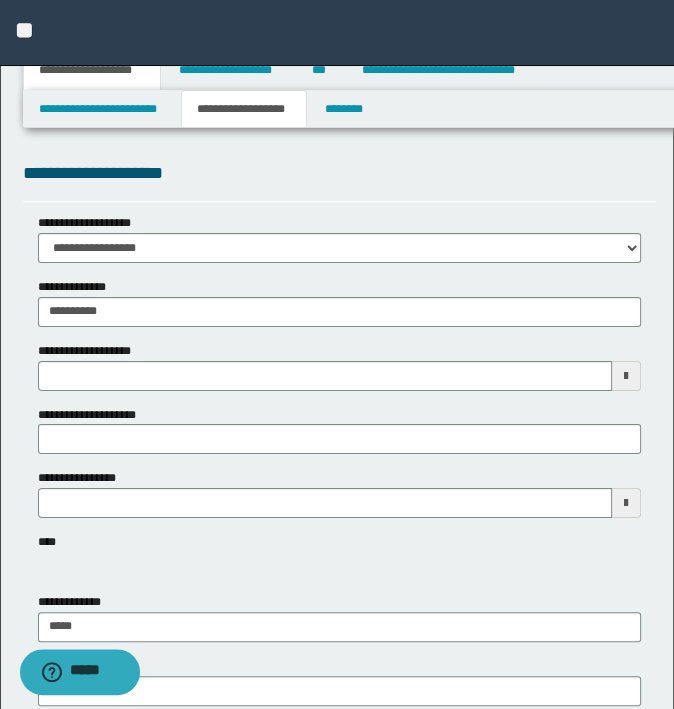 type 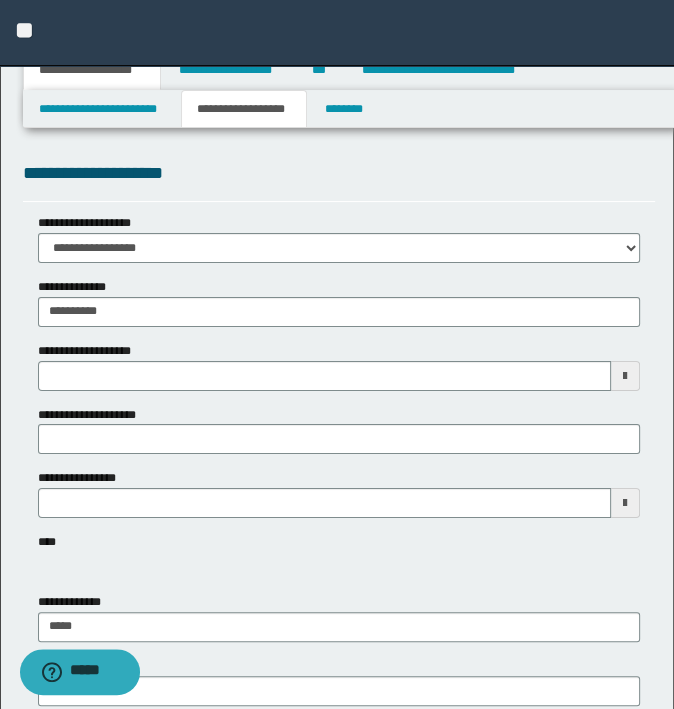 scroll, scrollTop: 100, scrollLeft: 0, axis: vertical 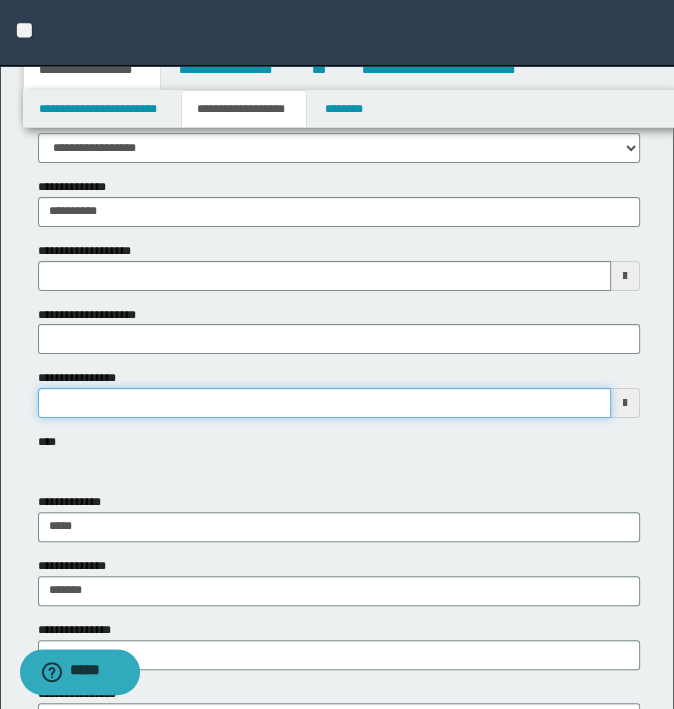 click on "**********" at bounding box center [325, 403] 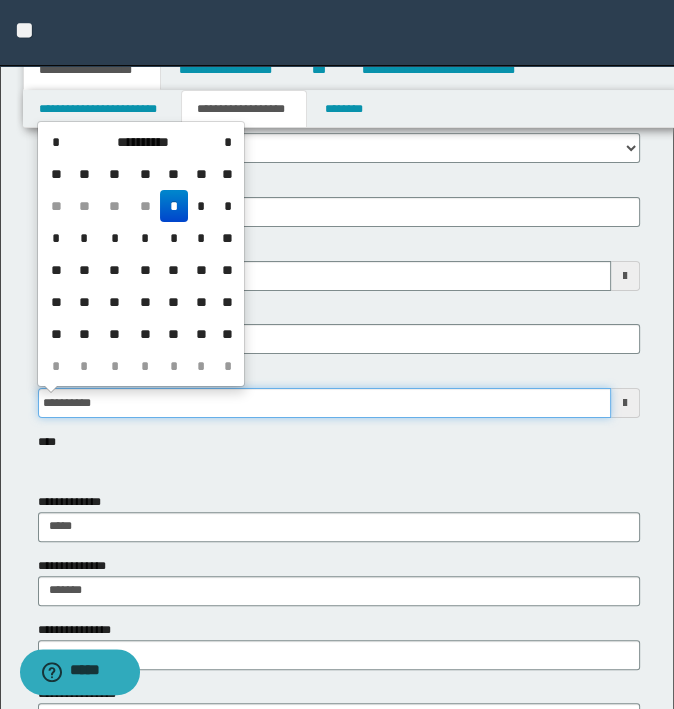 type on "**********" 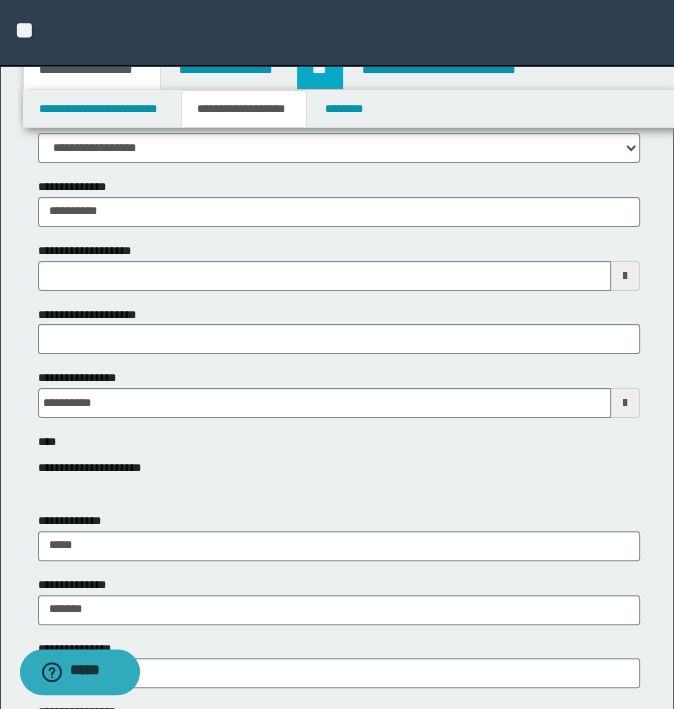 click on "***" at bounding box center (320, 70) 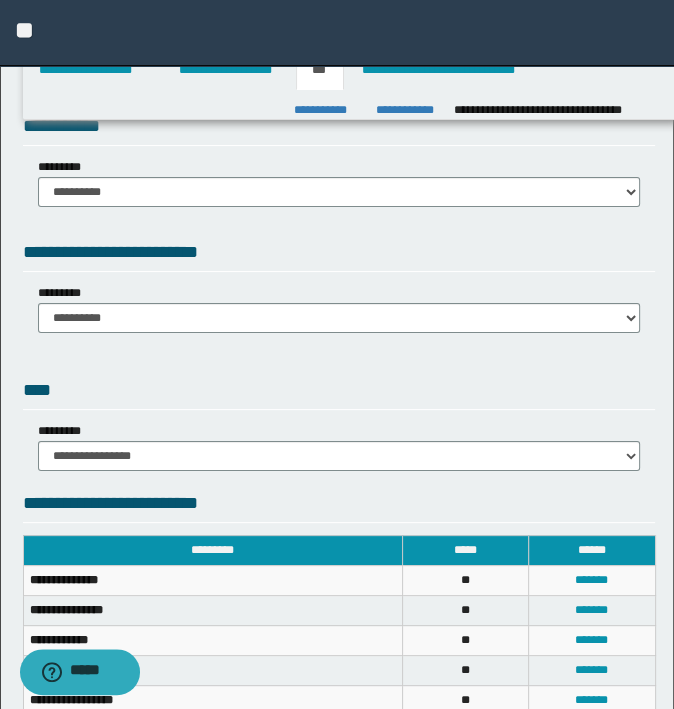 scroll, scrollTop: 0, scrollLeft: 0, axis: both 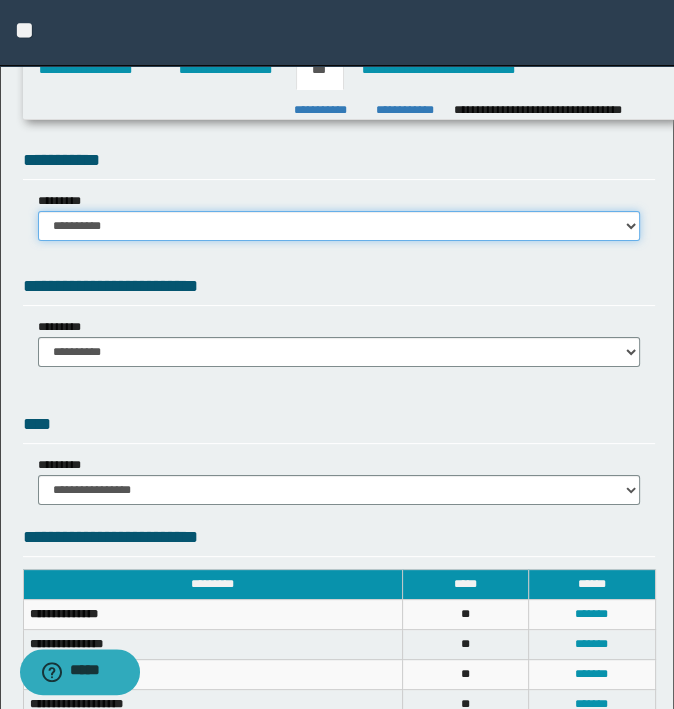 click on "**********" at bounding box center [339, 226] 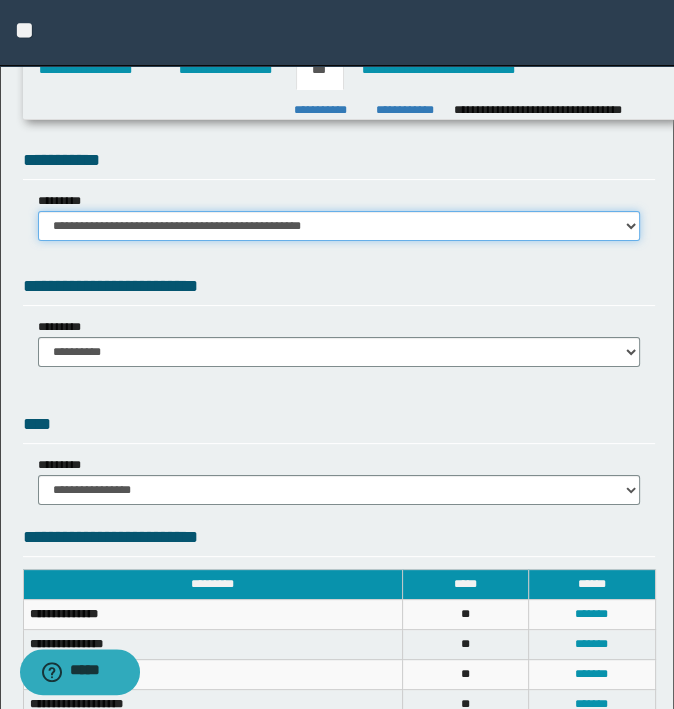 click on "**********" at bounding box center (339, 226) 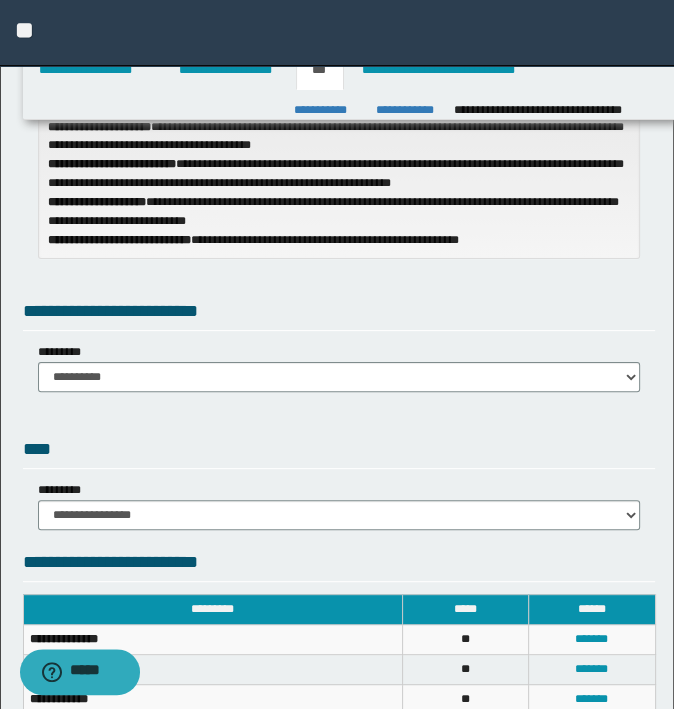 scroll, scrollTop: 200, scrollLeft: 0, axis: vertical 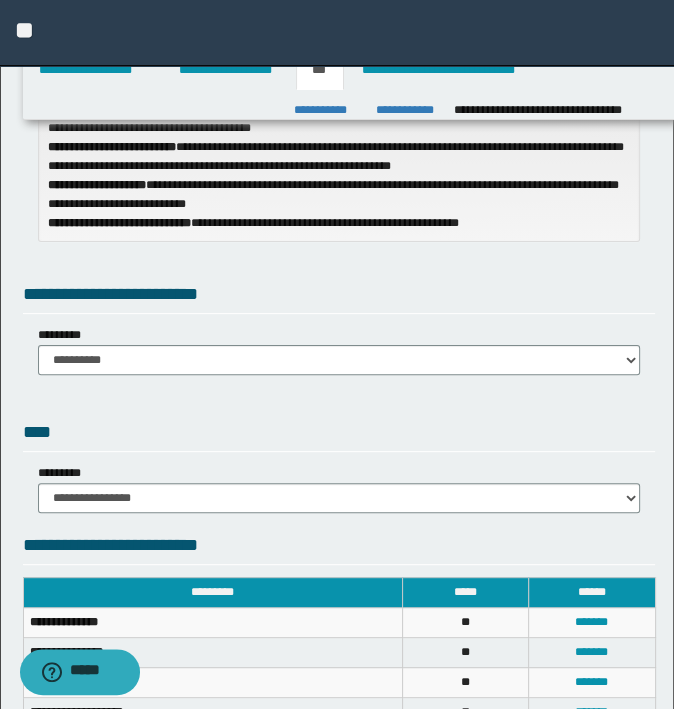 click on "**********" at bounding box center [339, 350] 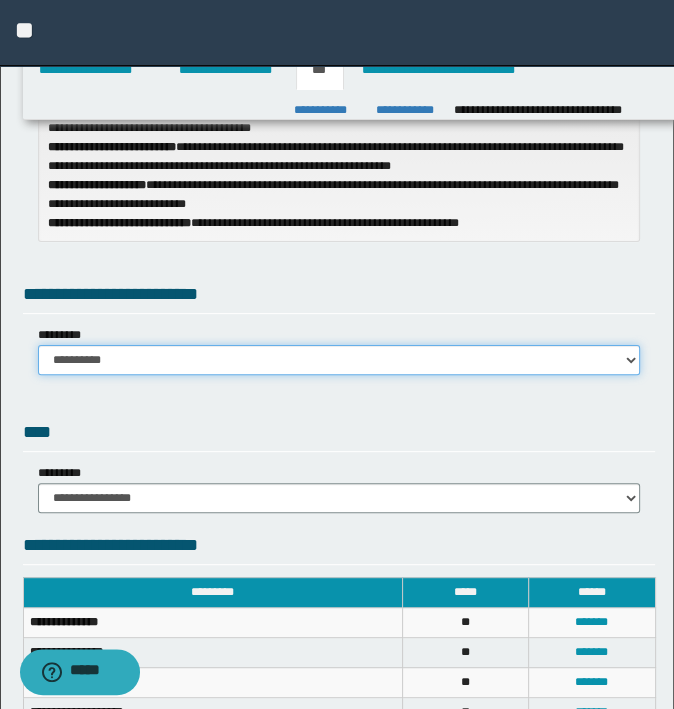 click on "**********" at bounding box center (339, 360) 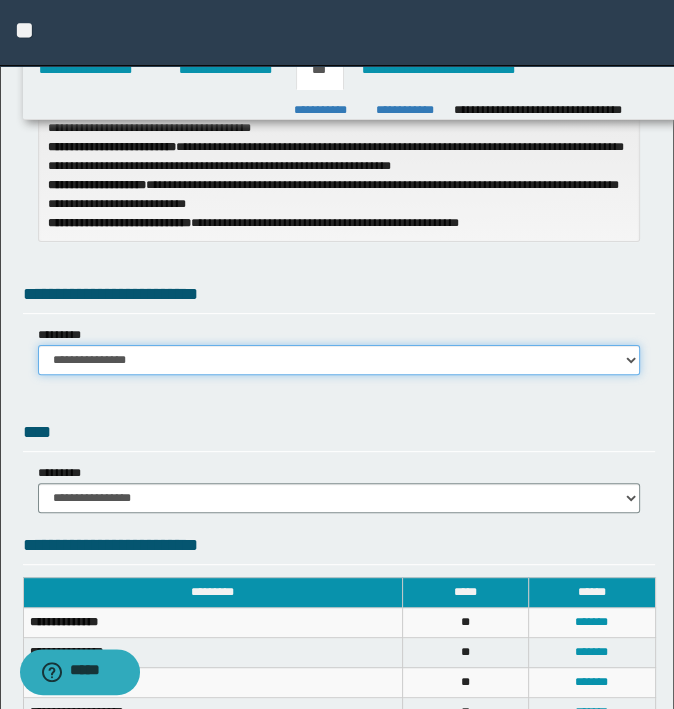 click on "**********" at bounding box center [339, 360] 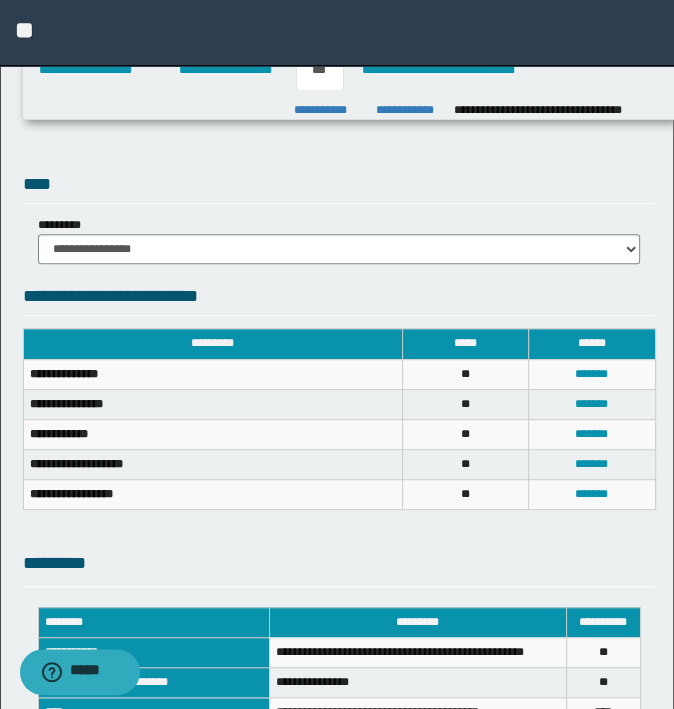 scroll, scrollTop: 925, scrollLeft: 0, axis: vertical 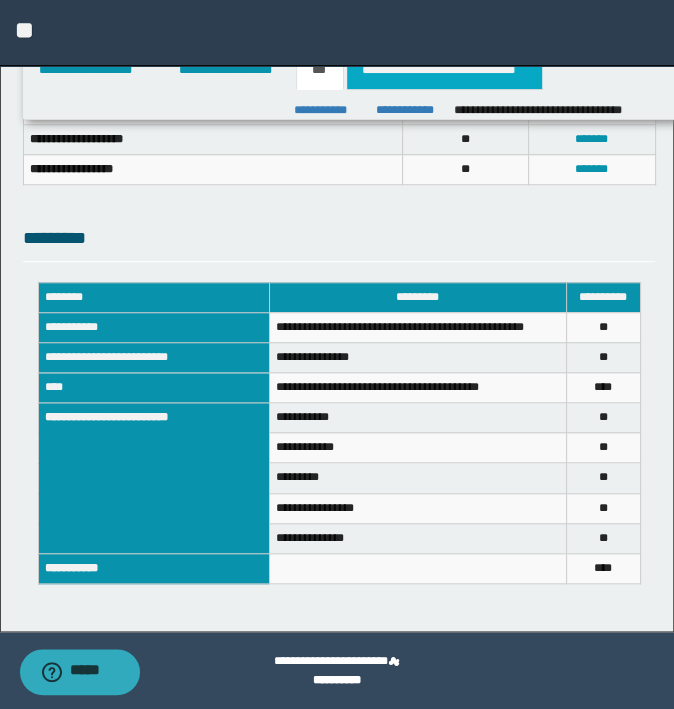 click on "**********" at bounding box center (444, 70) 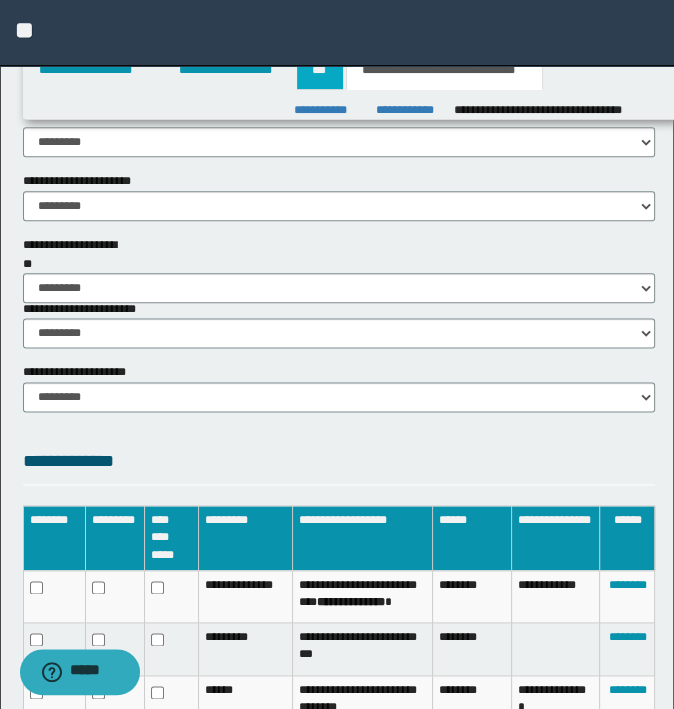 click on "***" at bounding box center [320, 70] 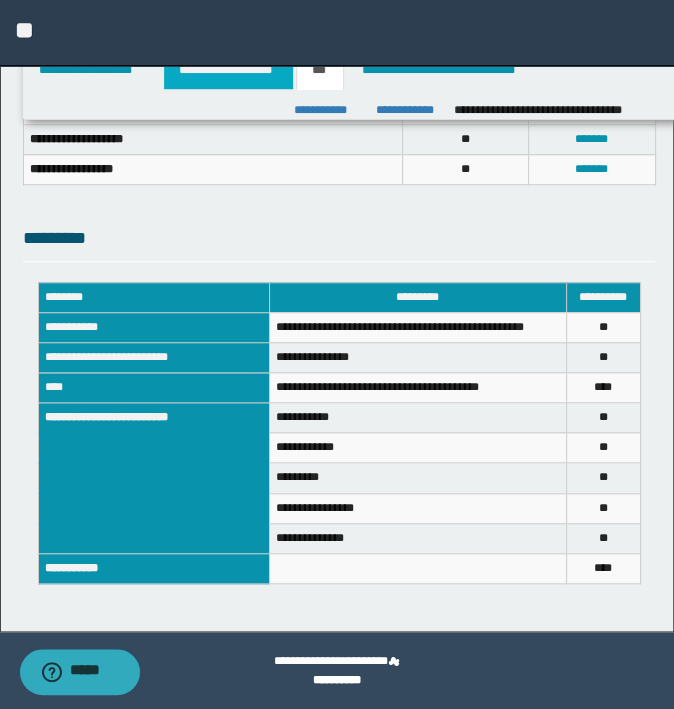 click on "**********" at bounding box center (228, 70) 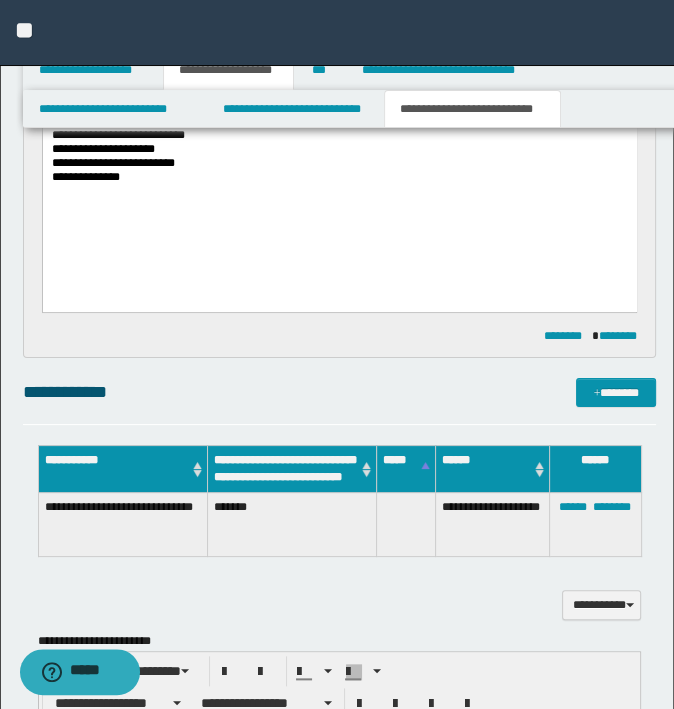 scroll, scrollTop: 956, scrollLeft: 0, axis: vertical 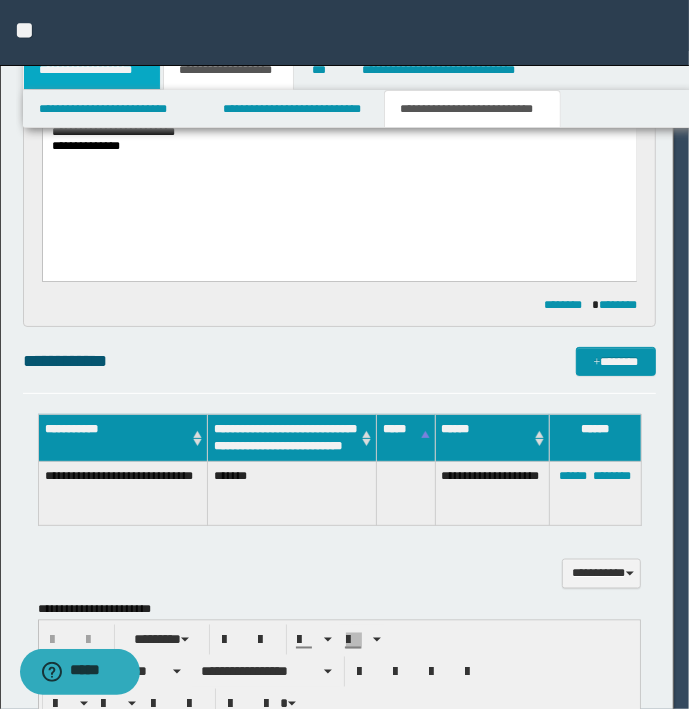click on "**********" at bounding box center (92, 70) 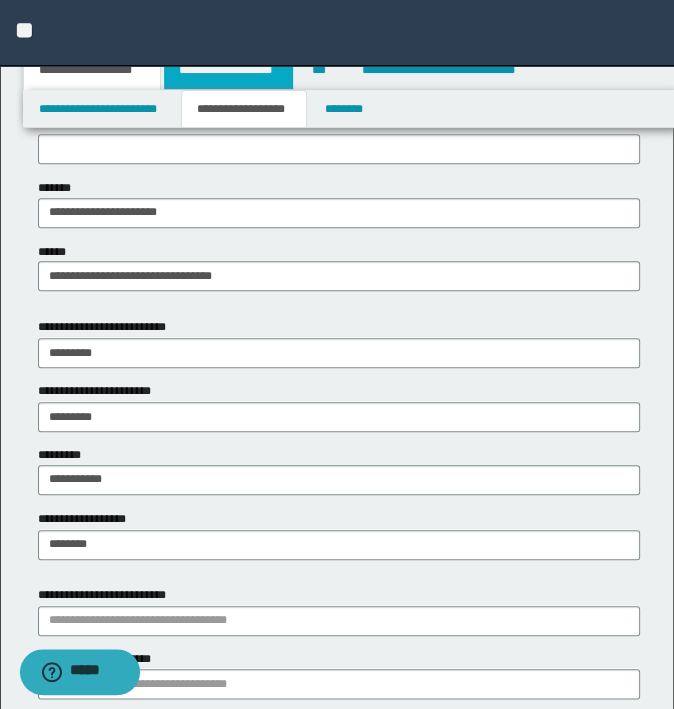 click on "**********" at bounding box center [228, 70] 